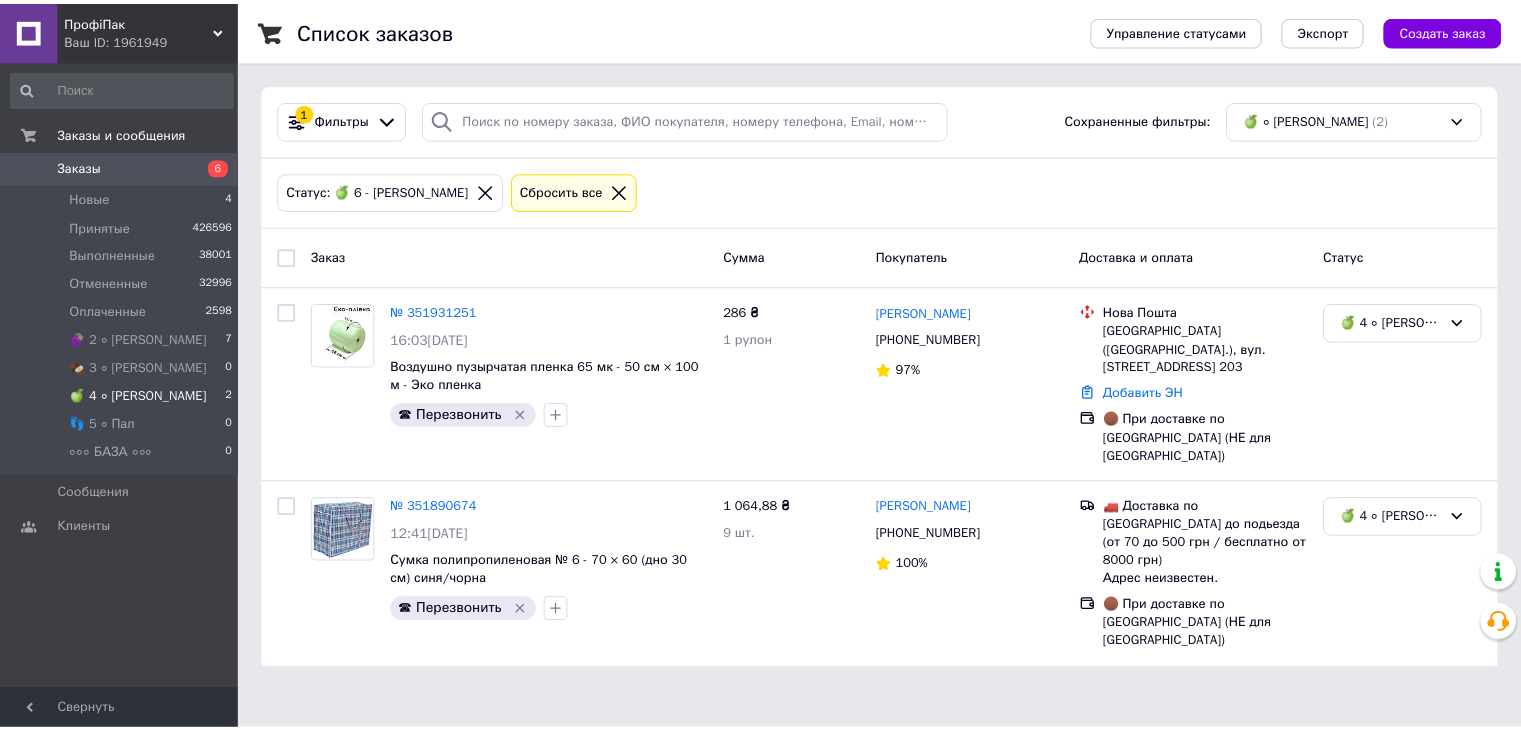 scroll, scrollTop: 0, scrollLeft: 0, axis: both 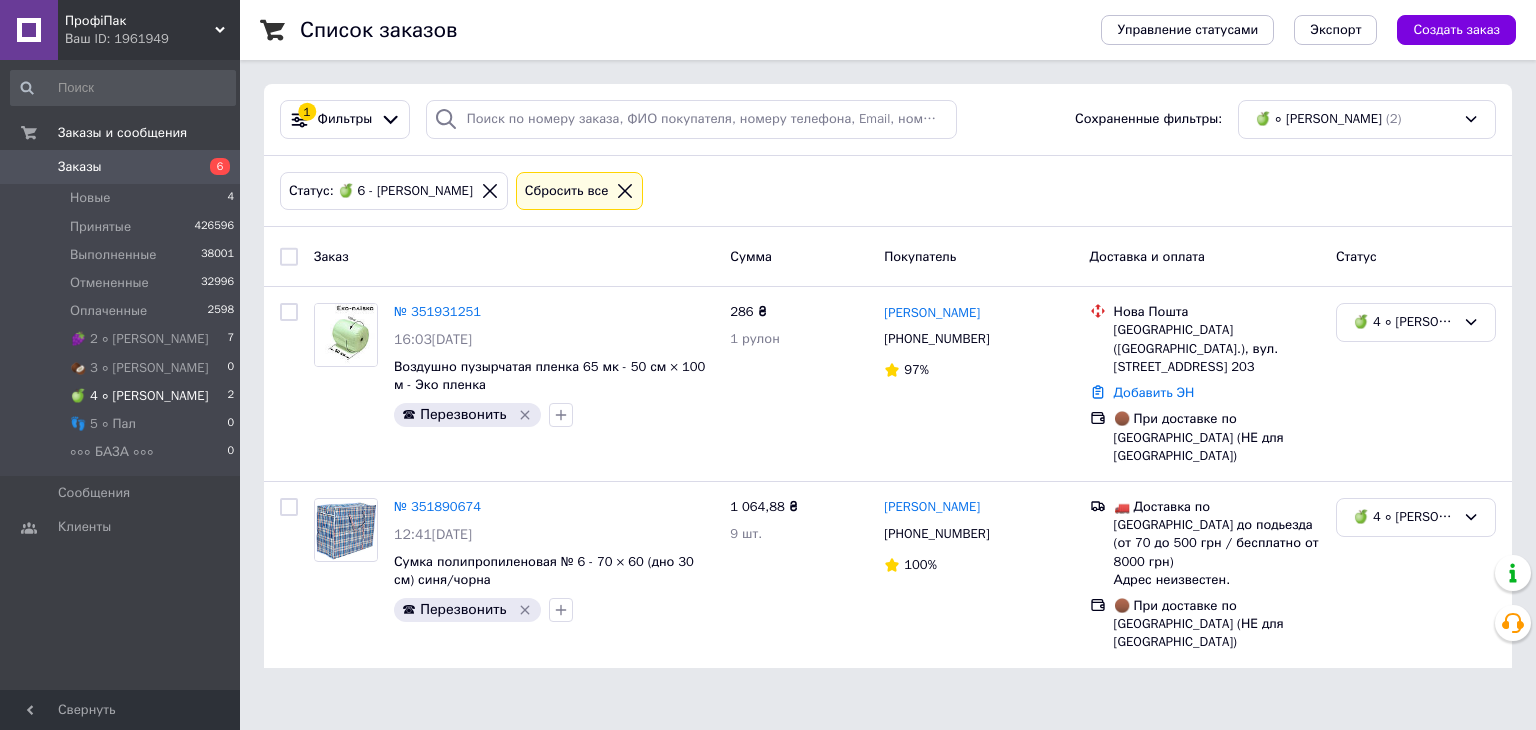 click on "🍏 4 ∘ [PERSON_NAME] 2" at bounding box center (123, 396) 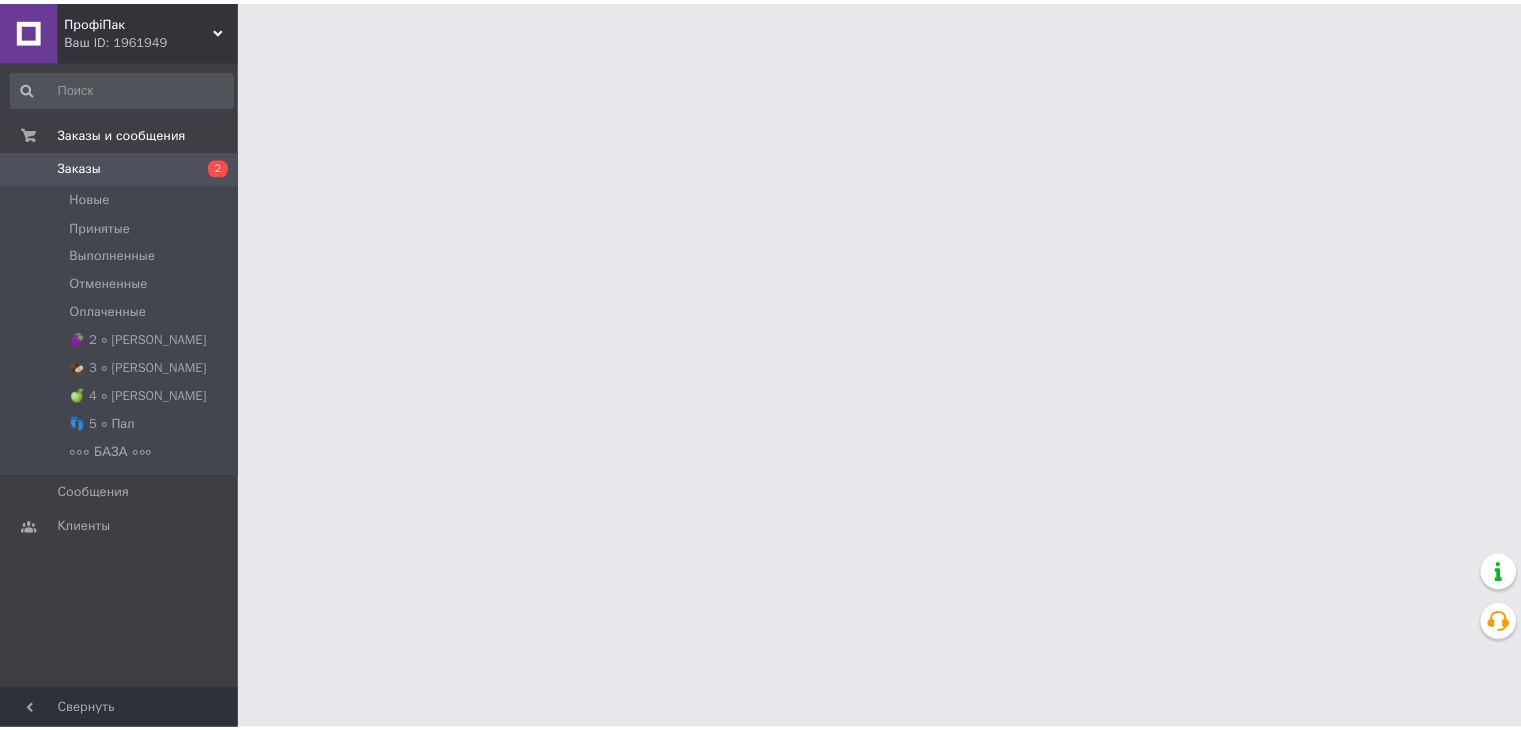 scroll, scrollTop: 0, scrollLeft: 0, axis: both 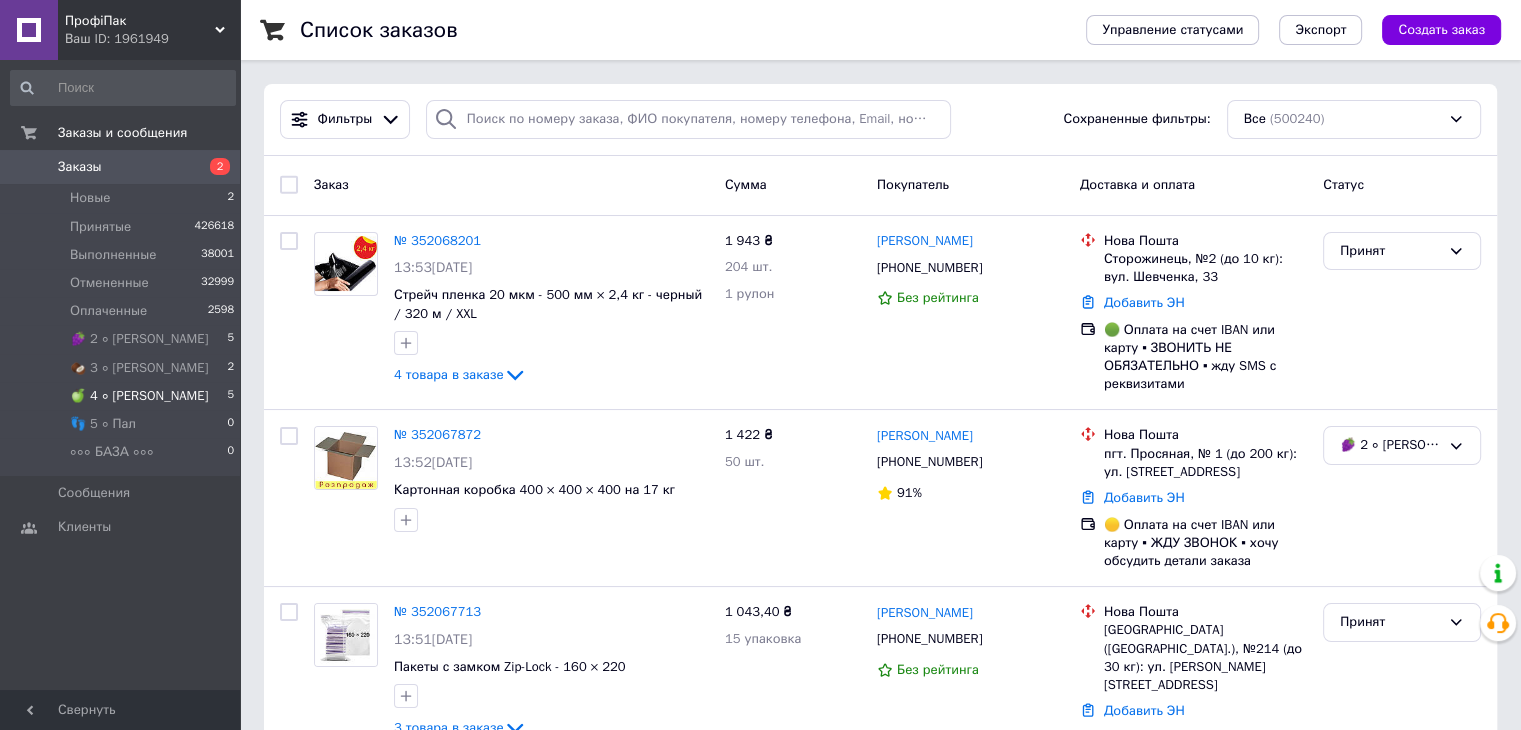 click on "🍏 4 ∘ Таня 5" at bounding box center (123, 396) 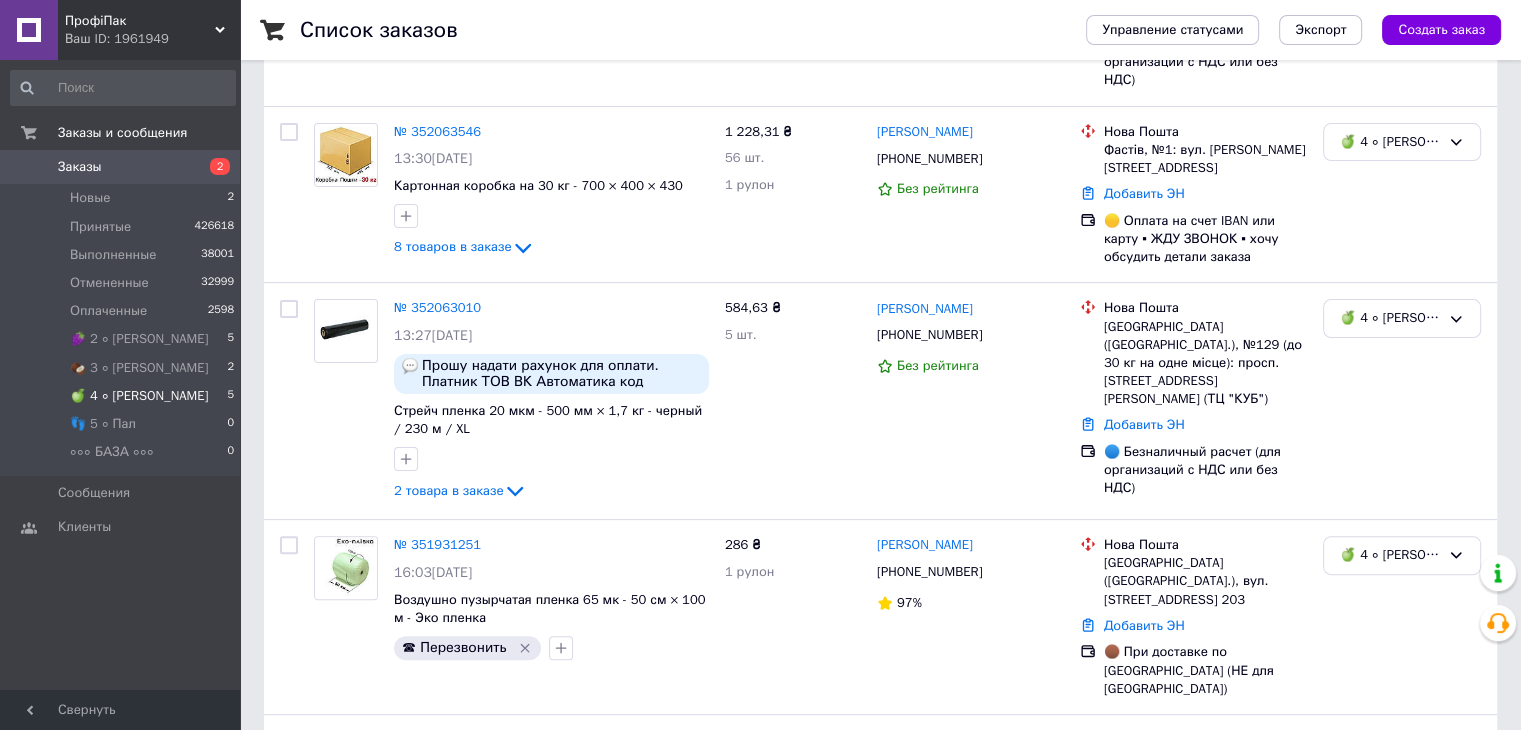 scroll, scrollTop: 500, scrollLeft: 0, axis: vertical 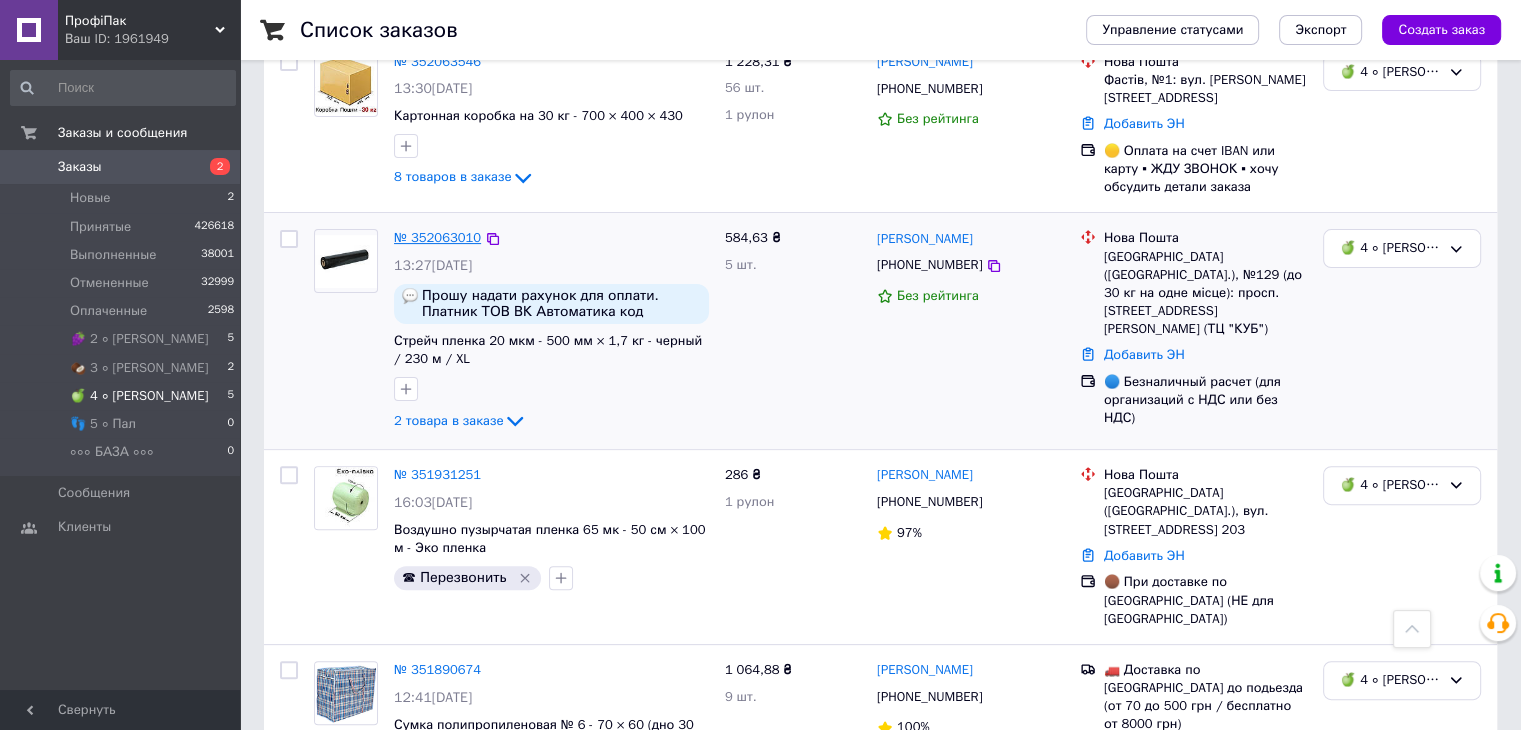 click on "№ 352063010" at bounding box center [437, 237] 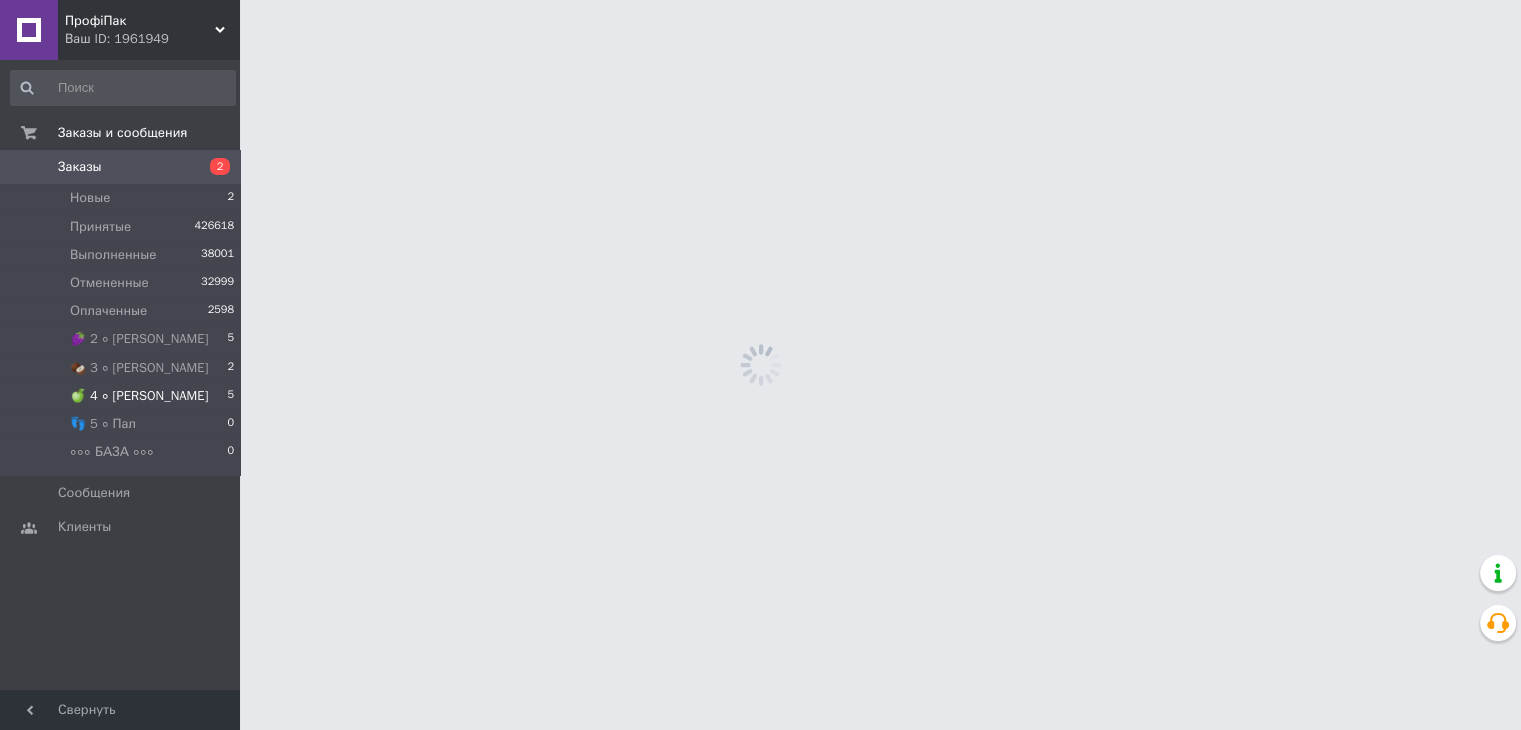 scroll, scrollTop: 0, scrollLeft: 0, axis: both 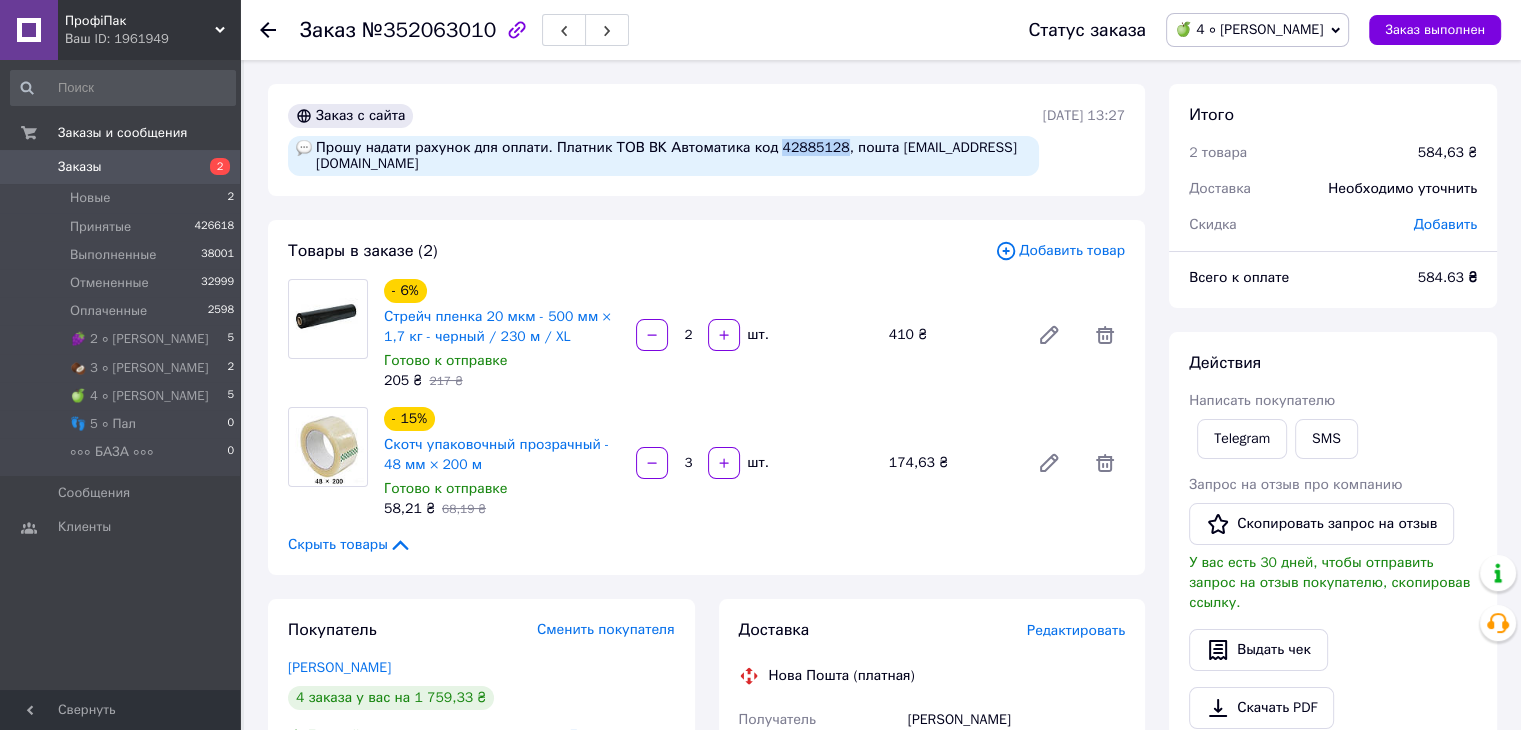 copy on "42885128" 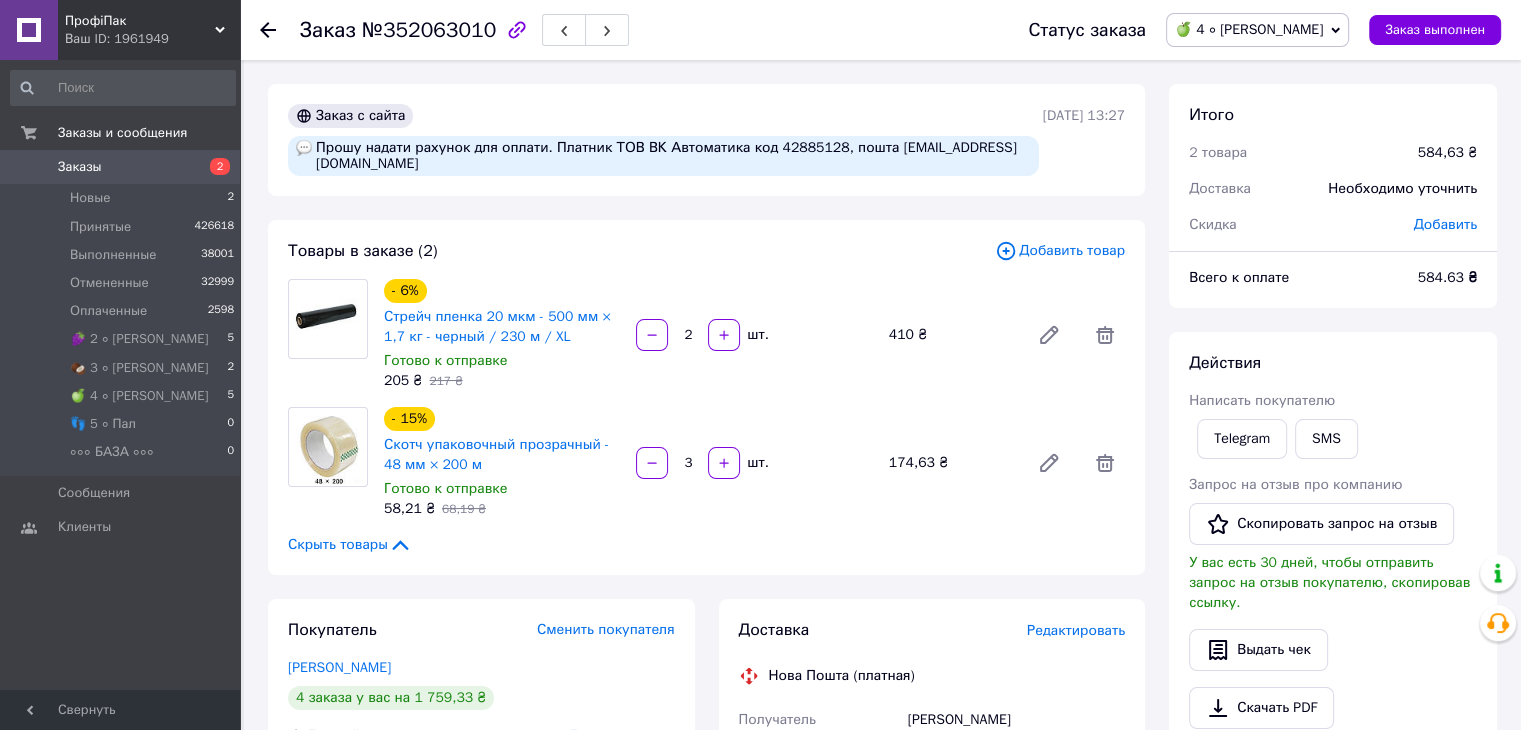 click on "Принят" at bounding box center [0, 0] 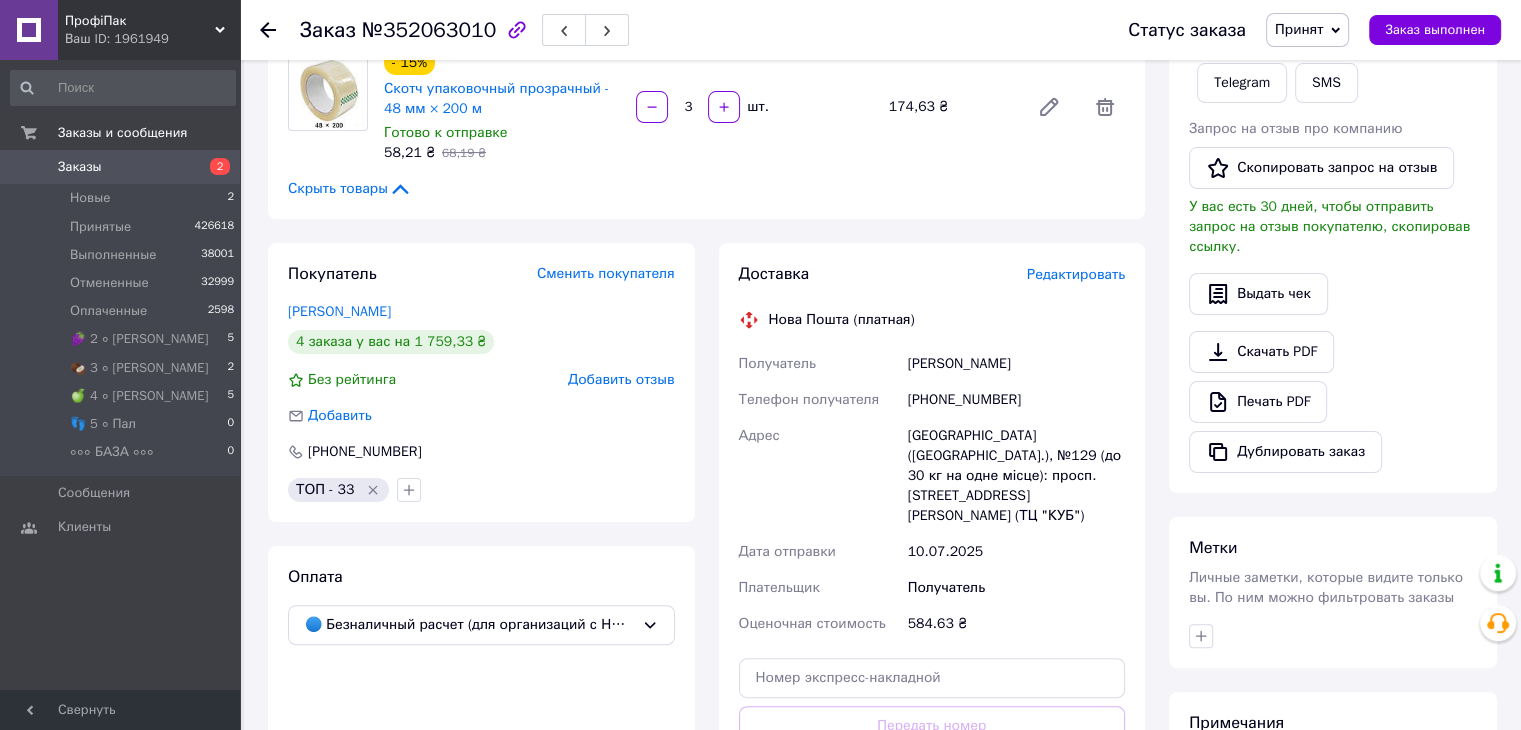 scroll, scrollTop: 600, scrollLeft: 0, axis: vertical 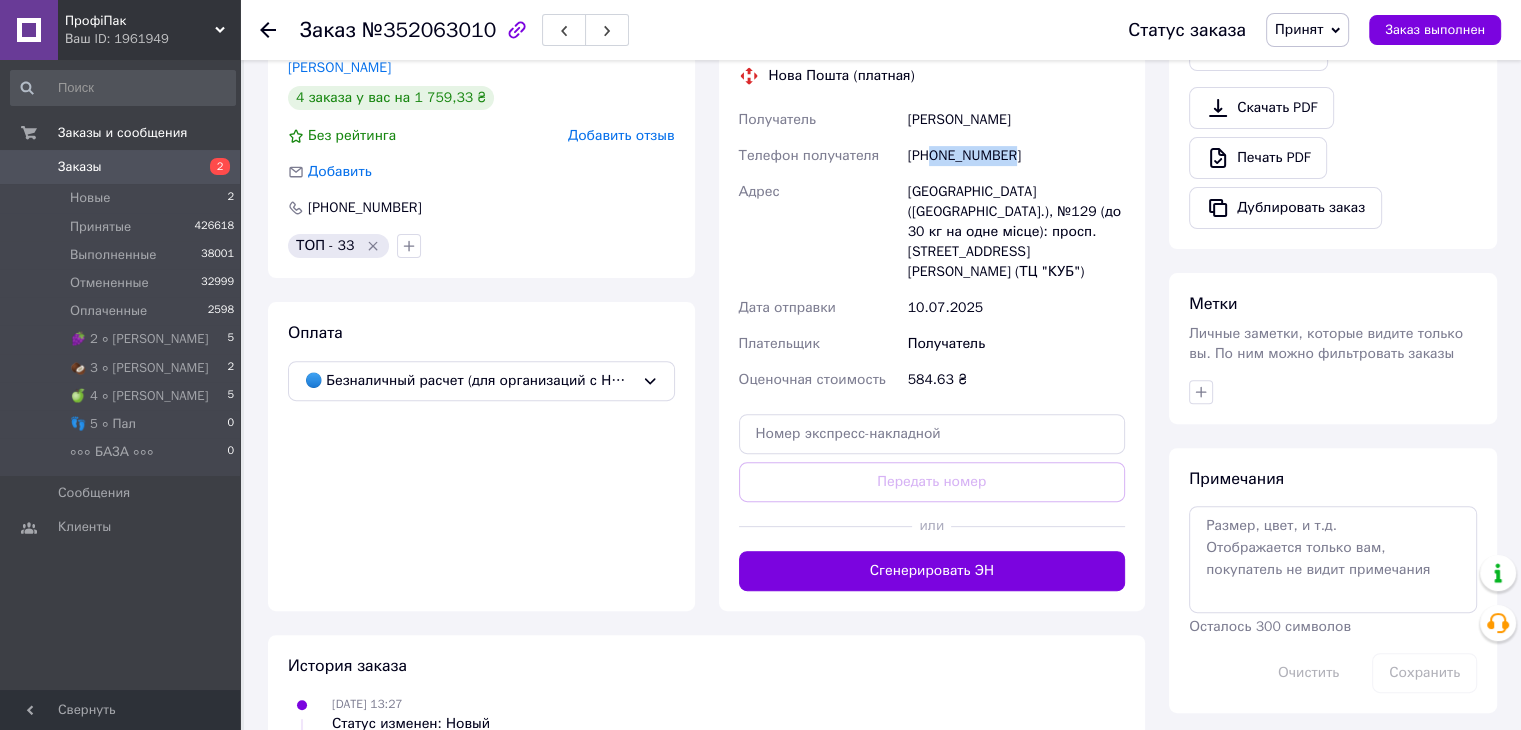 copy on "0675007080" 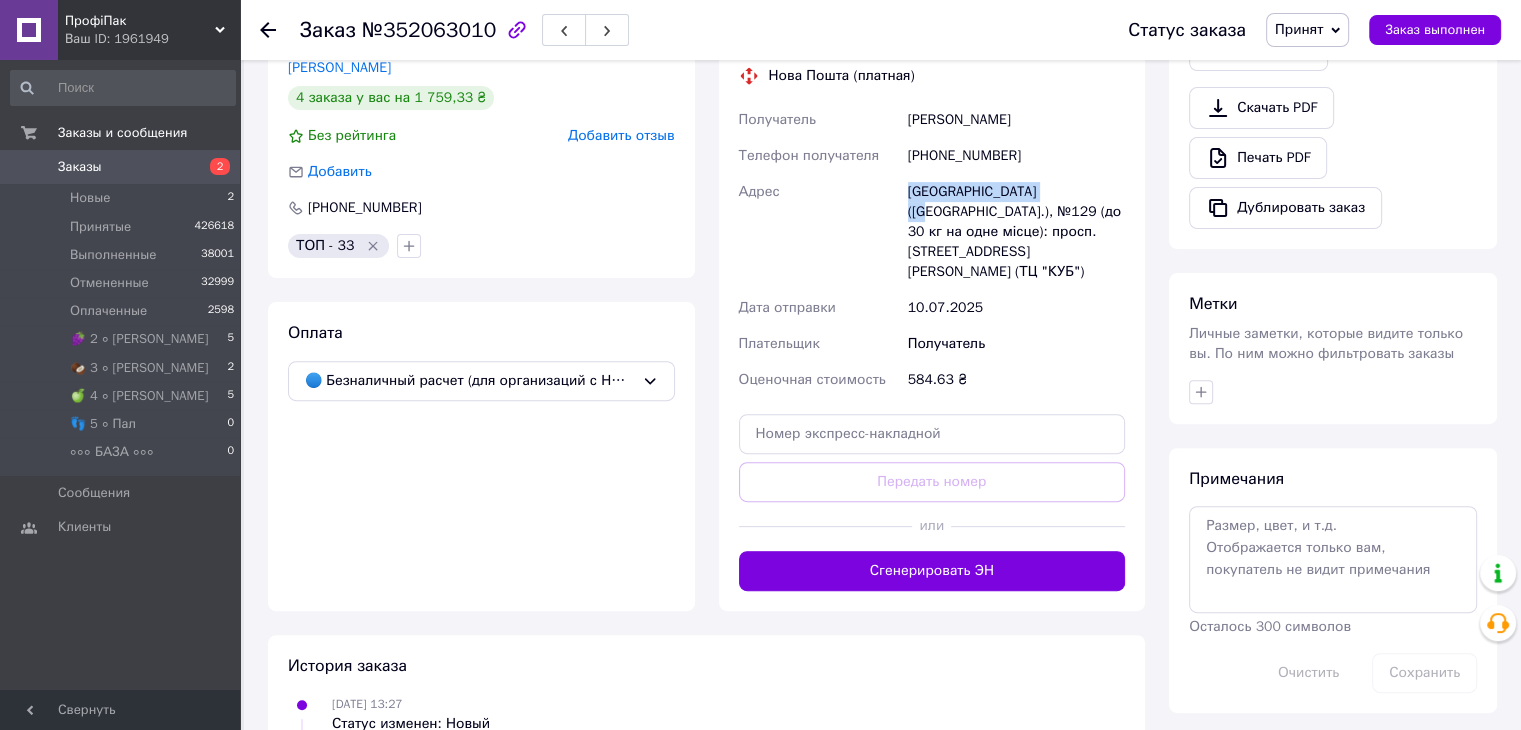 copy on "Адрес Київ (Київська обл.)," 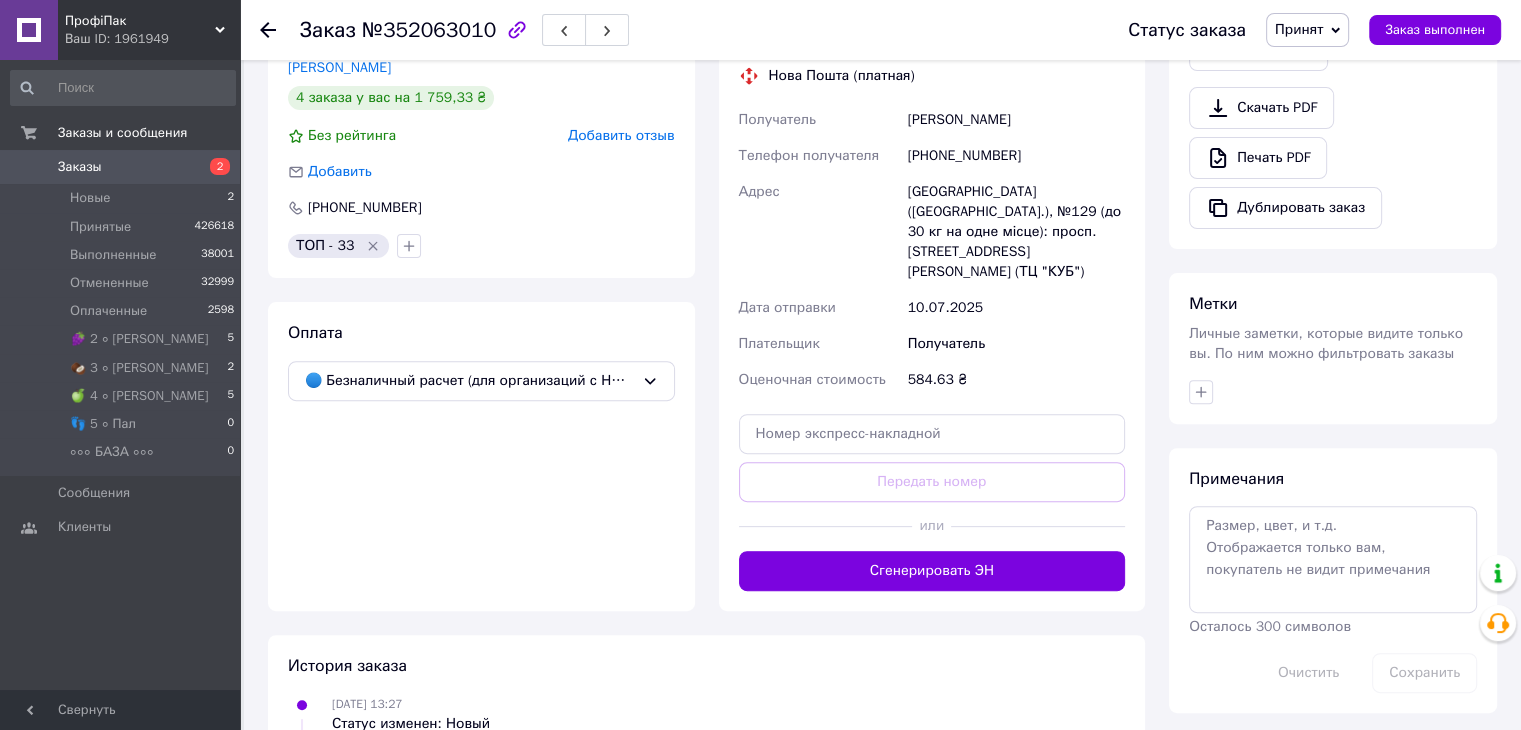 click on "Київ (Київська обл.), №129 (до 30 кг на одне місце): просп. Академіка Корольова, 3 (ТЦ "КУБ")" at bounding box center (1016, 232) 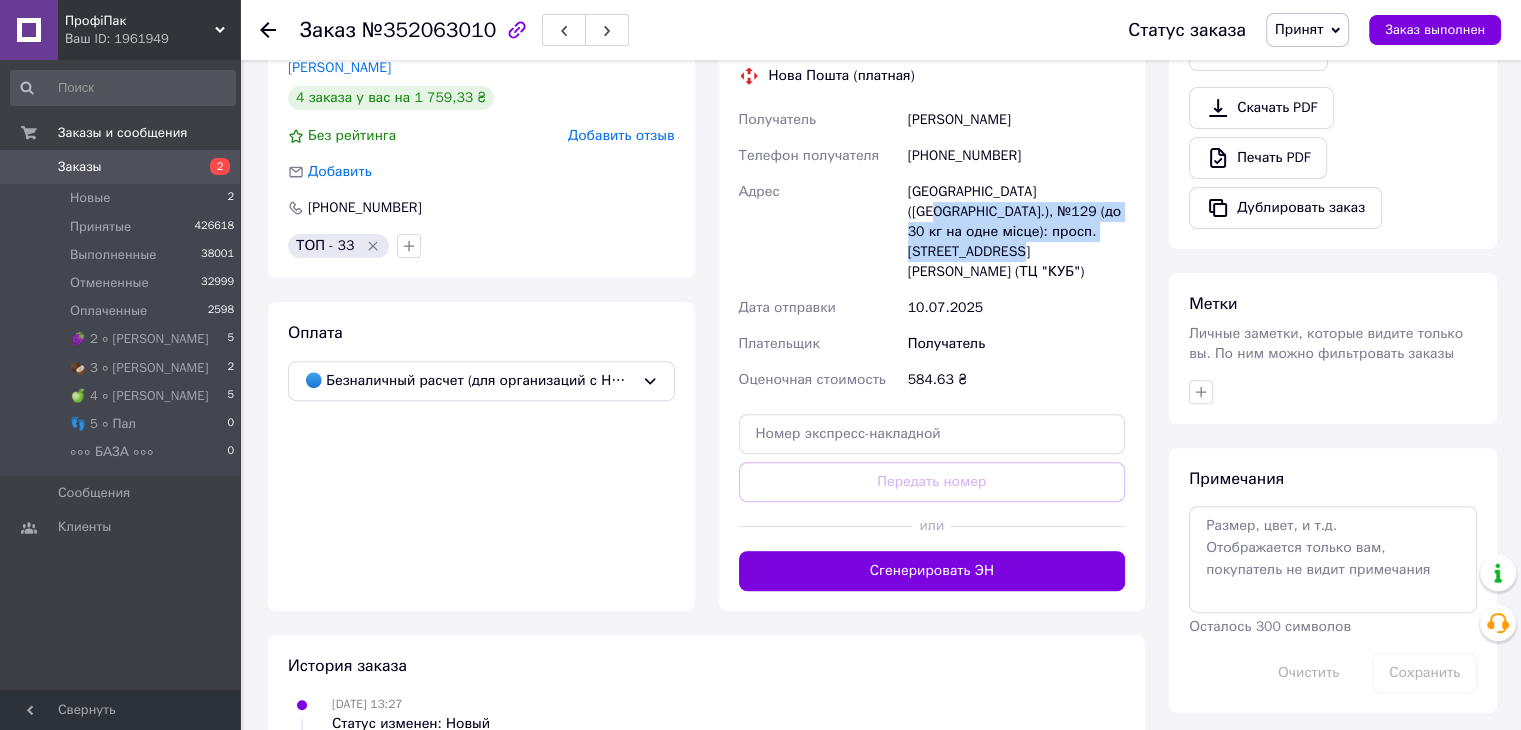 copy on "№129 (до 30 кг на одне місце): просп. Академіка Корольова, 3 (ТЦ "КУБ")" 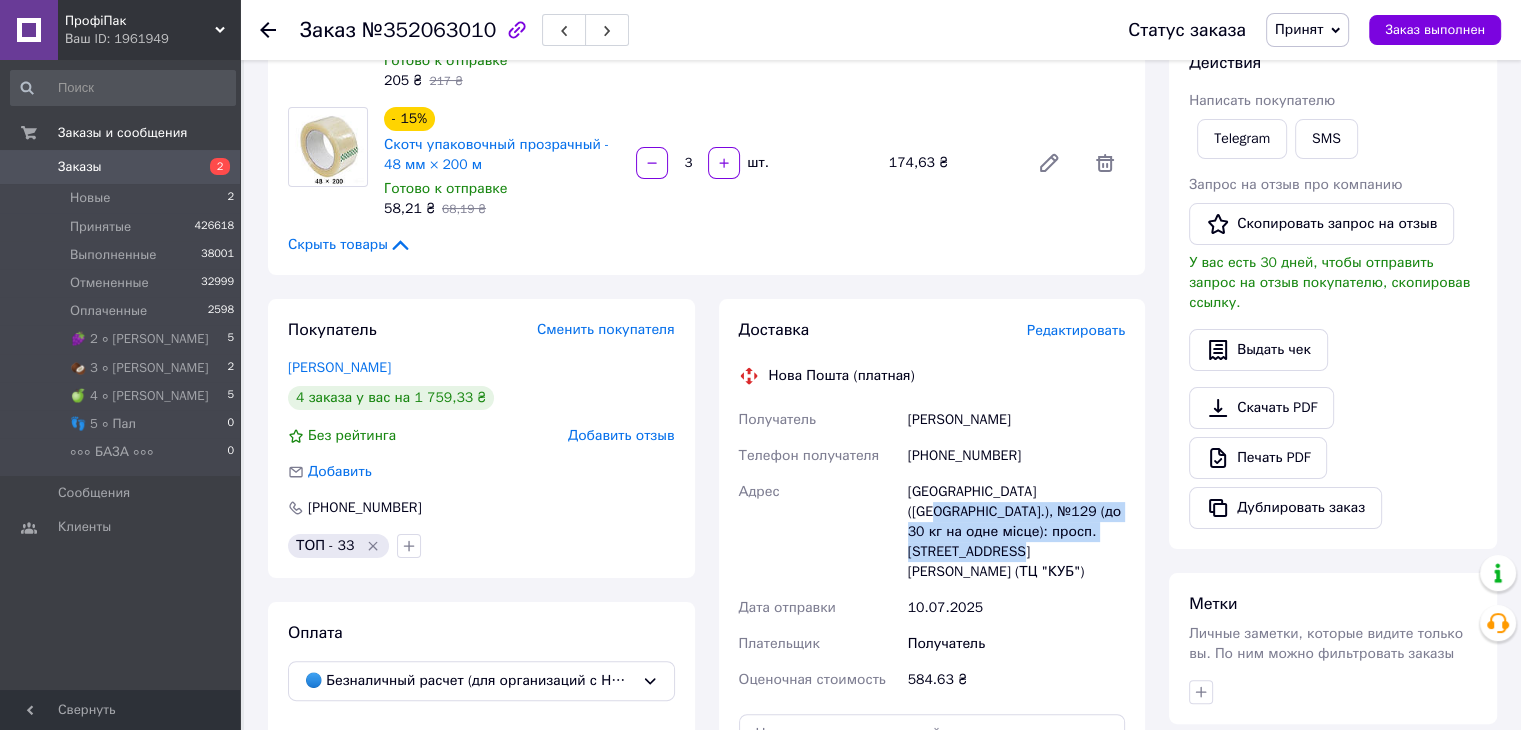 scroll, scrollTop: 0, scrollLeft: 0, axis: both 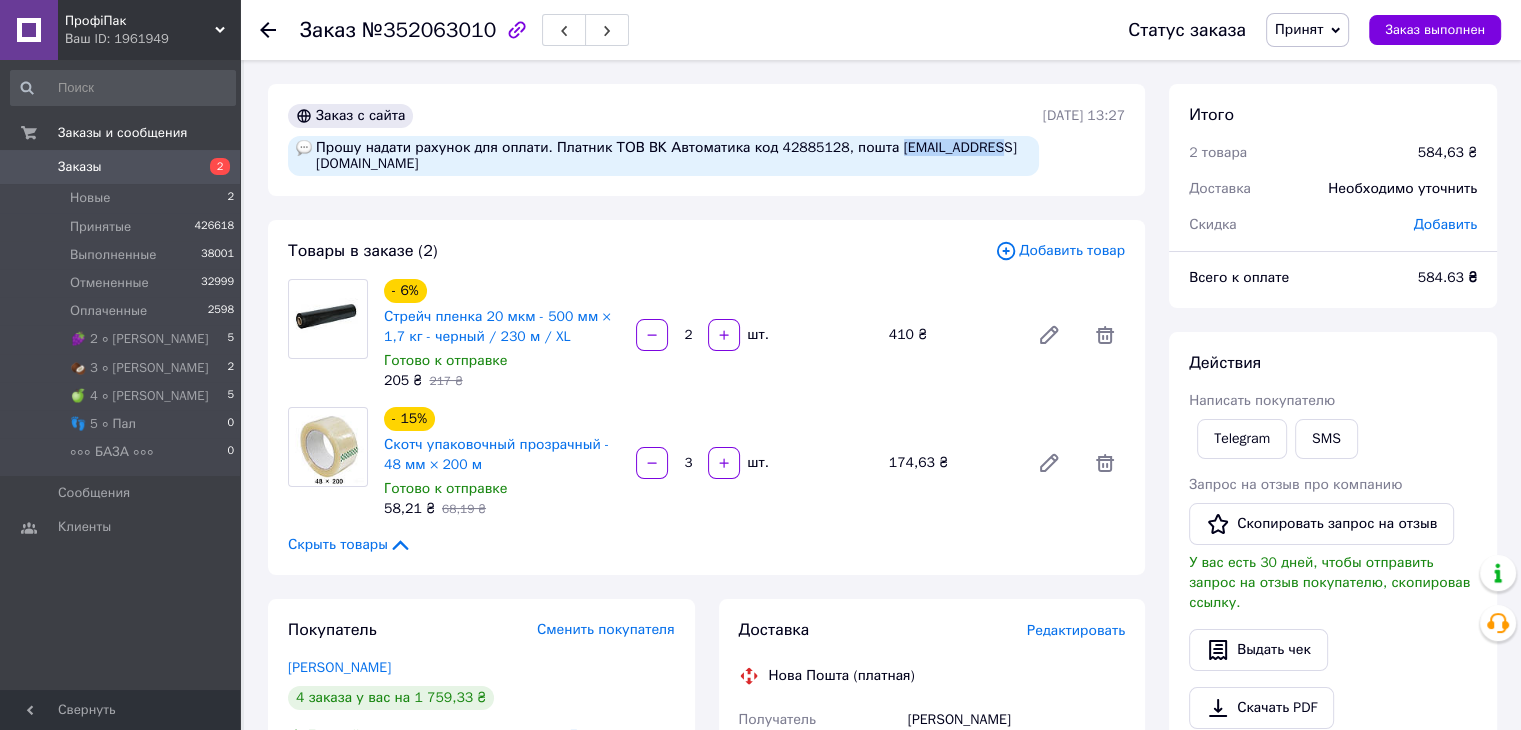 copy on "mdg-g@ukr.net" 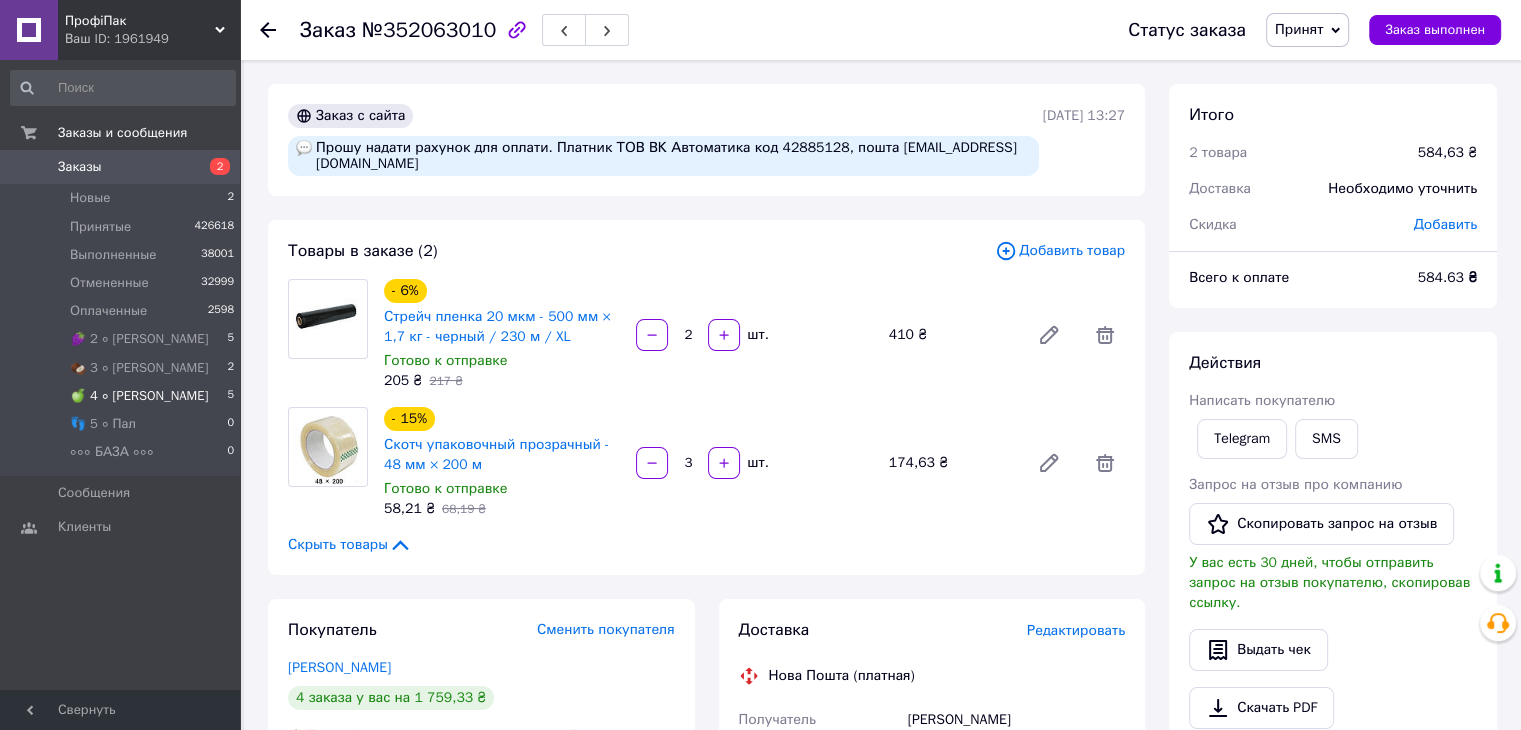 click on "🍏 4 ∘ Таня 5" at bounding box center (123, 396) 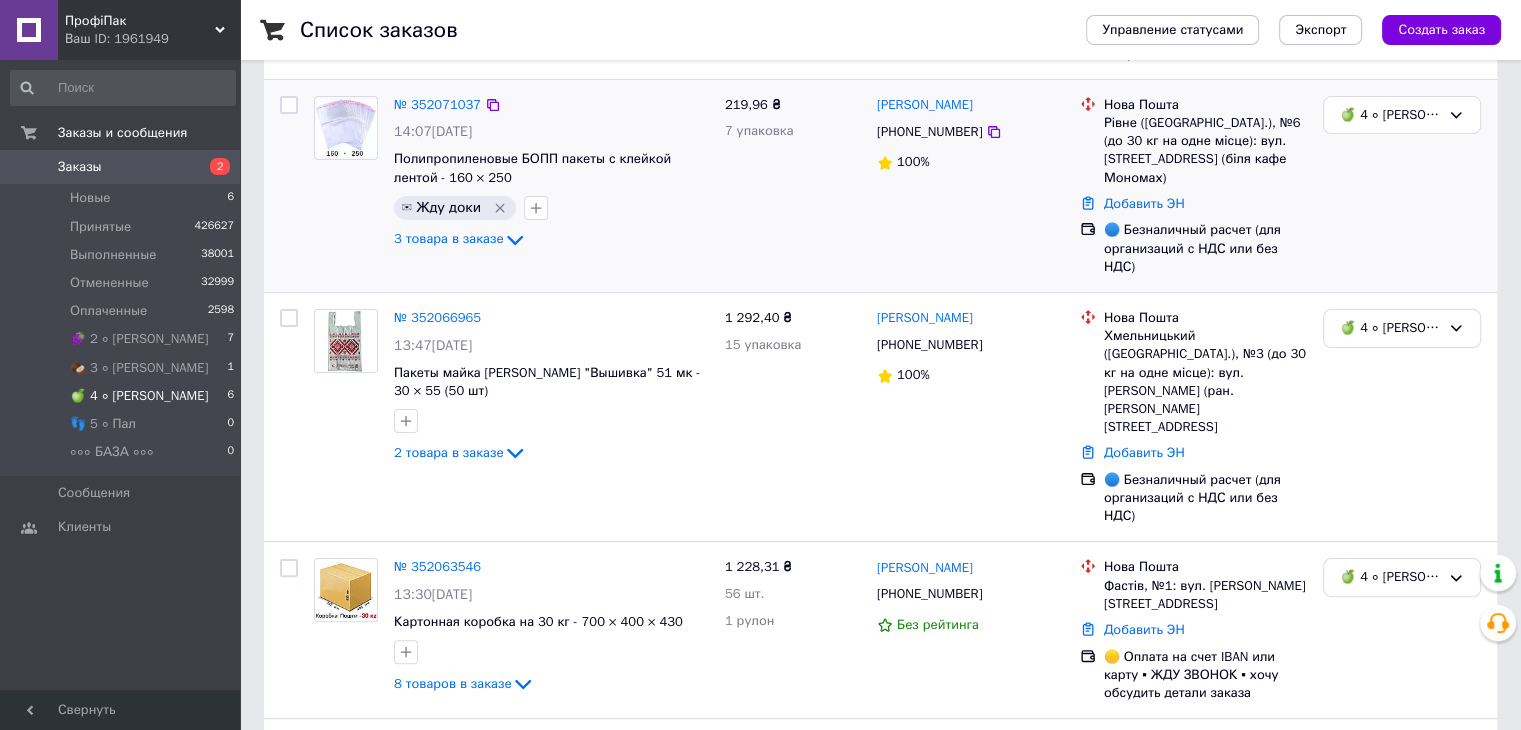 scroll, scrollTop: 631, scrollLeft: 0, axis: vertical 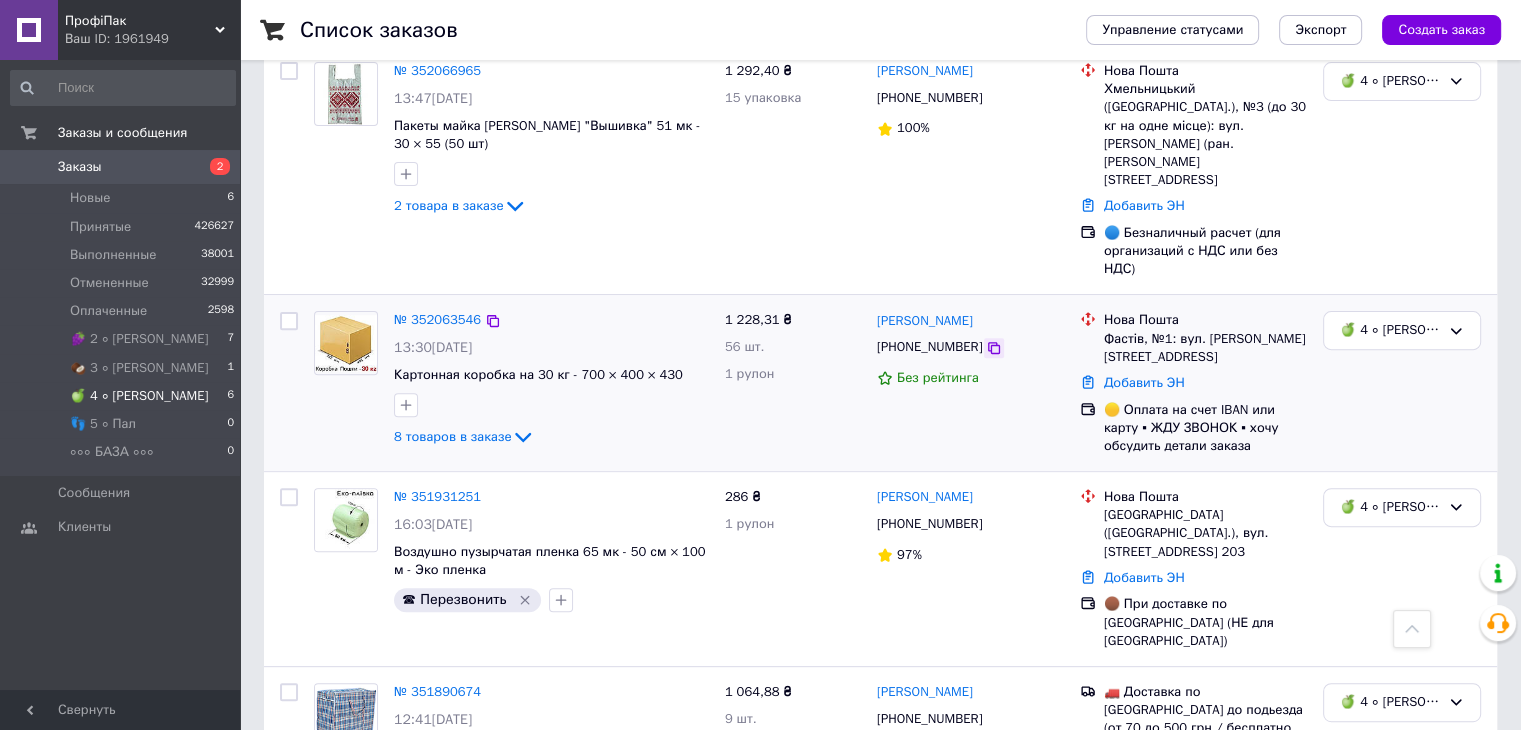 click 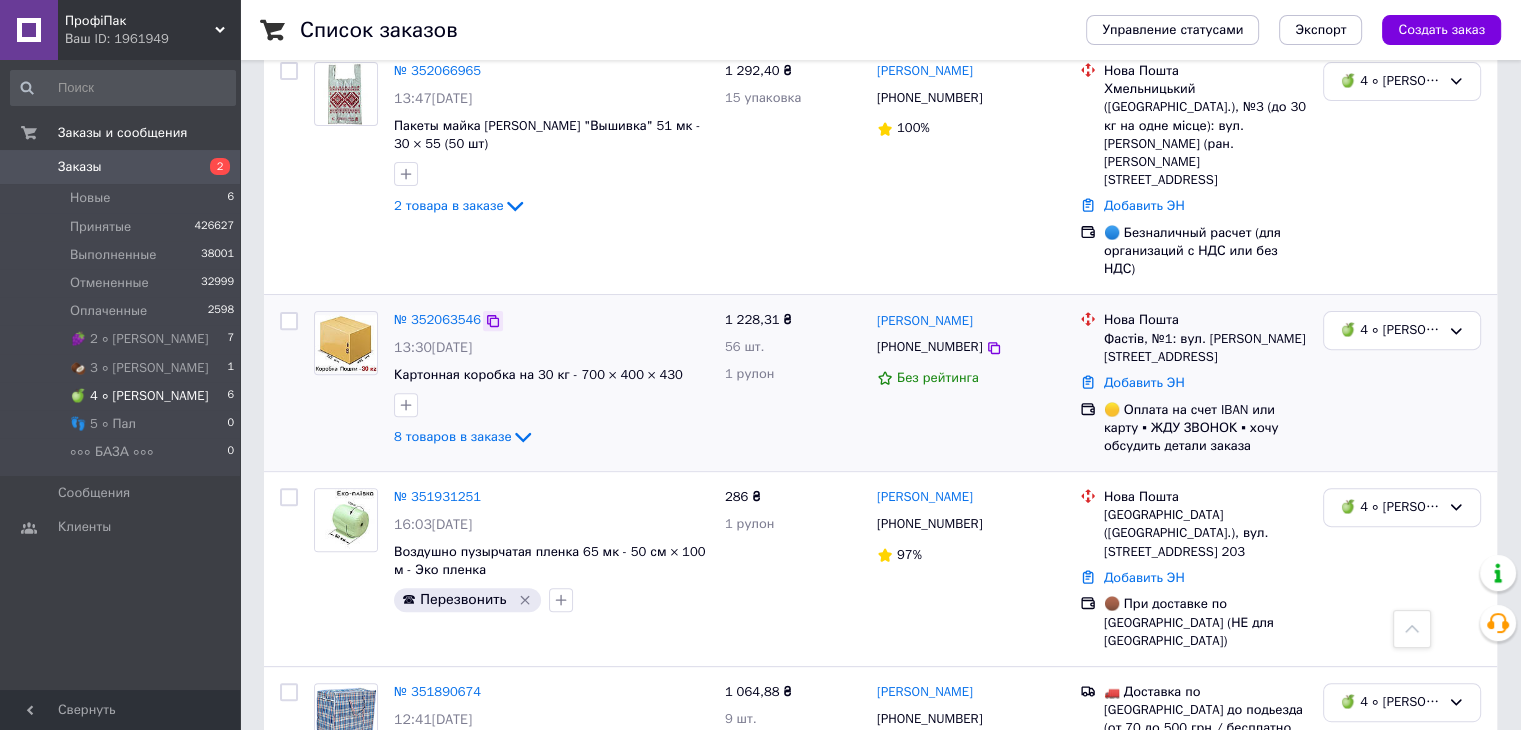 click 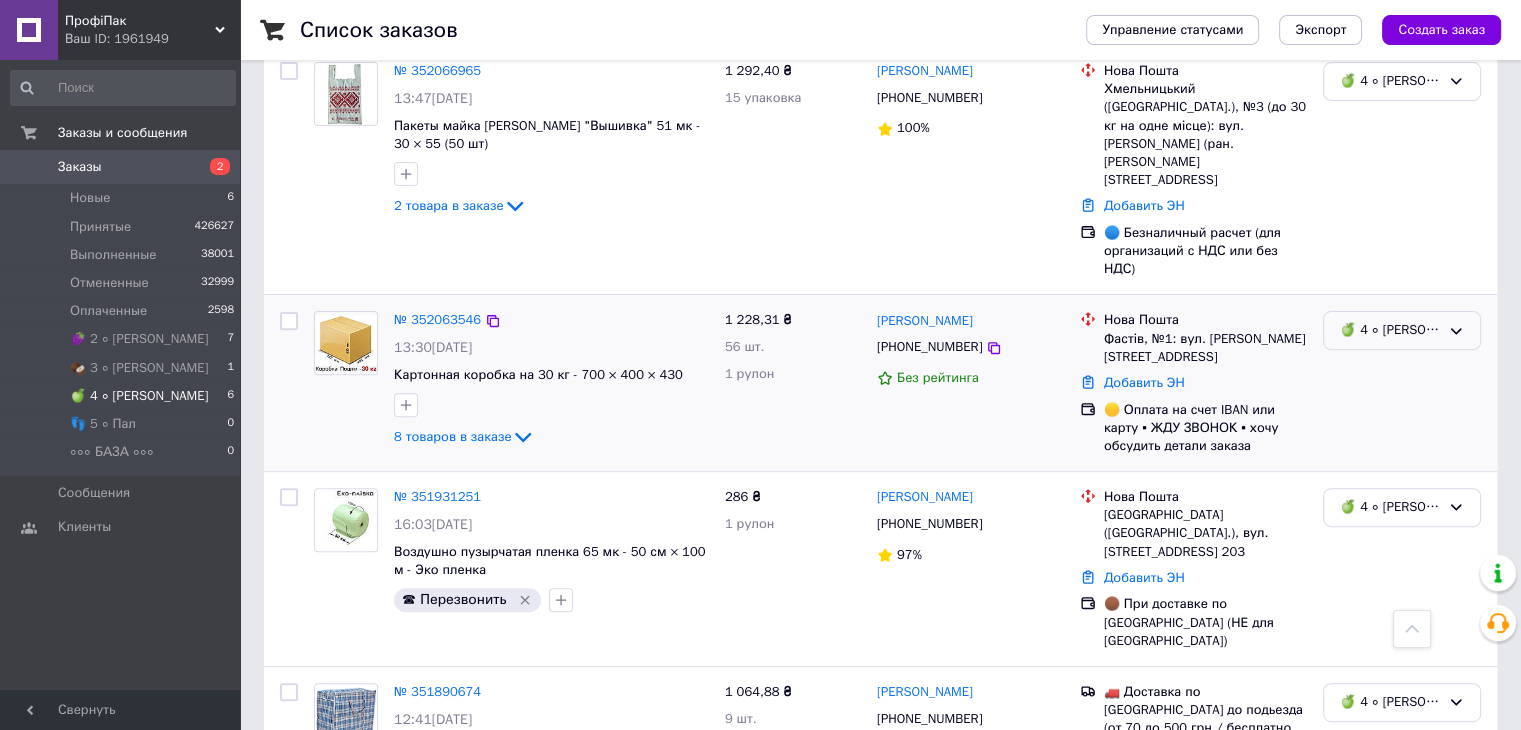 click on "🍏 4 ∘ [PERSON_NAME]" at bounding box center (1390, 330) 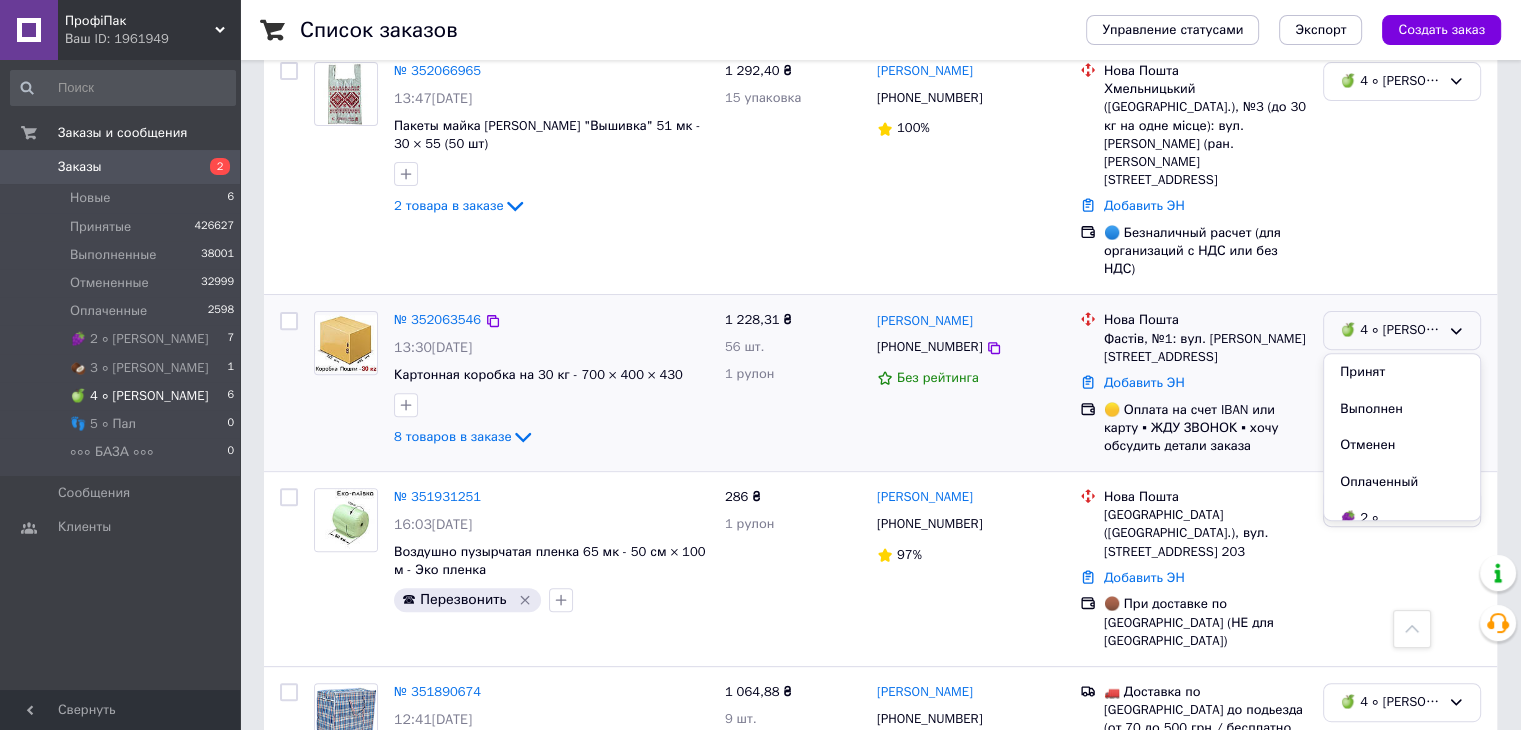 drag, startPoint x: 1392, startPoint y: 286, endPoint x: 1332, endPoint y: 310, distance: 64.62198 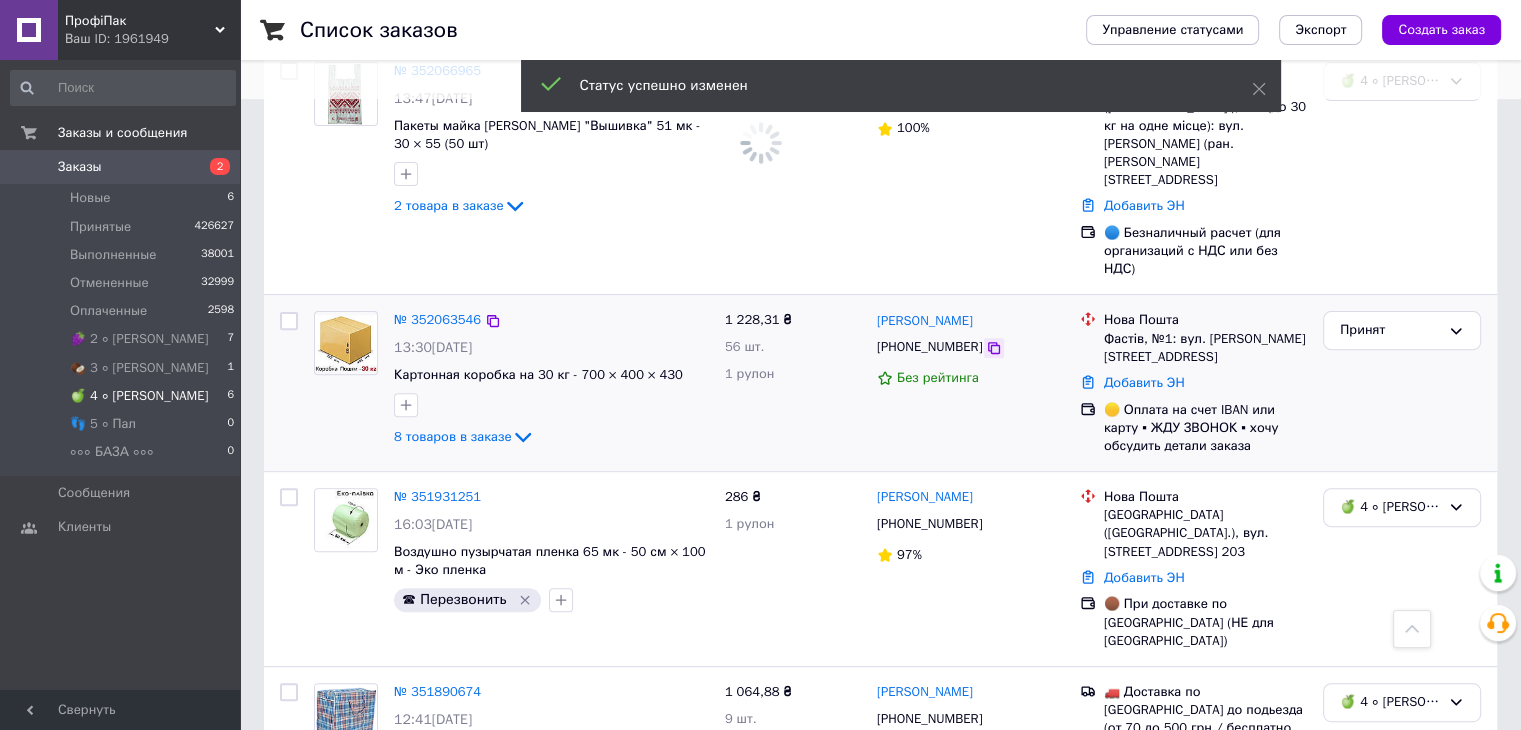 click 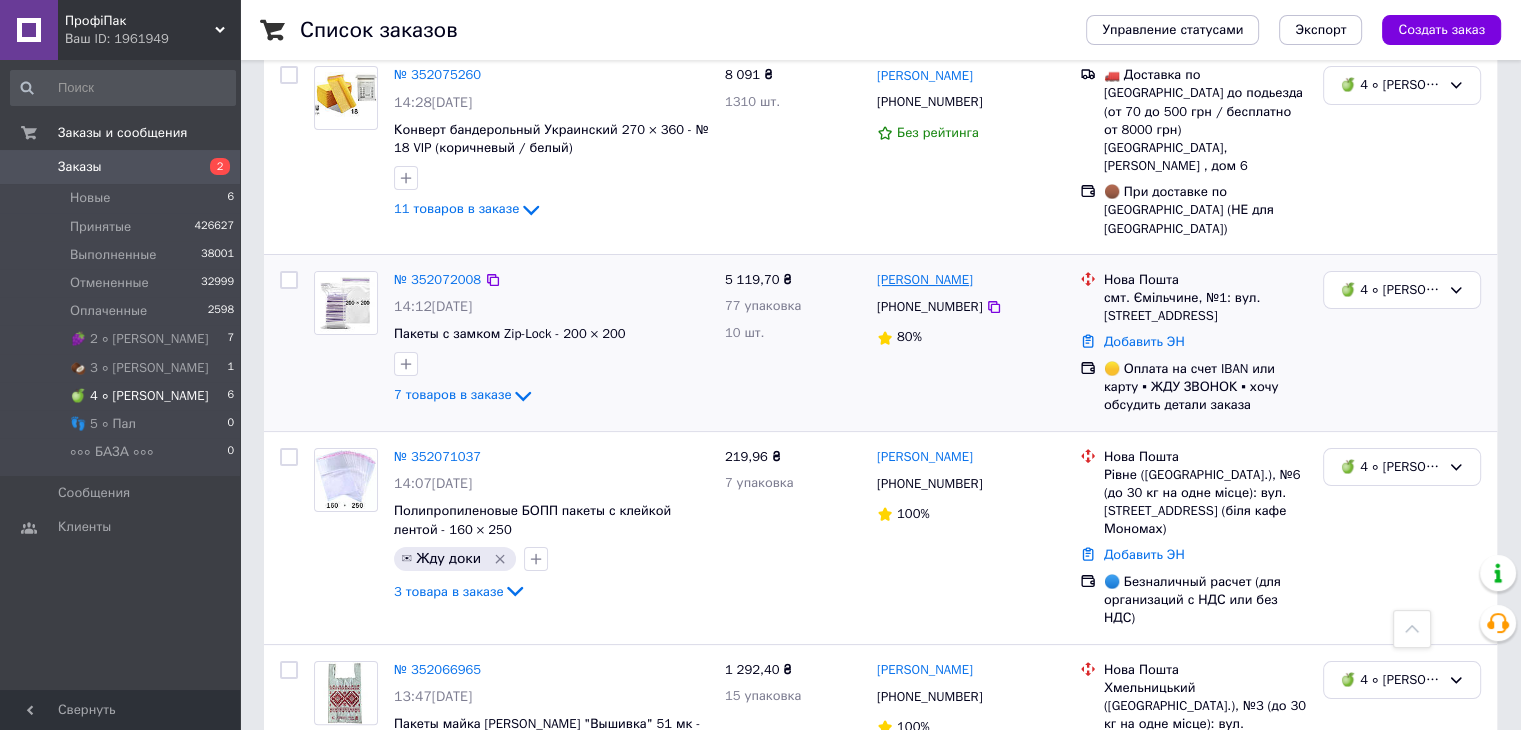 scroll, scrollTop: 219, scrollLeft: 0, axis: vertical 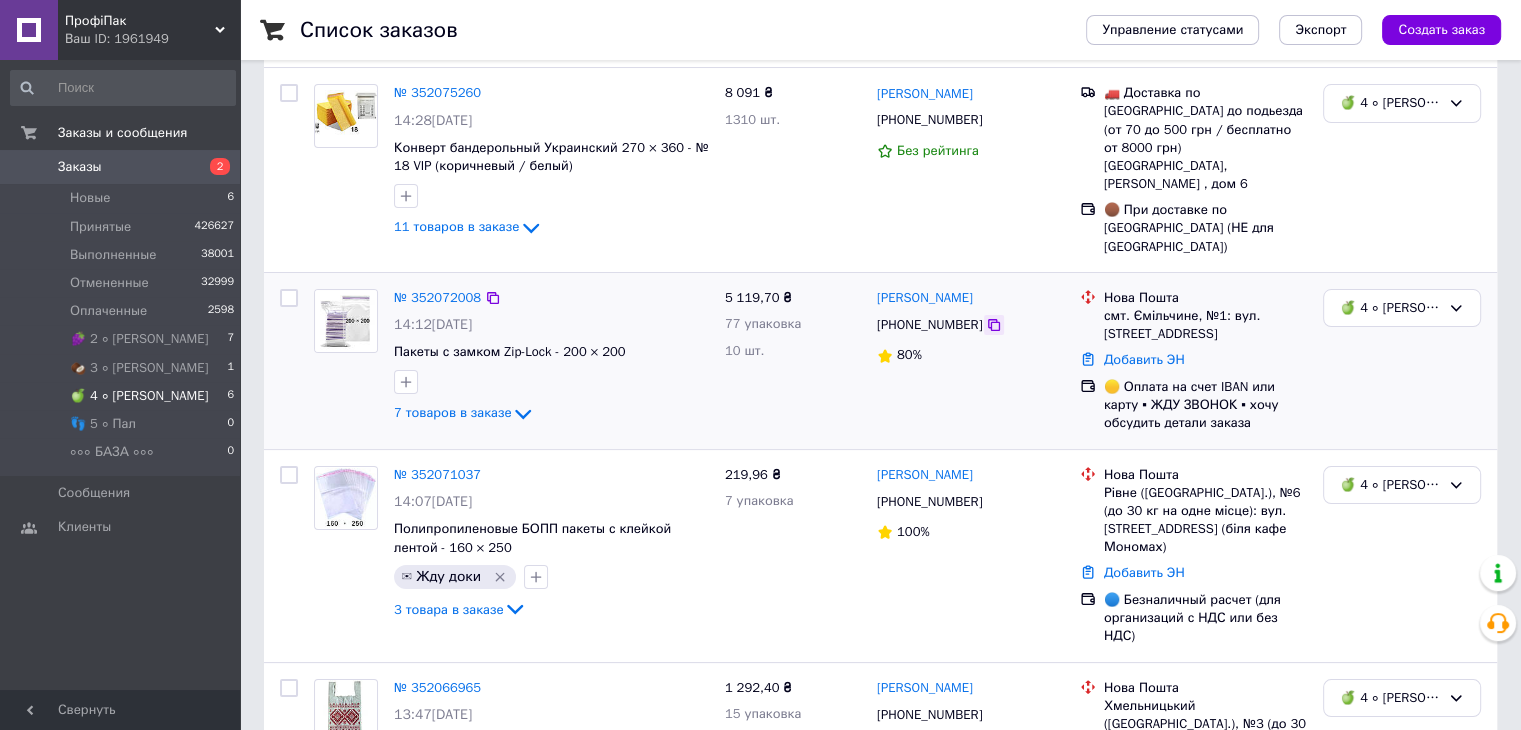 click 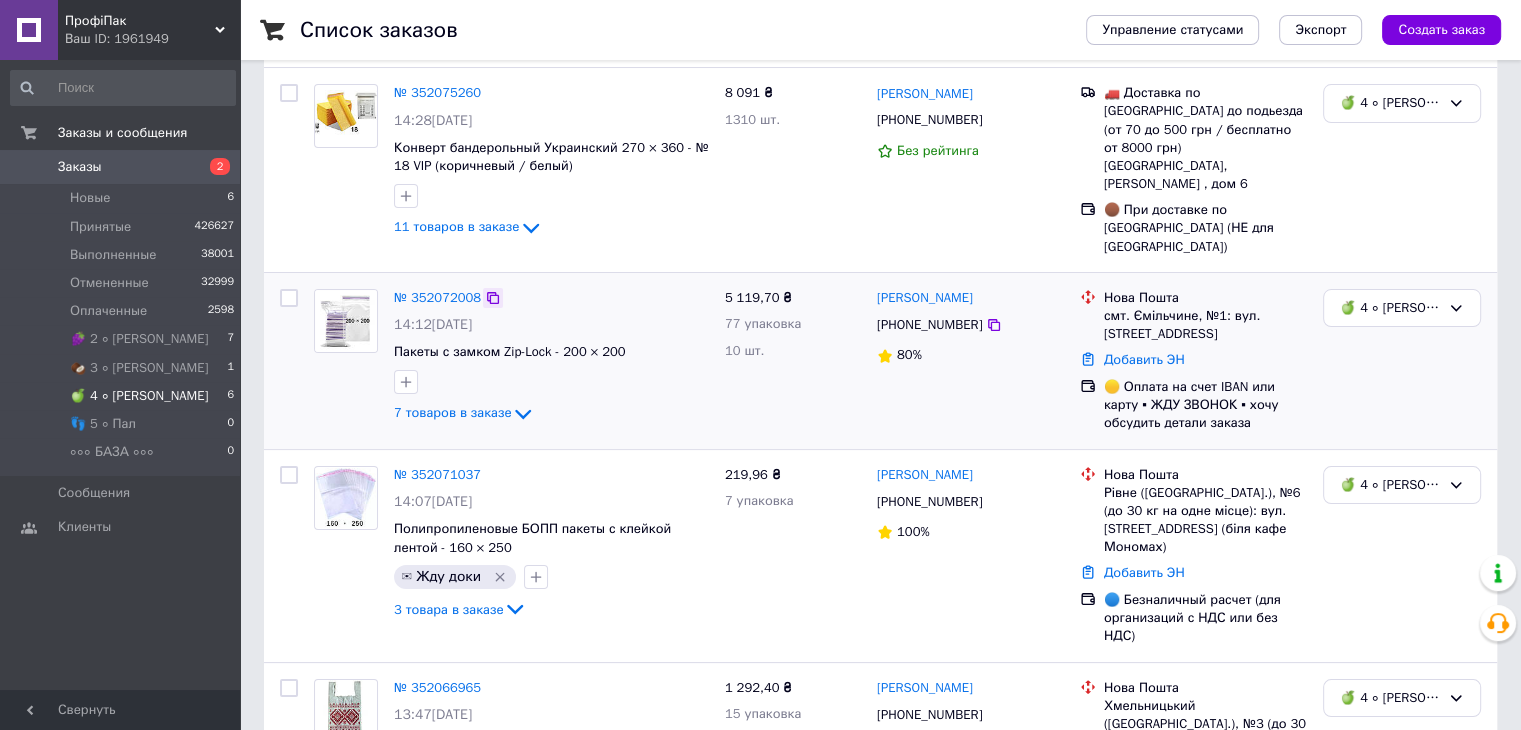 click 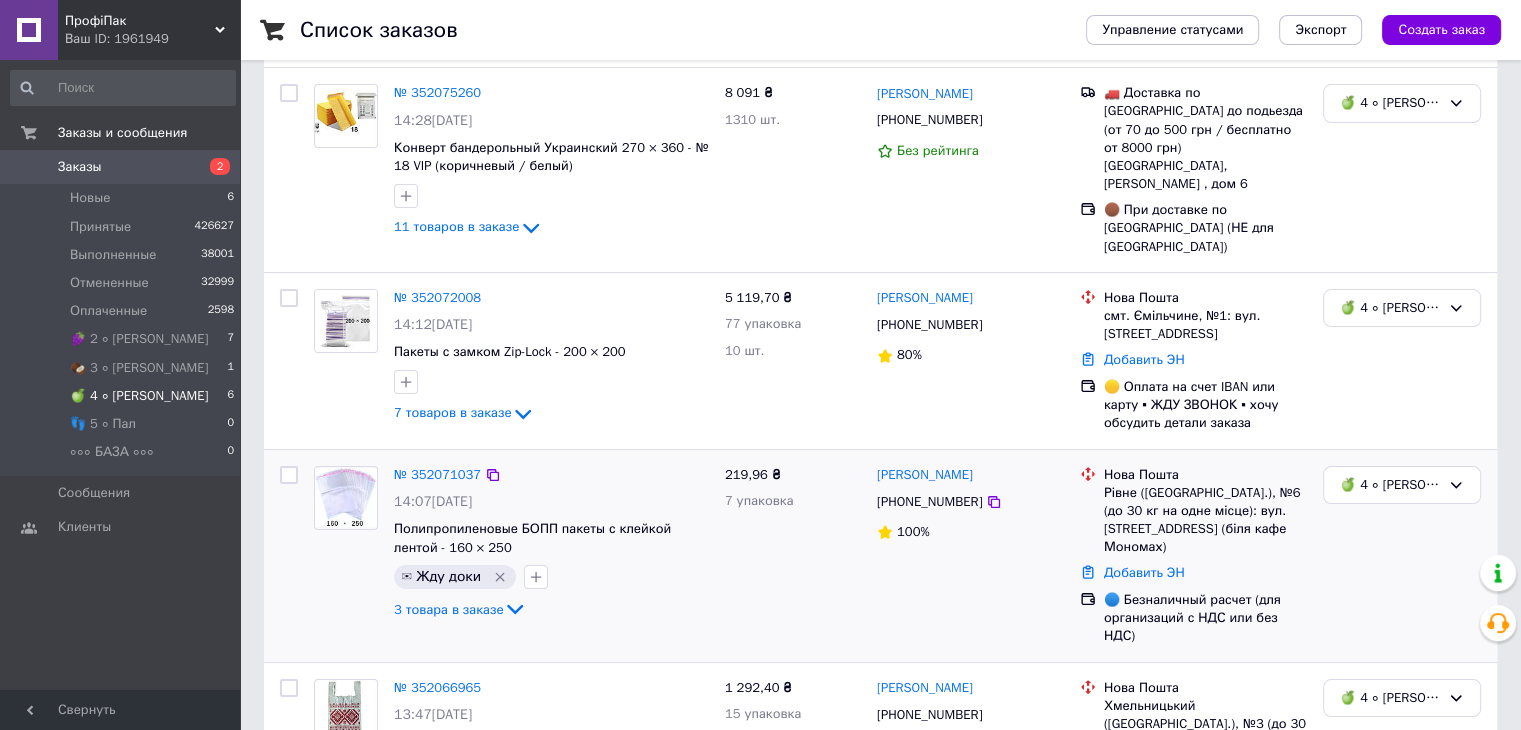 click on "Ірина Фесюк" at bounding box center [970, 475] 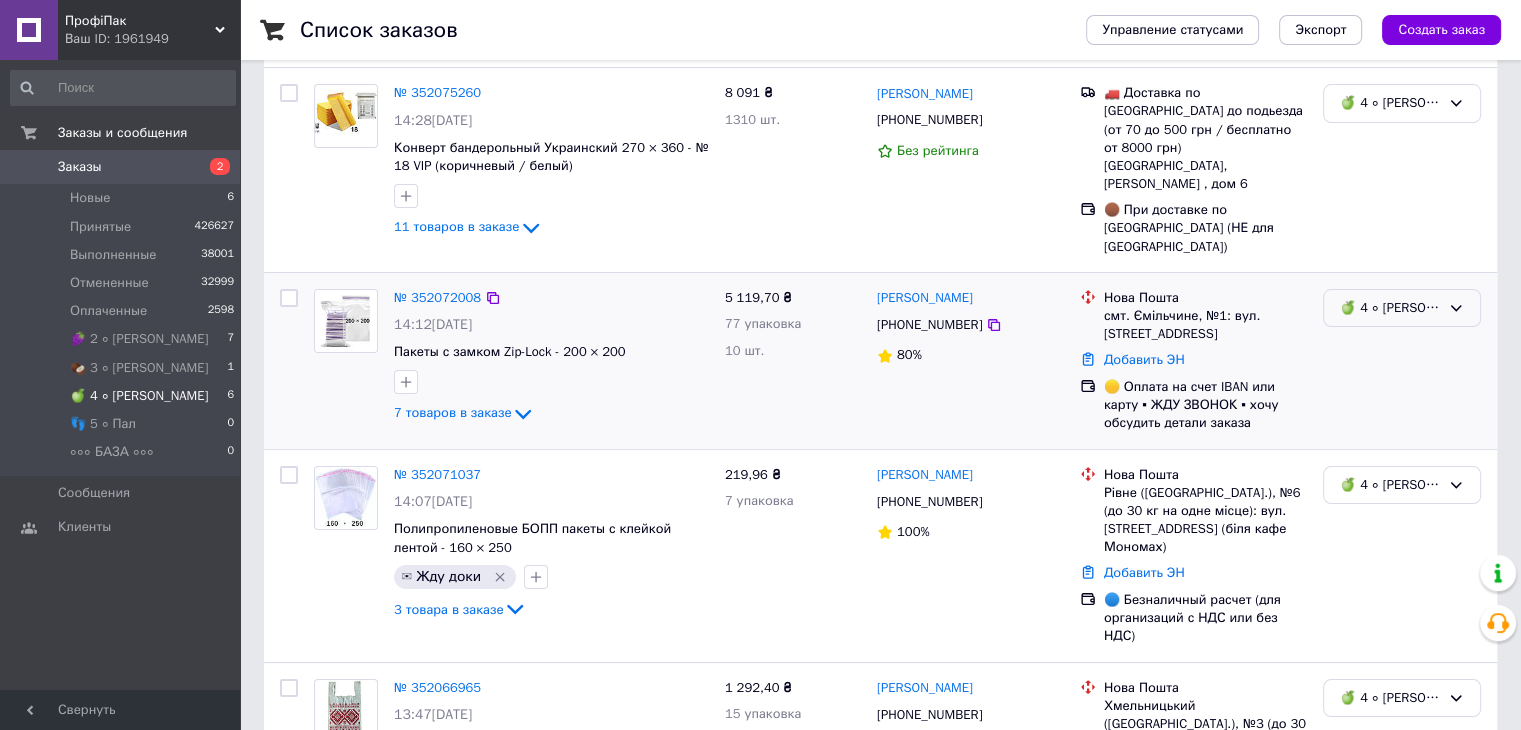 click on "🍏 4 ∘ [PERSON_NAME]" at bounding box center [1390, 308] 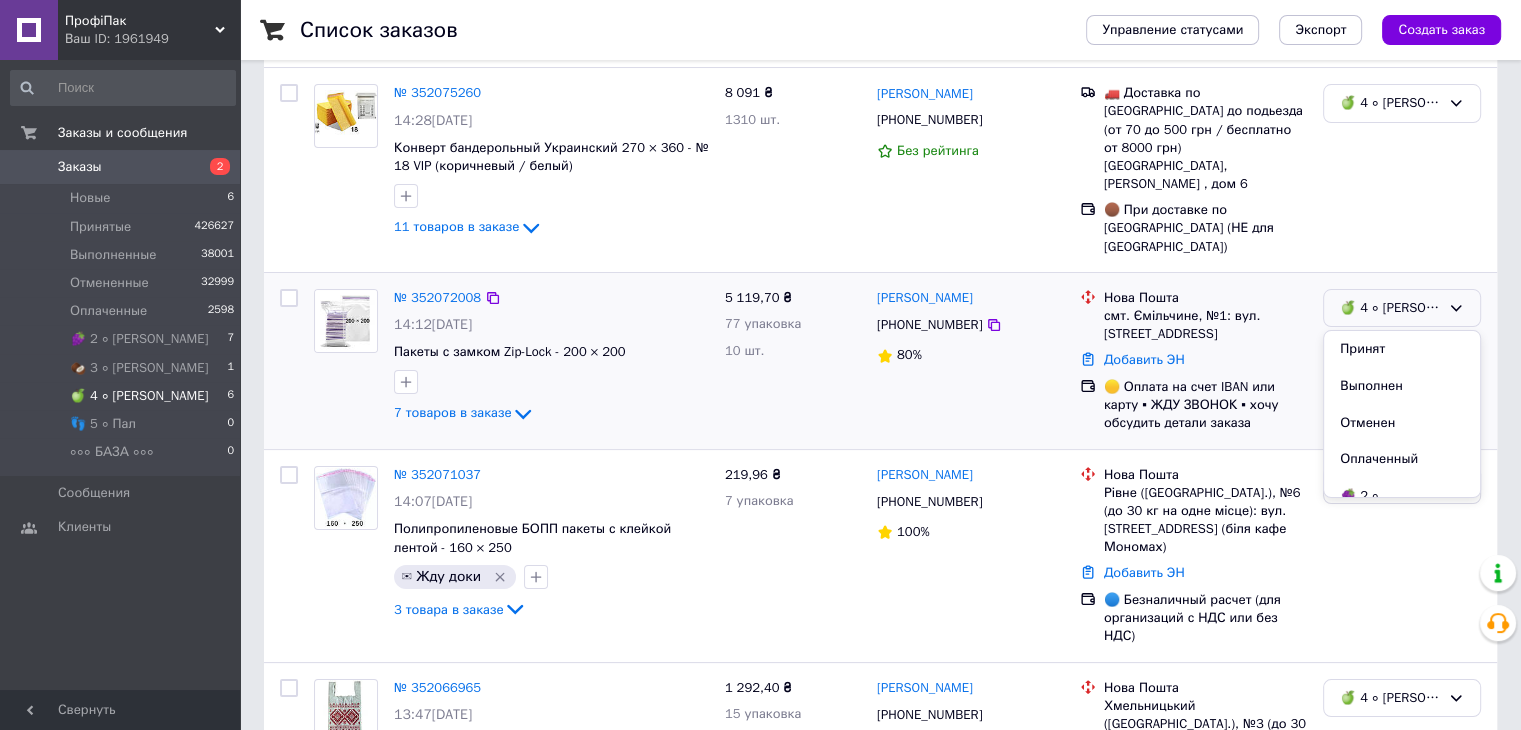 click on "Принят" at bounding box center [1402, 349] 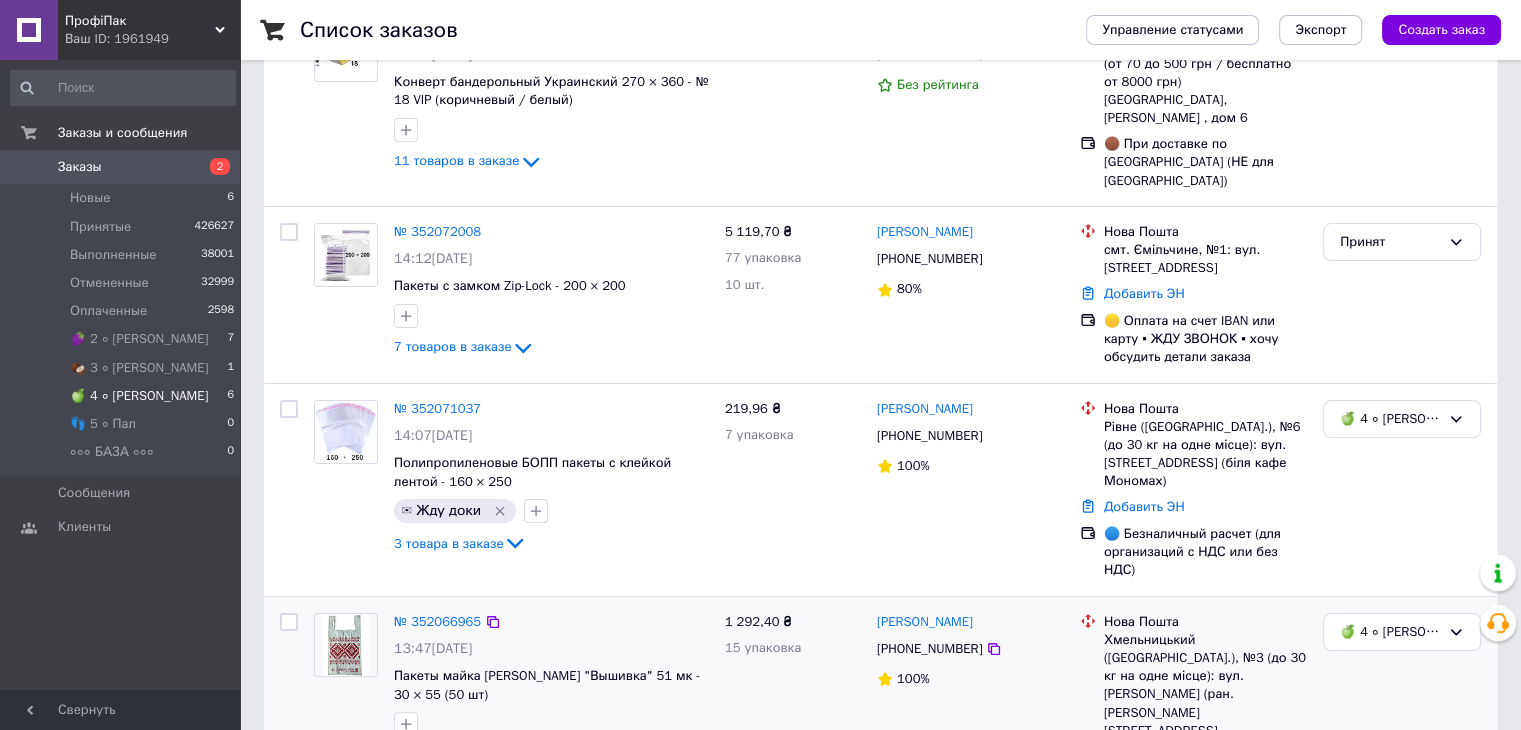 scroll, scrollTop: 319, scrollLeft: 0, axis: vertical 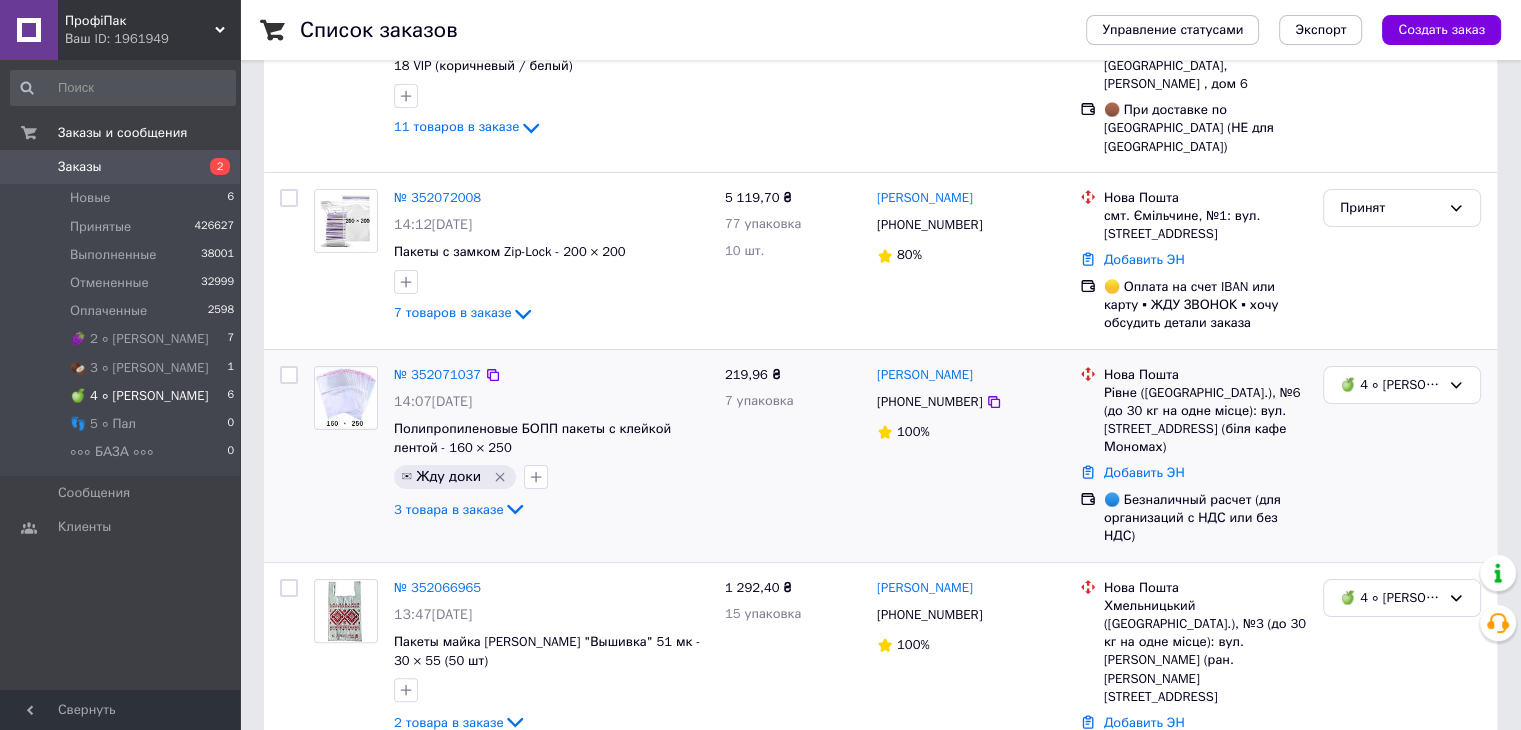 click at bounding box center (346, 444) 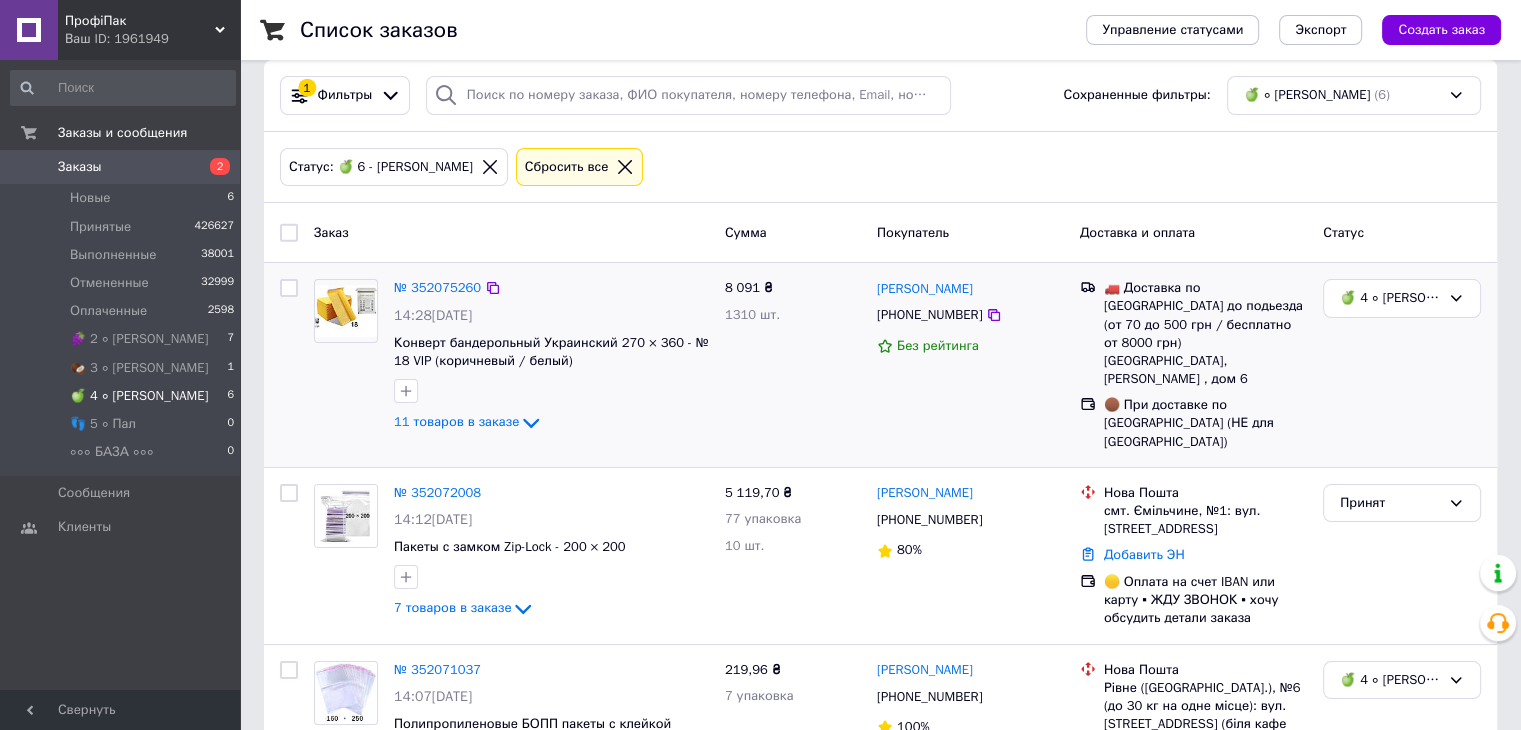 scroll, scrollTop: 19, scrollLeft: 0, axis: vertical 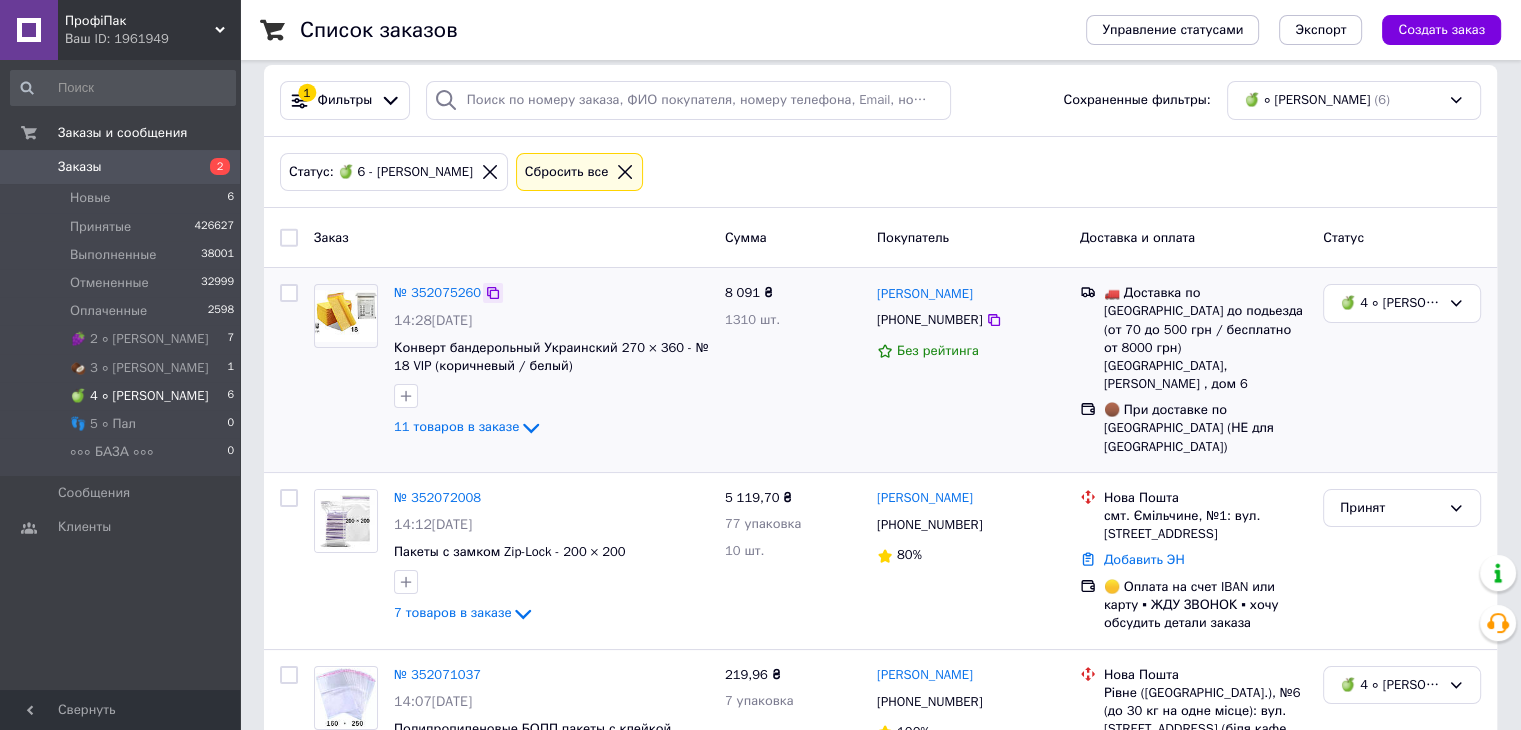click 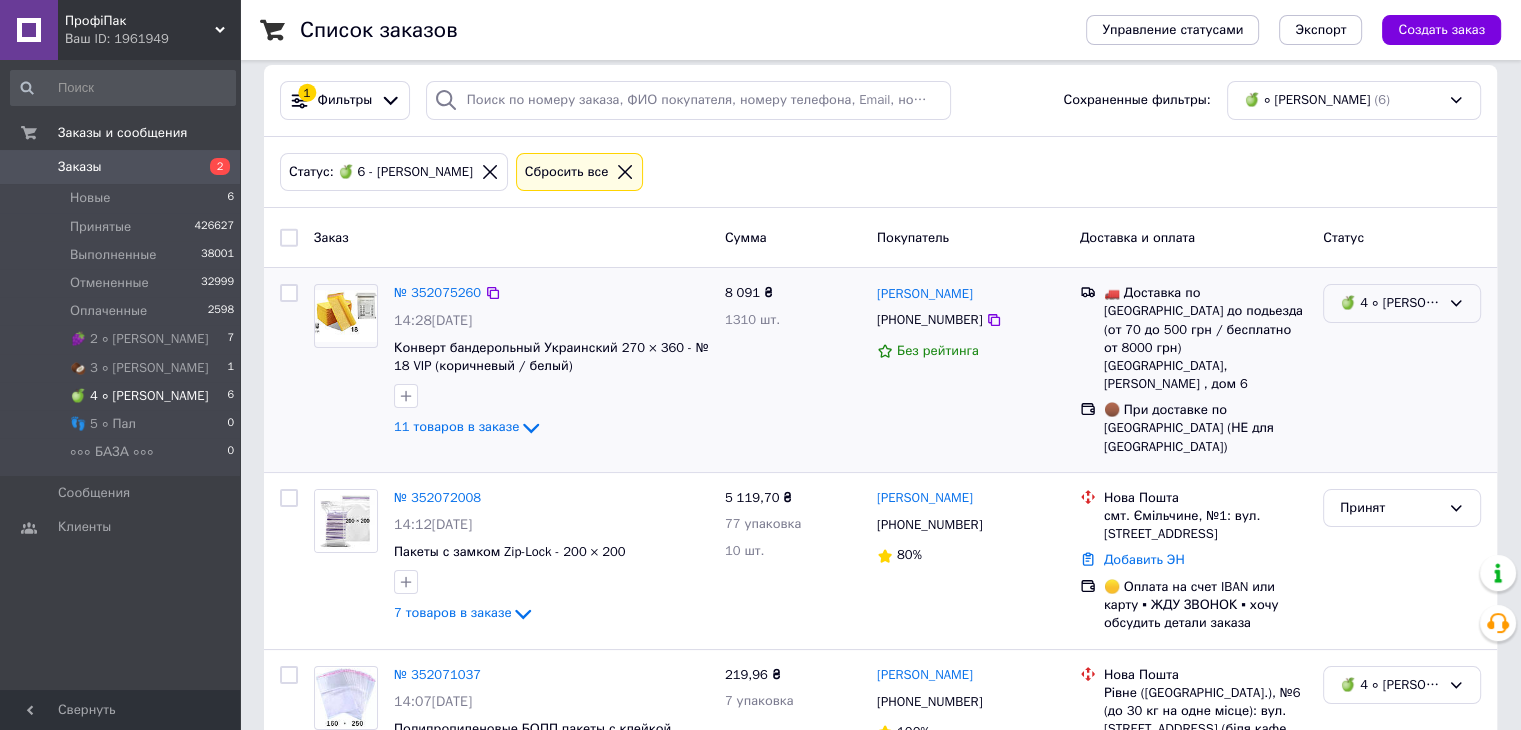 click on "🍏 4 ∘ [PERSON_NAME]" at bounding box center (1390, 303) 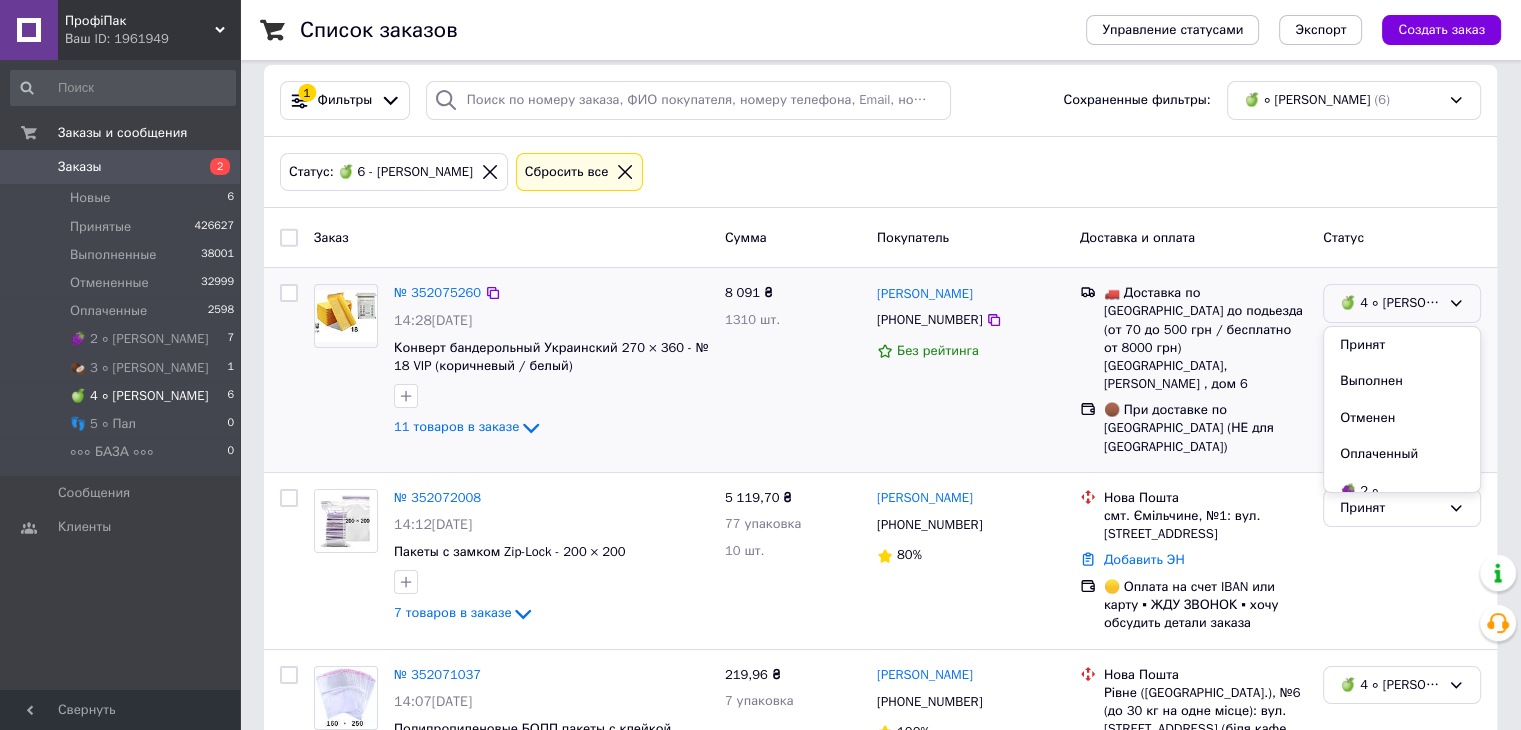 drag, startPoint x: 1371, startPoint y: 337, endPoint x: 1348, endPoint y: 347, distance: 25.079872 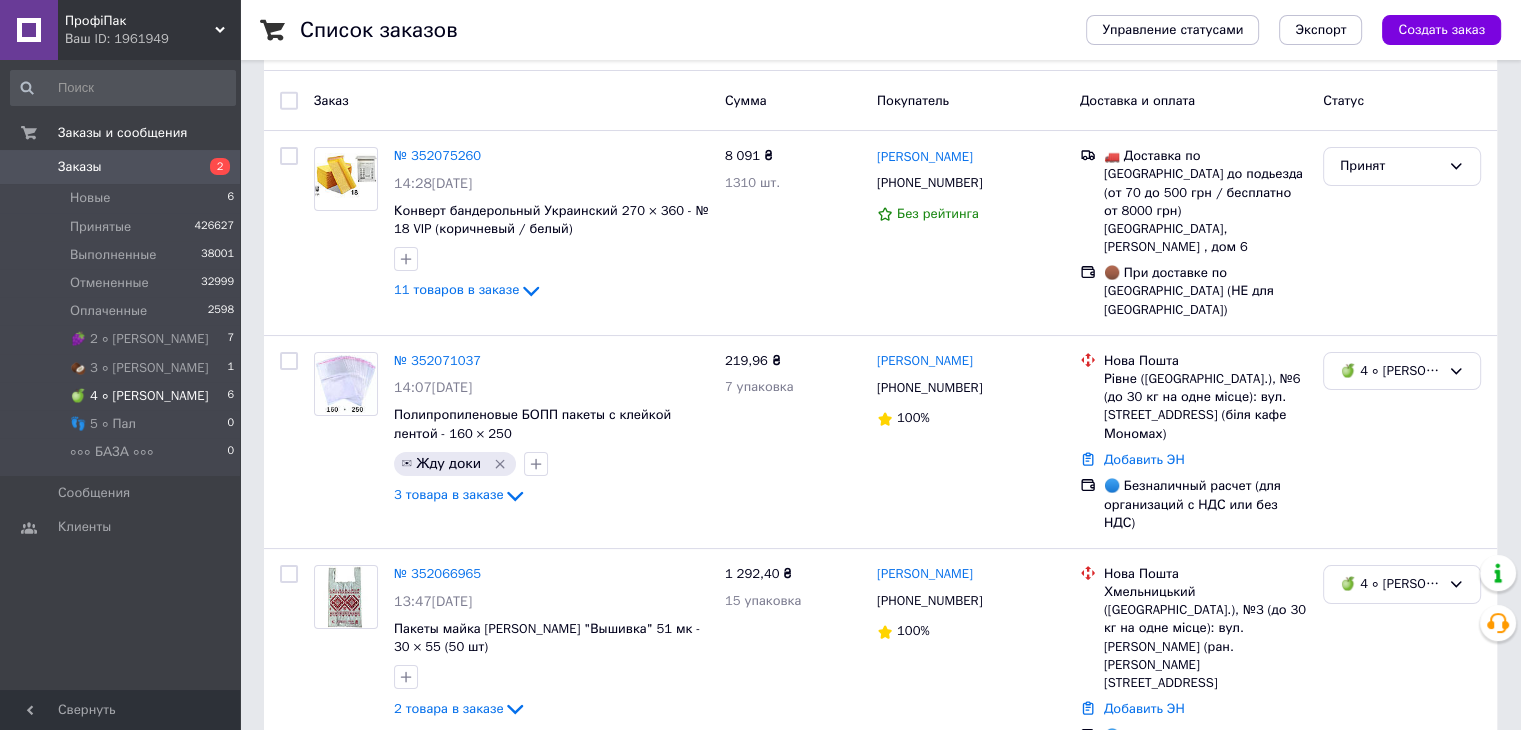 scroll, scrollTop: 466, scrollLeft: 0, axis: vertical 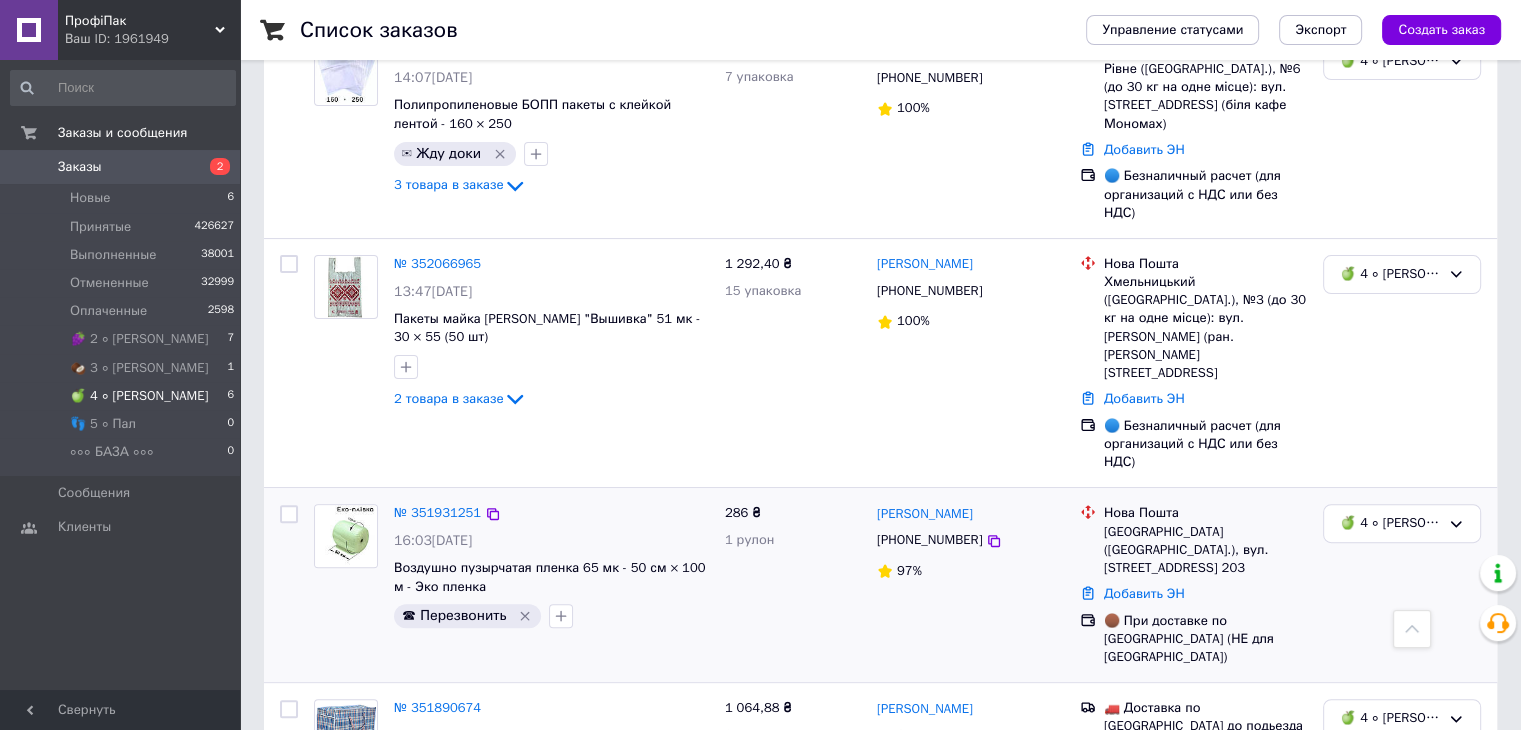 drag, startPoint x: 768, startPoint y: 497, endPoint x: 888, endPoint y: 518, distance: 121.82365 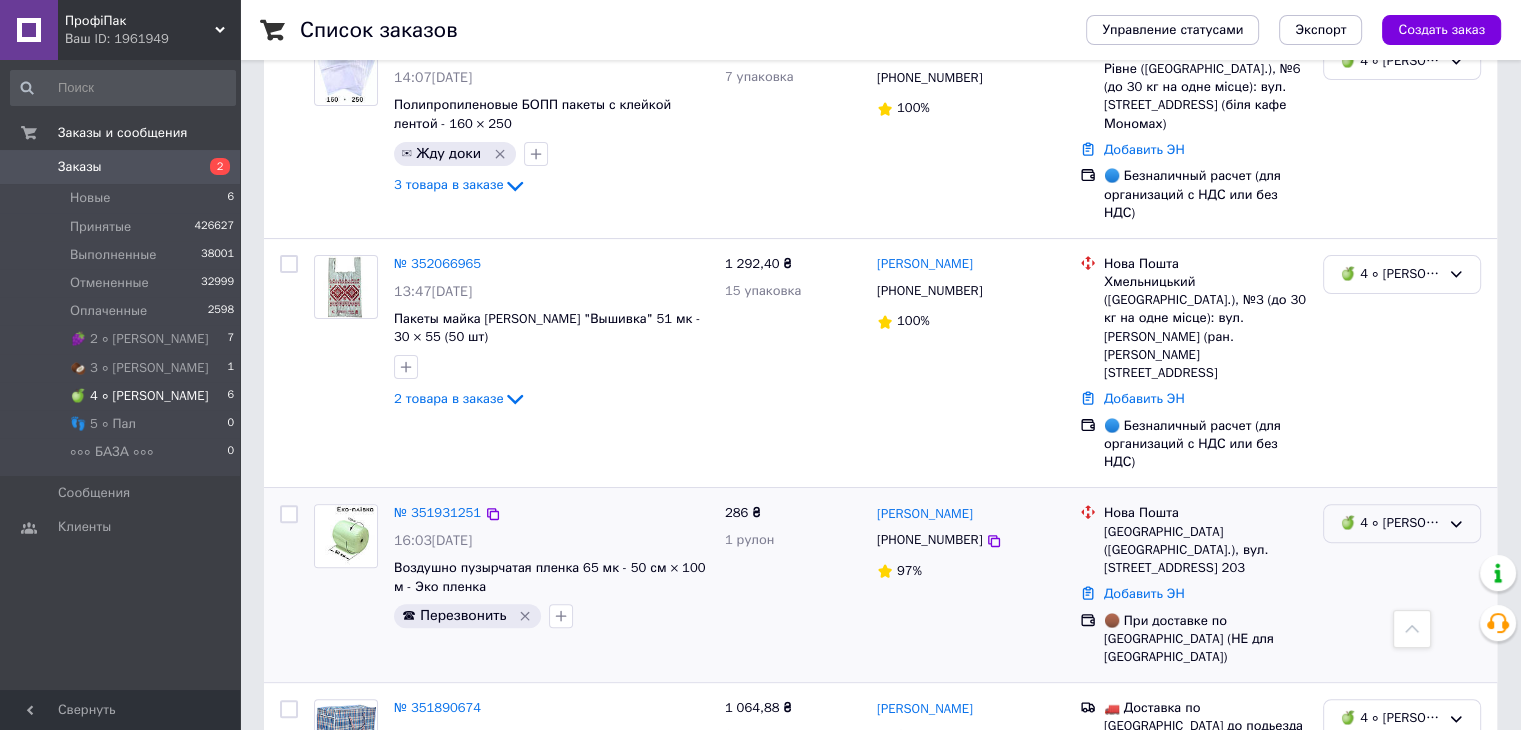 click on "🍏 4 ∘ [PERSON_NAME]" at bounding box center (1390, 523) 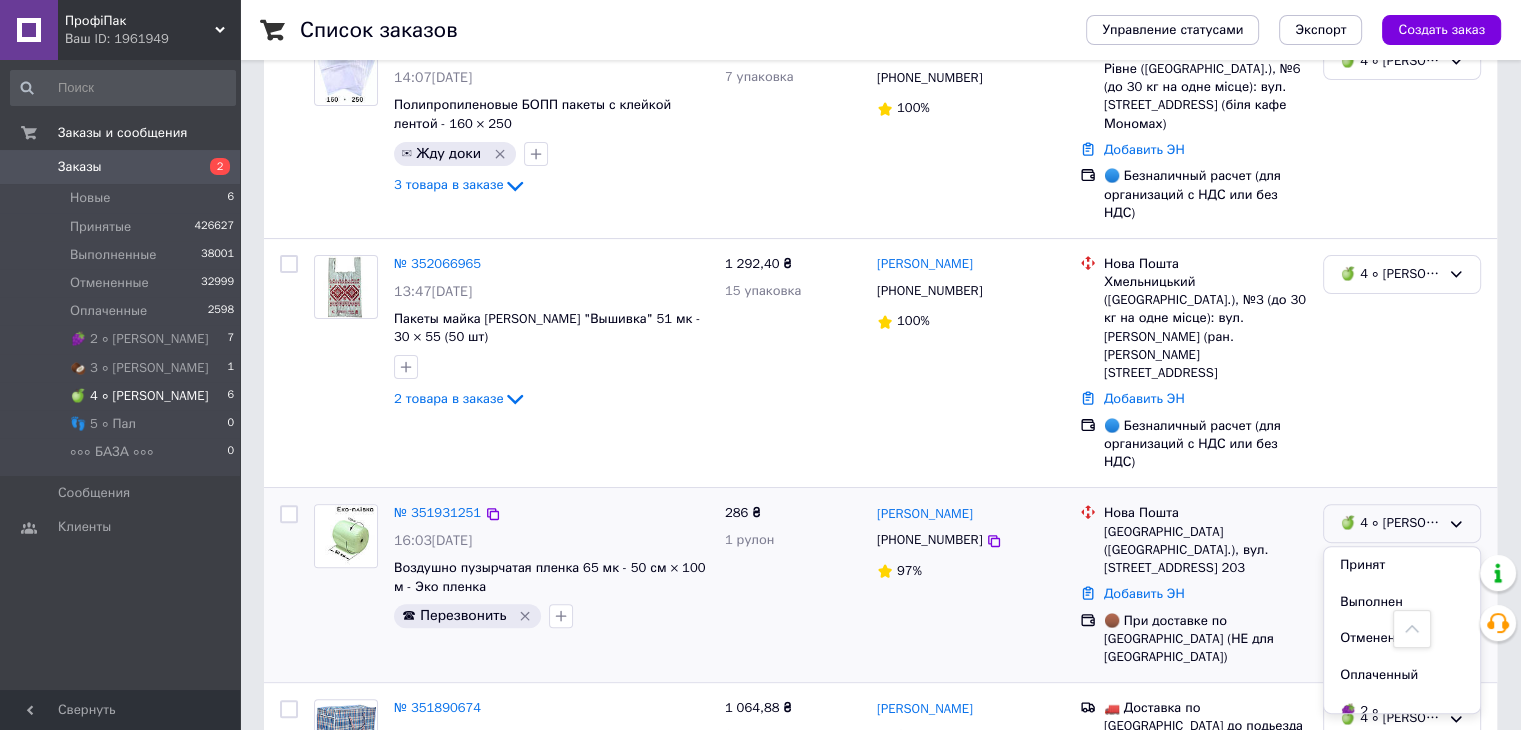 click on "Принят" at bounding box center [1402, 565] 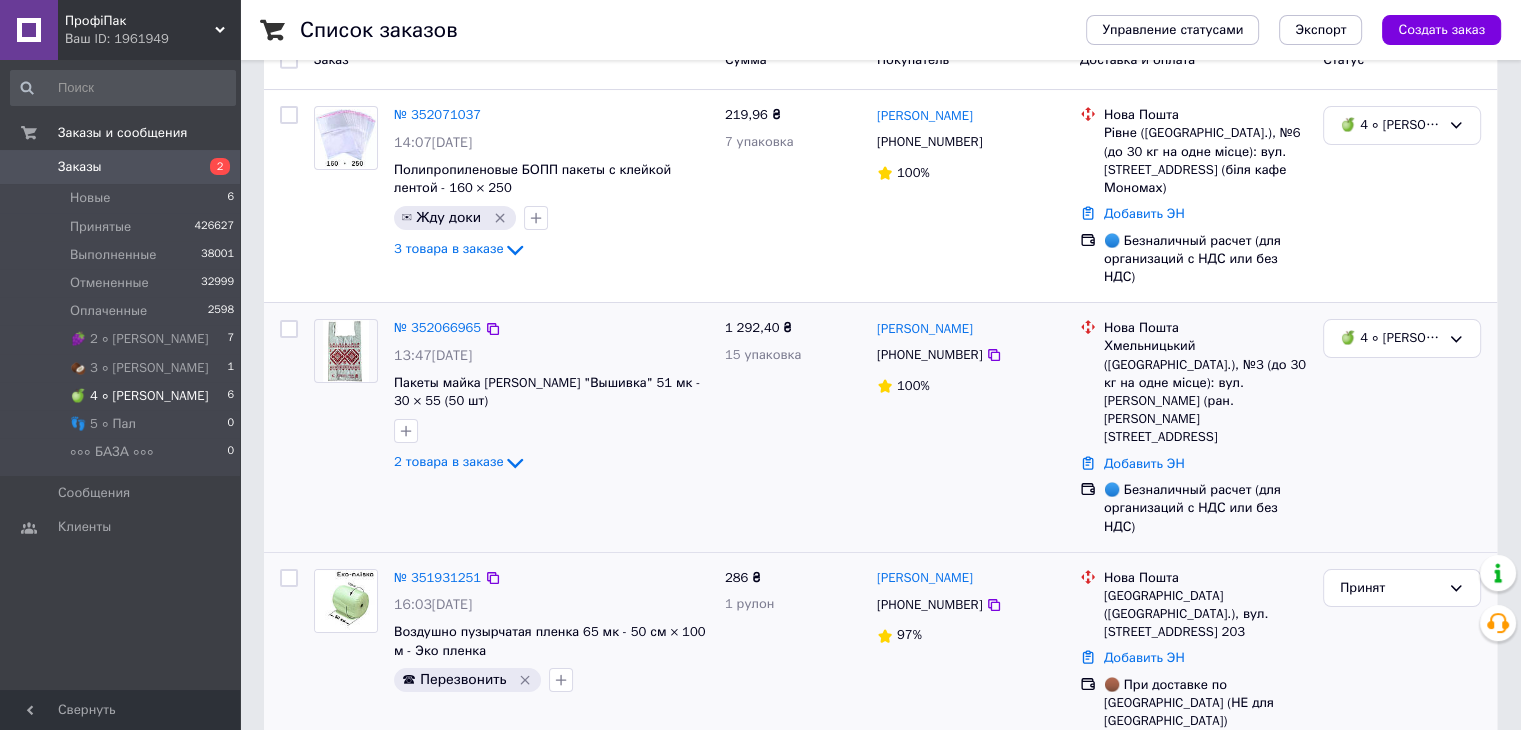 scroll, scrollTop: 277, scrollLeft: 0, axis: vertical 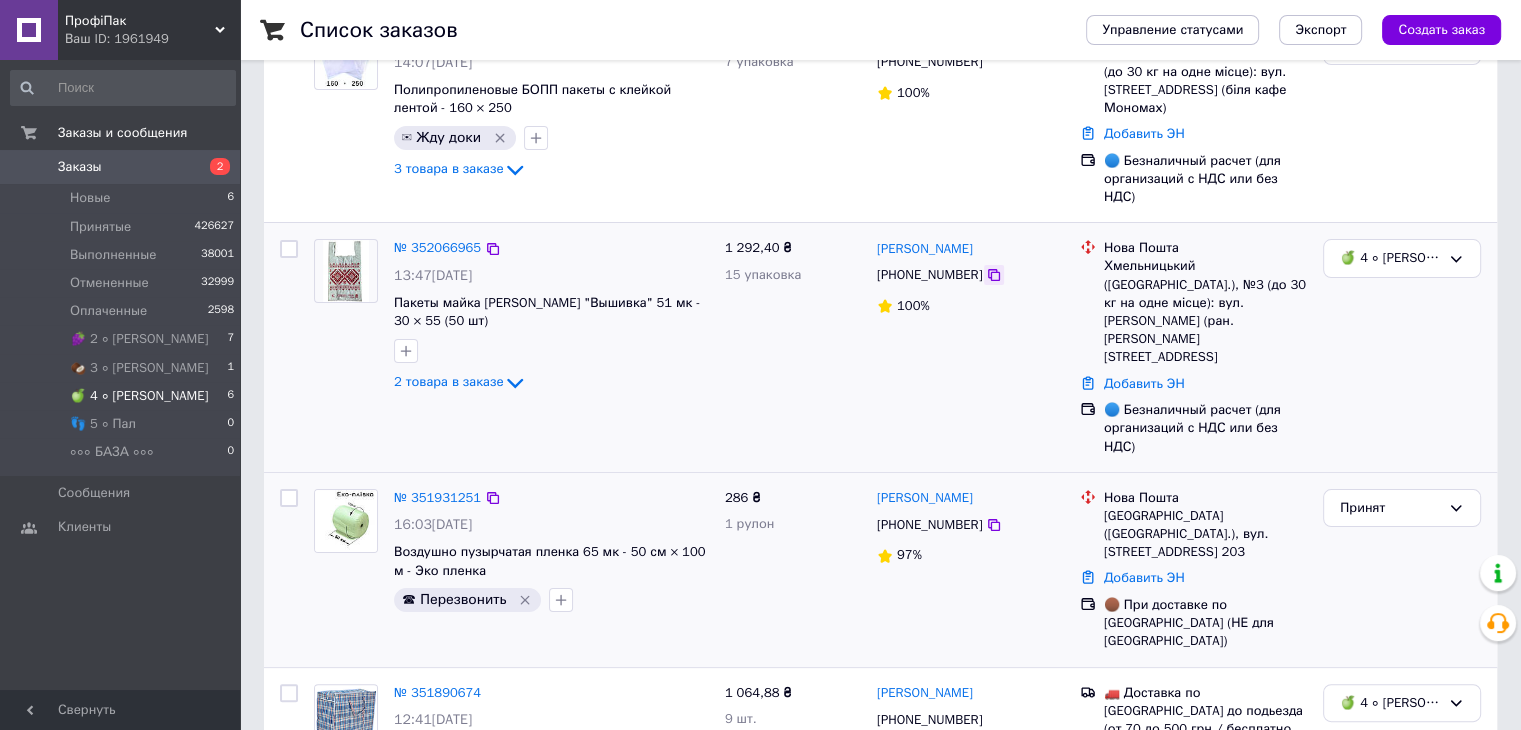 click 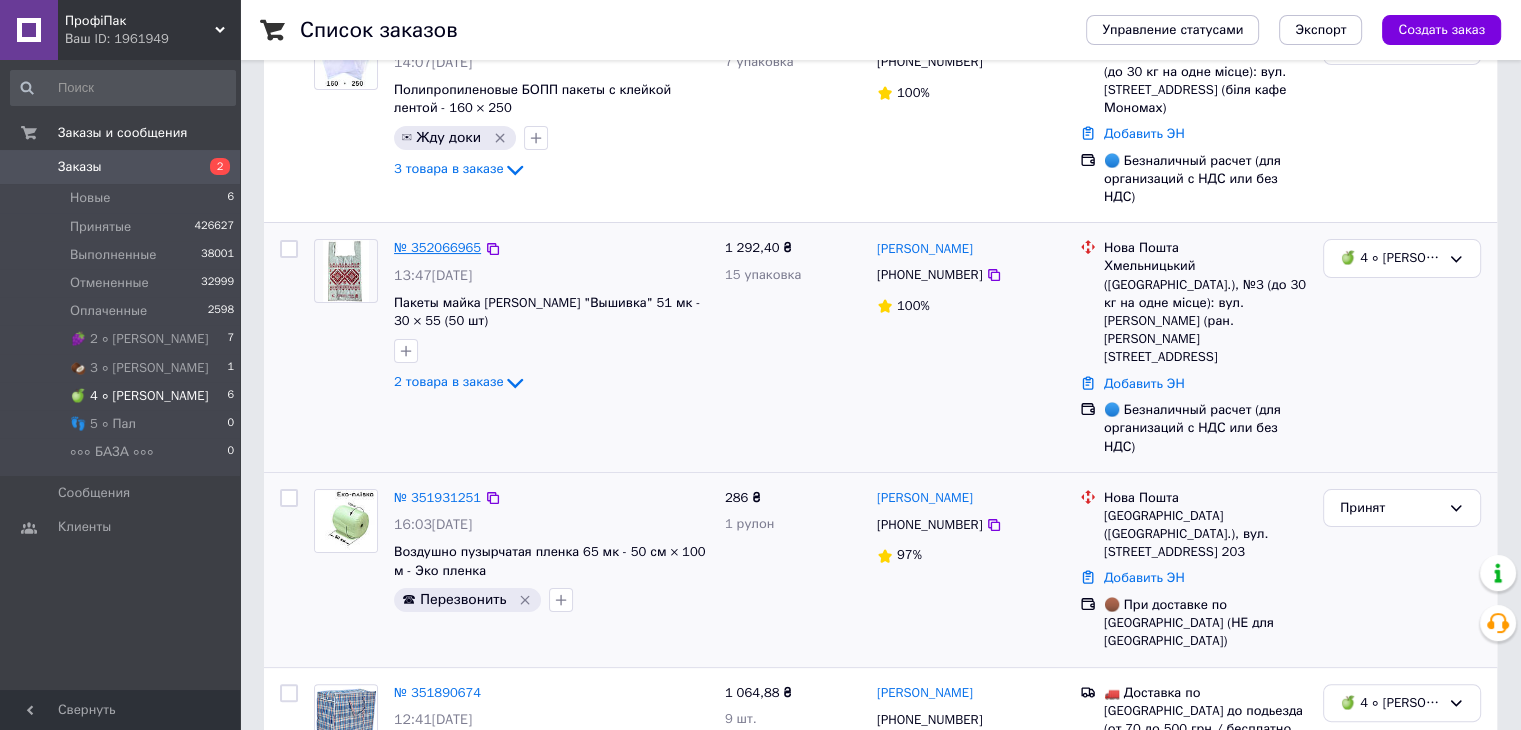 click on "№ 352066965" at bounding box center [437, 247] 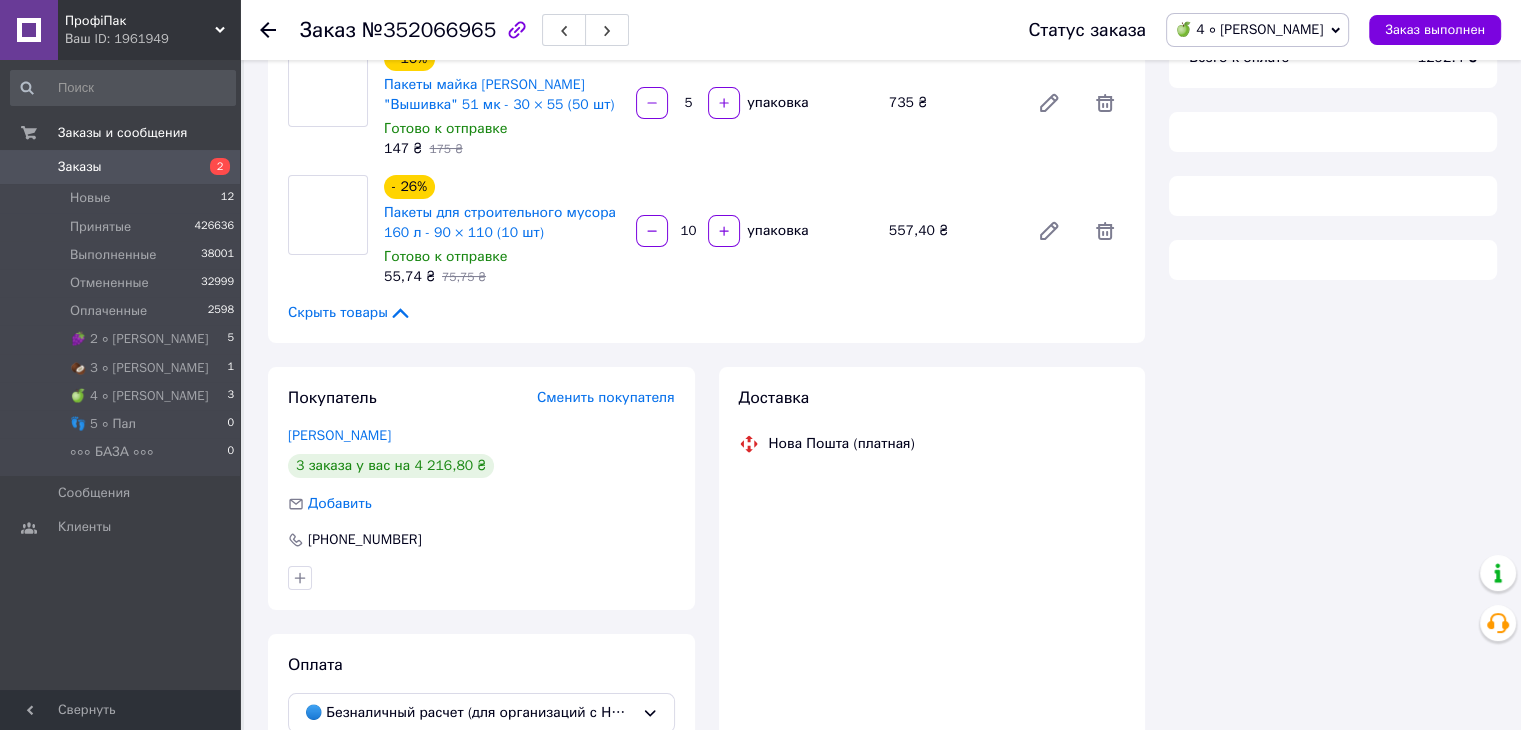 scroll, scrollTop: 277, scrollLeft: 0, axis: vertical 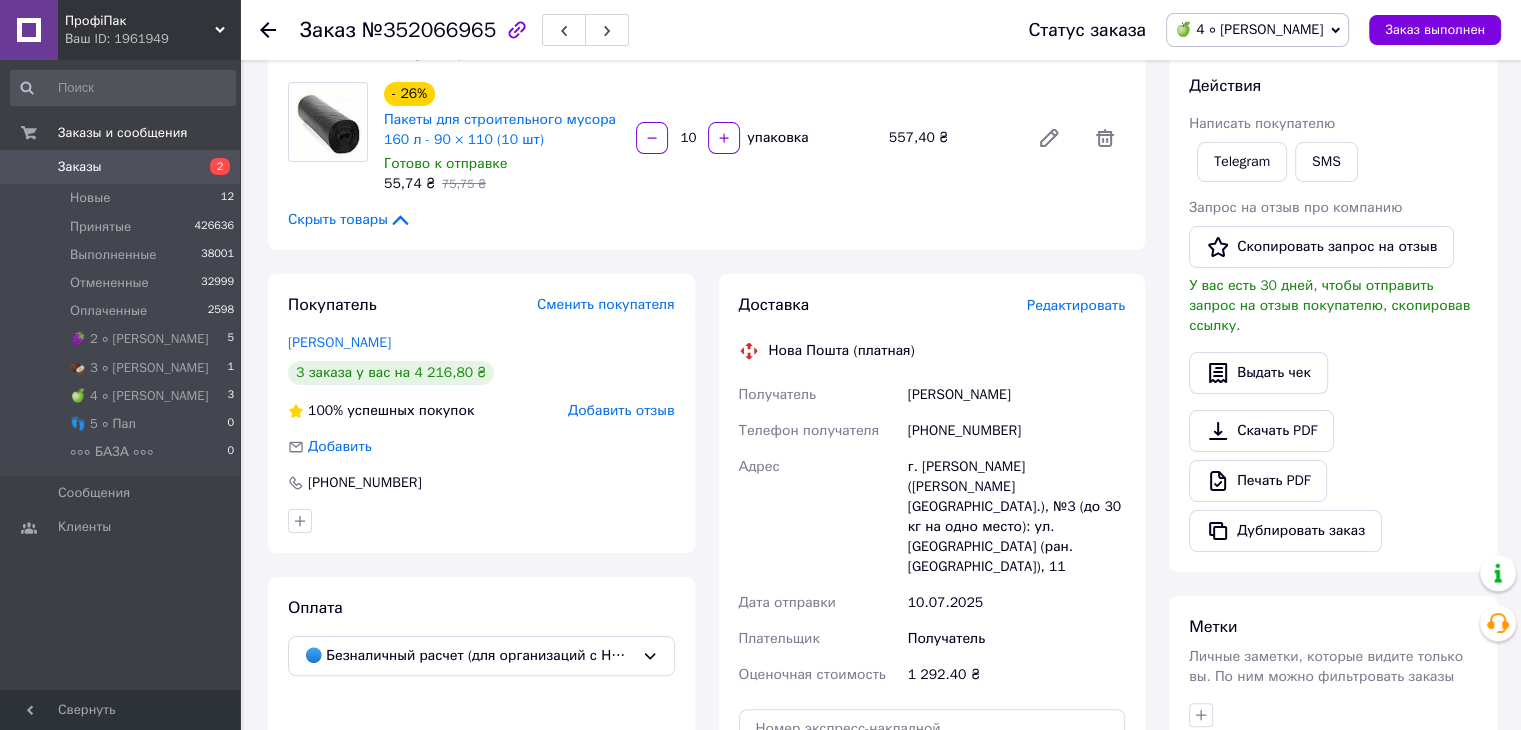 drag, startPoint x: 364, startPoint y: 245, endPoint x: 472, endPoint y: 293, distance: 118.186295 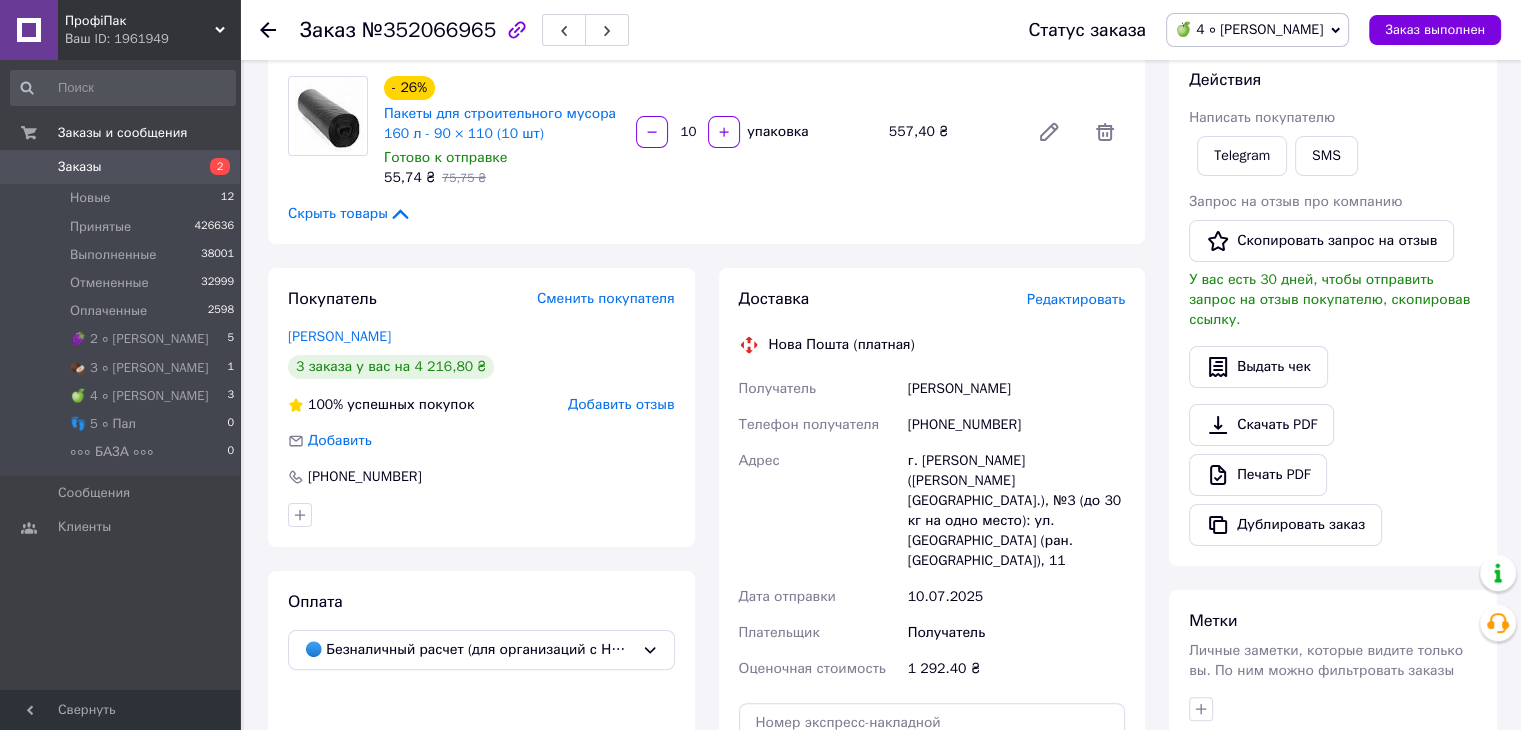 scroll, scrollTop: 400, scrollLeft: 0, axis: vertical 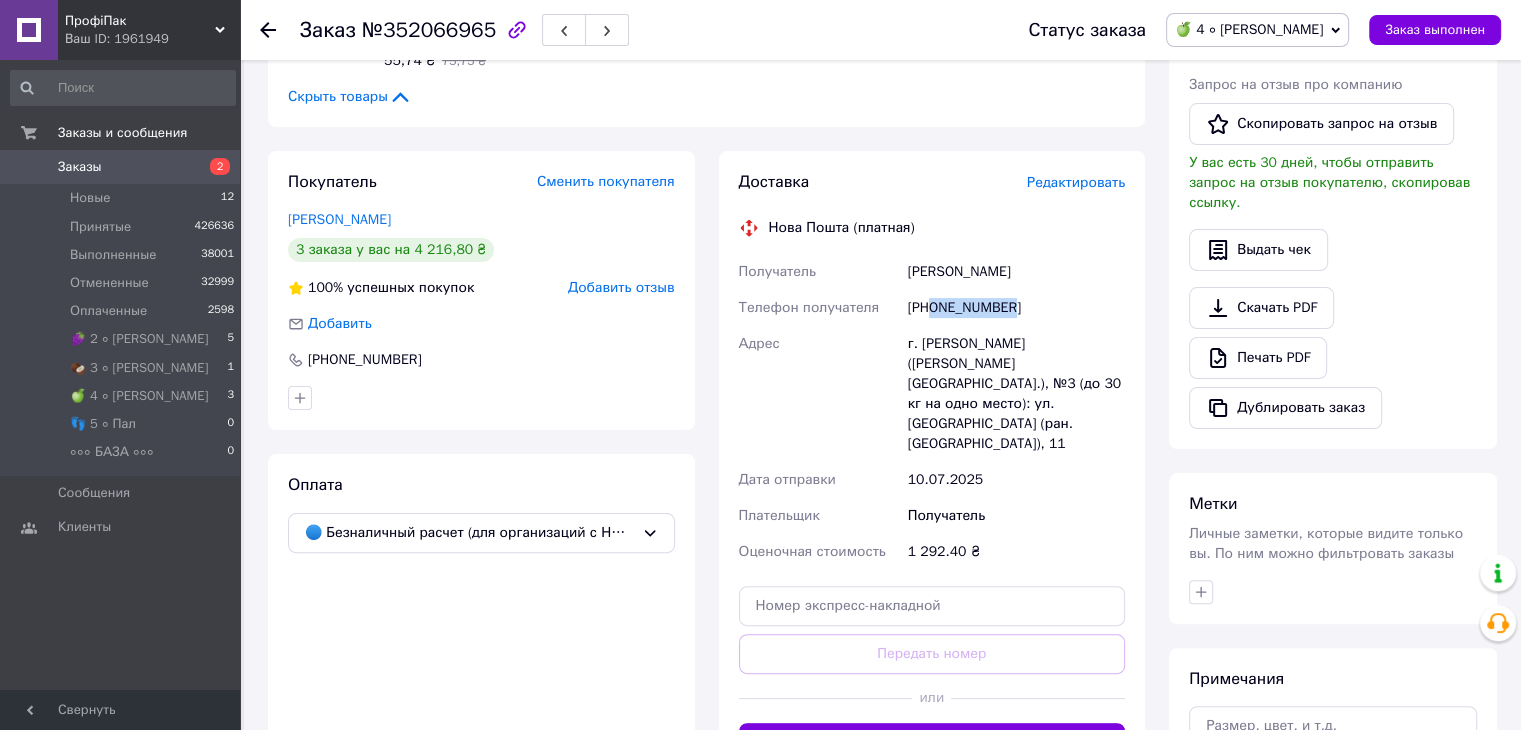 copy on "0970383033" 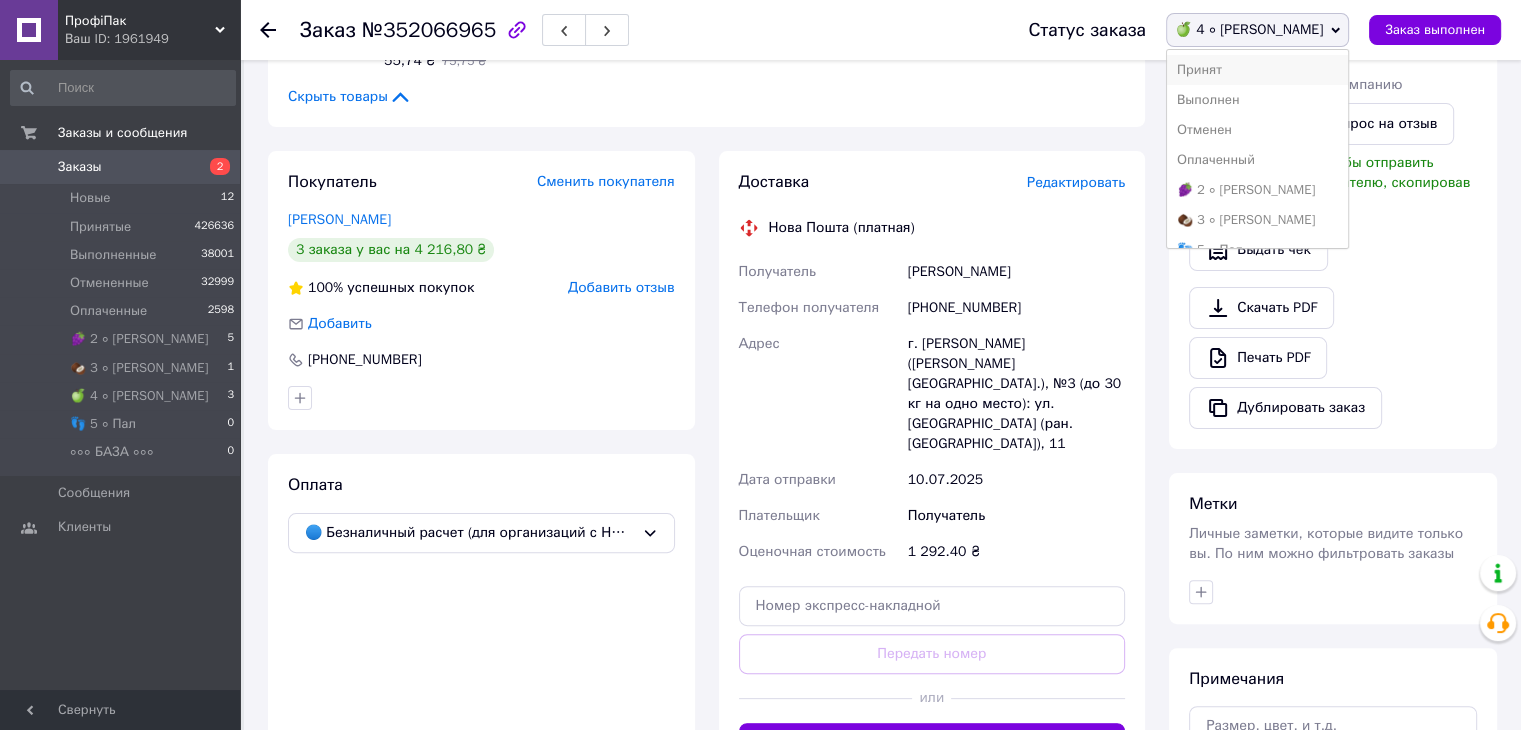 click on "Принят" at bounding box center [1257, 70] 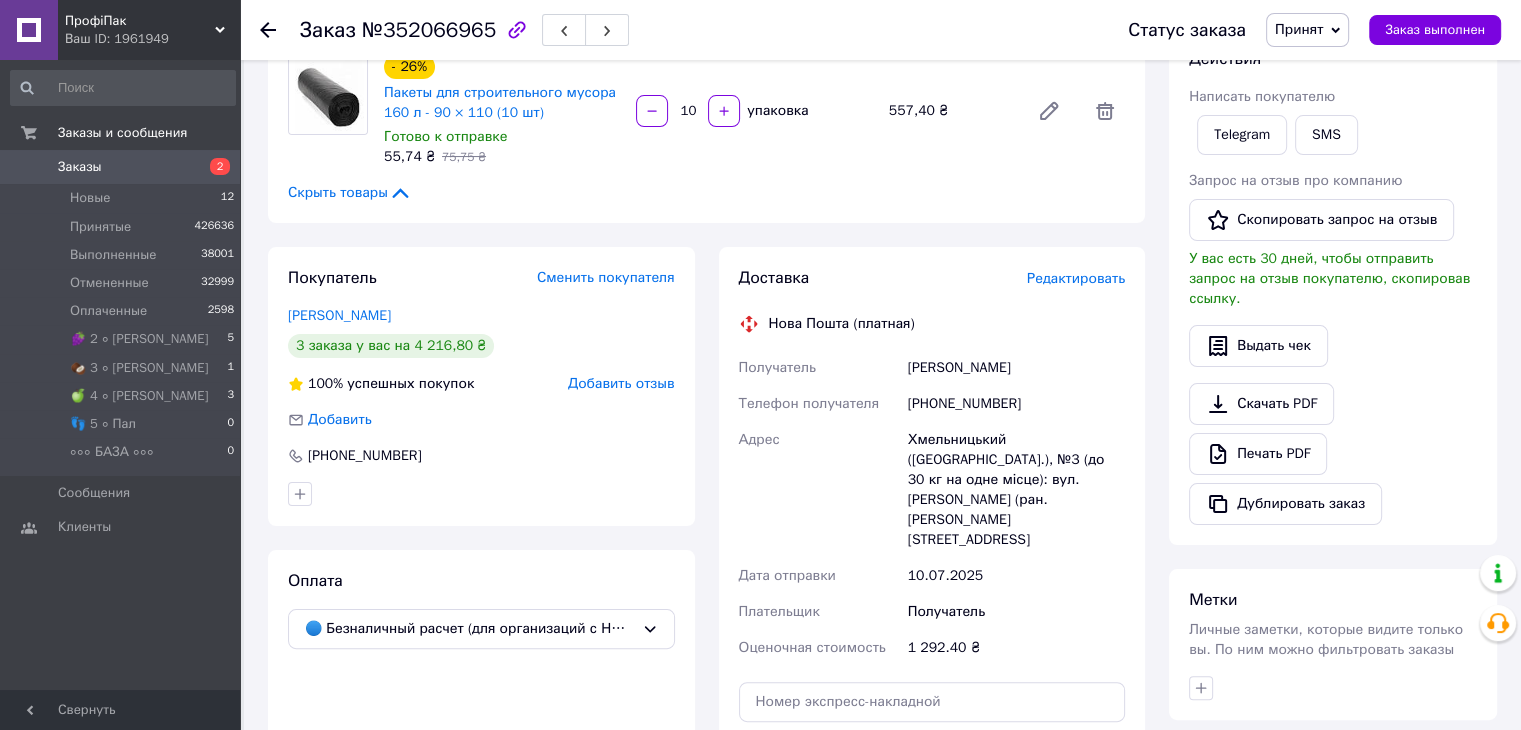 scroll, scrollTop: 500, scrollLeft: 0, axis: vertical 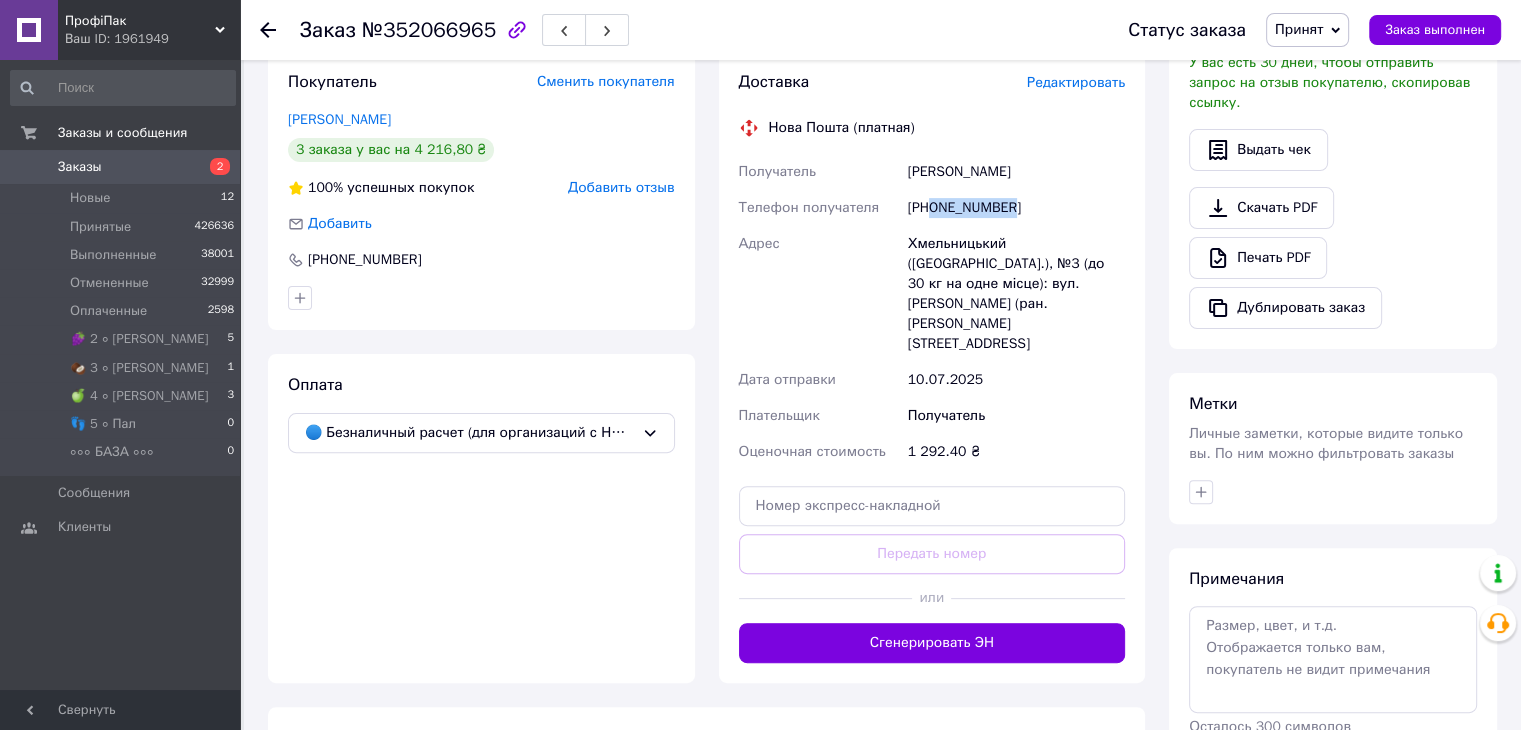 copy on "0970383033" 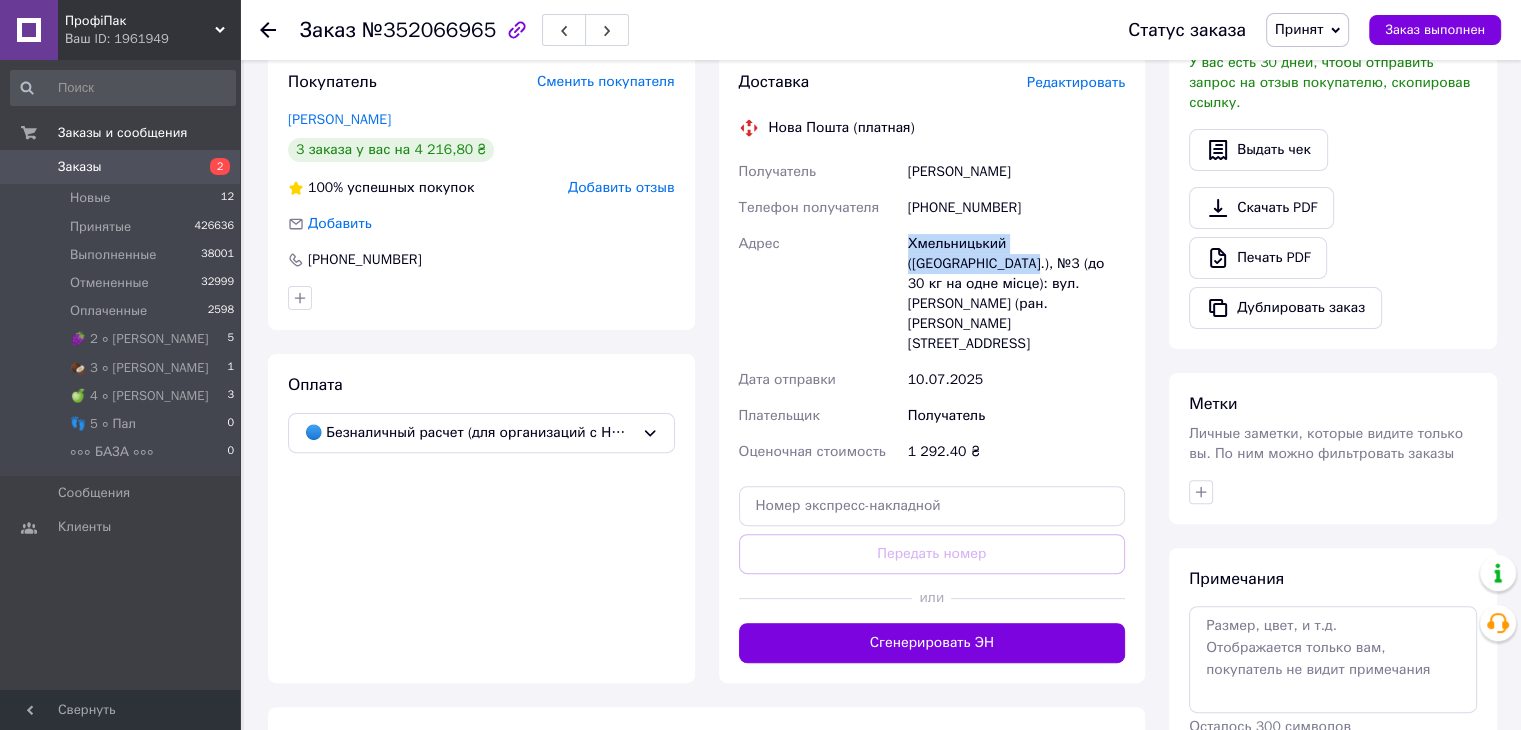 copy on "Адрес Хмельницький (Хмельницька обл.)" 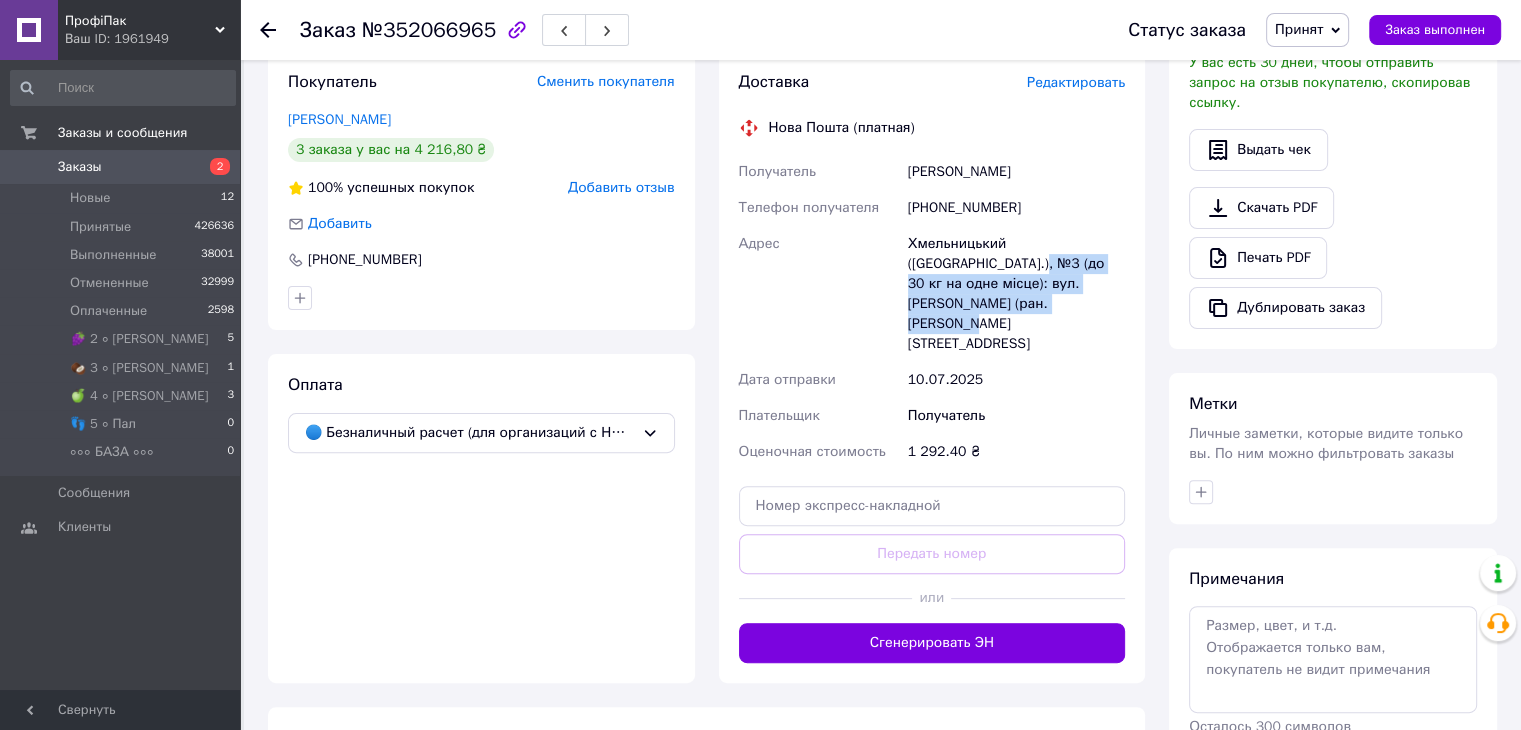 copy on "№3 (до 30 кг на одне місце): вул. Сіцінського (ран. Ватутіна), 11" 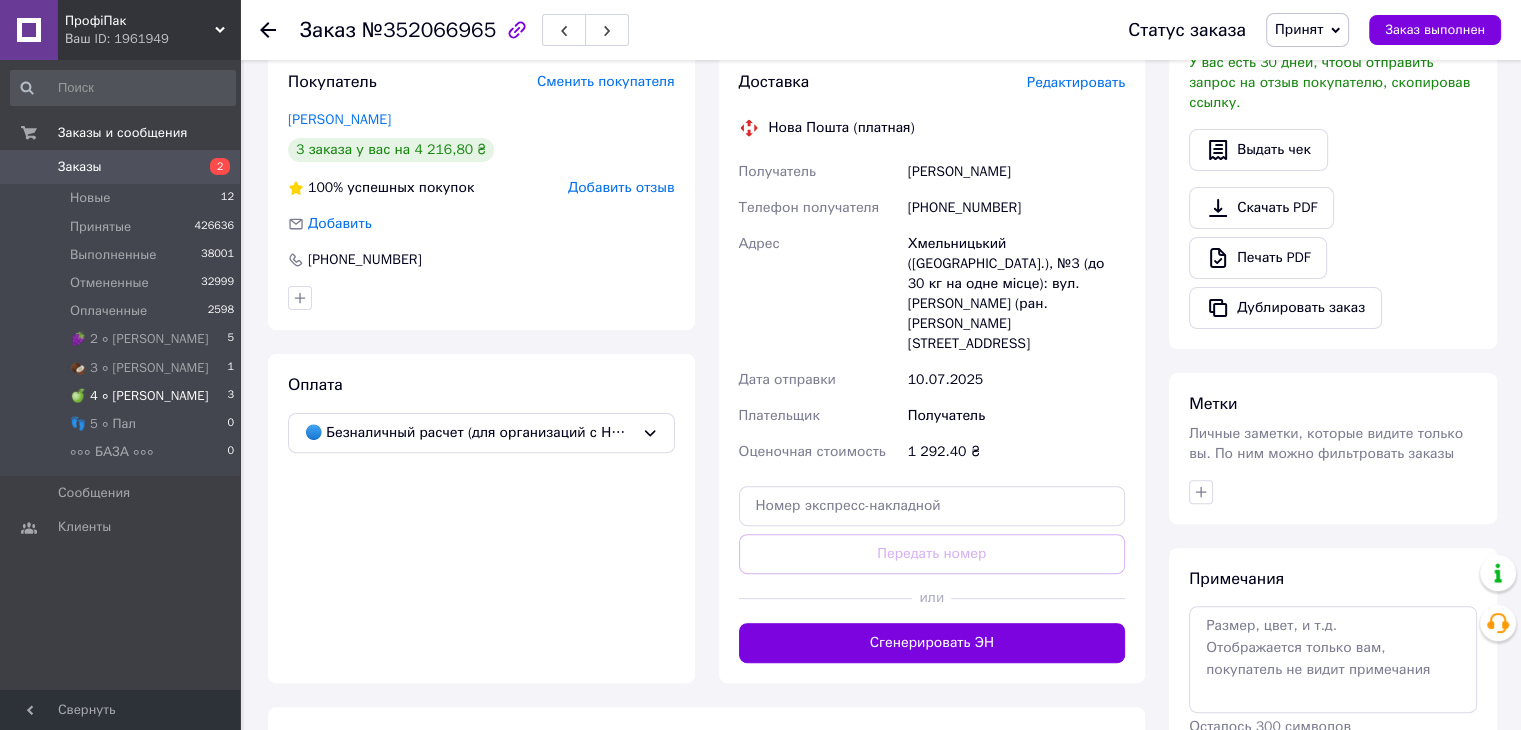 click on "🍏 4 ∘ Таня 3" at bounding box center [123, 396] 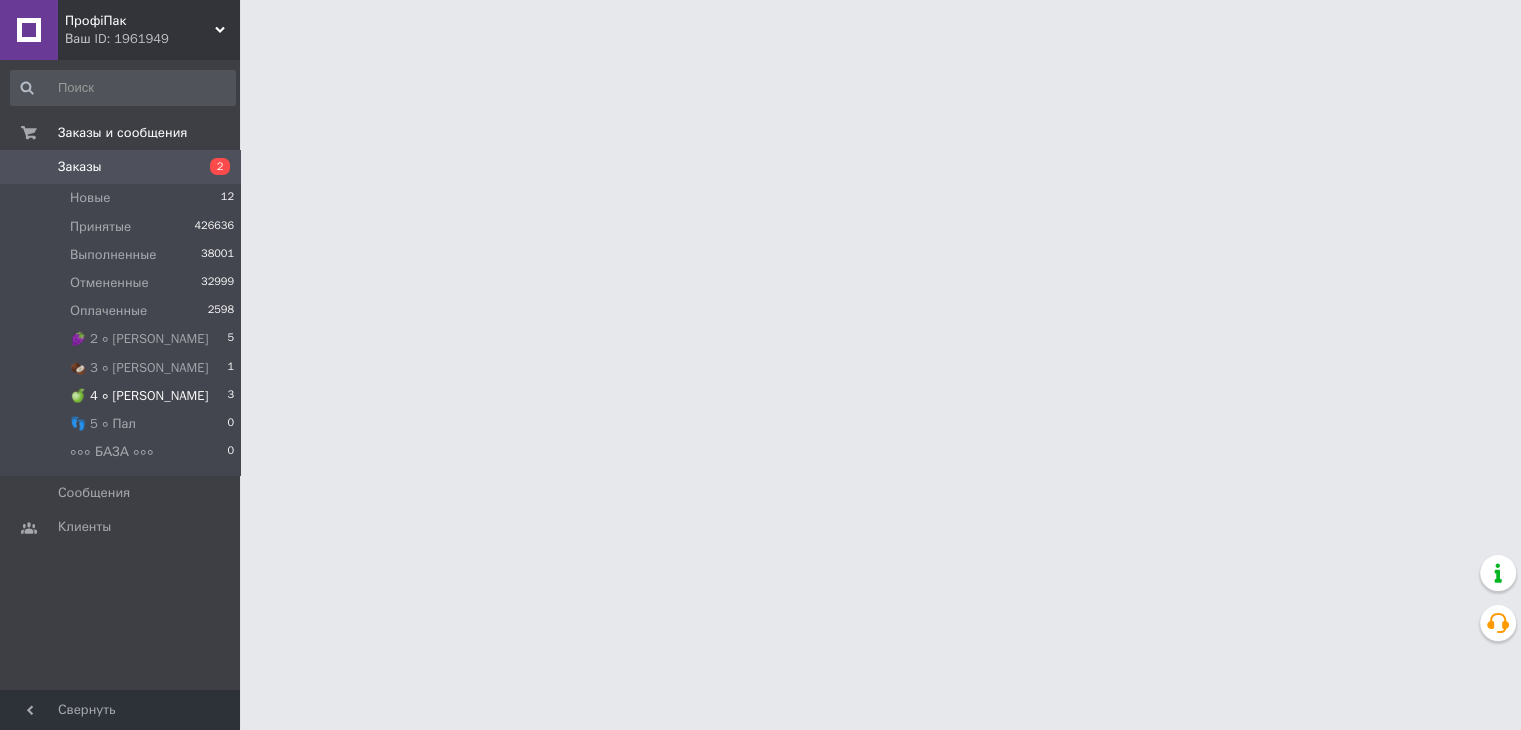 scroll, scrollTop: 0, scrollLeft: 0, axis: both 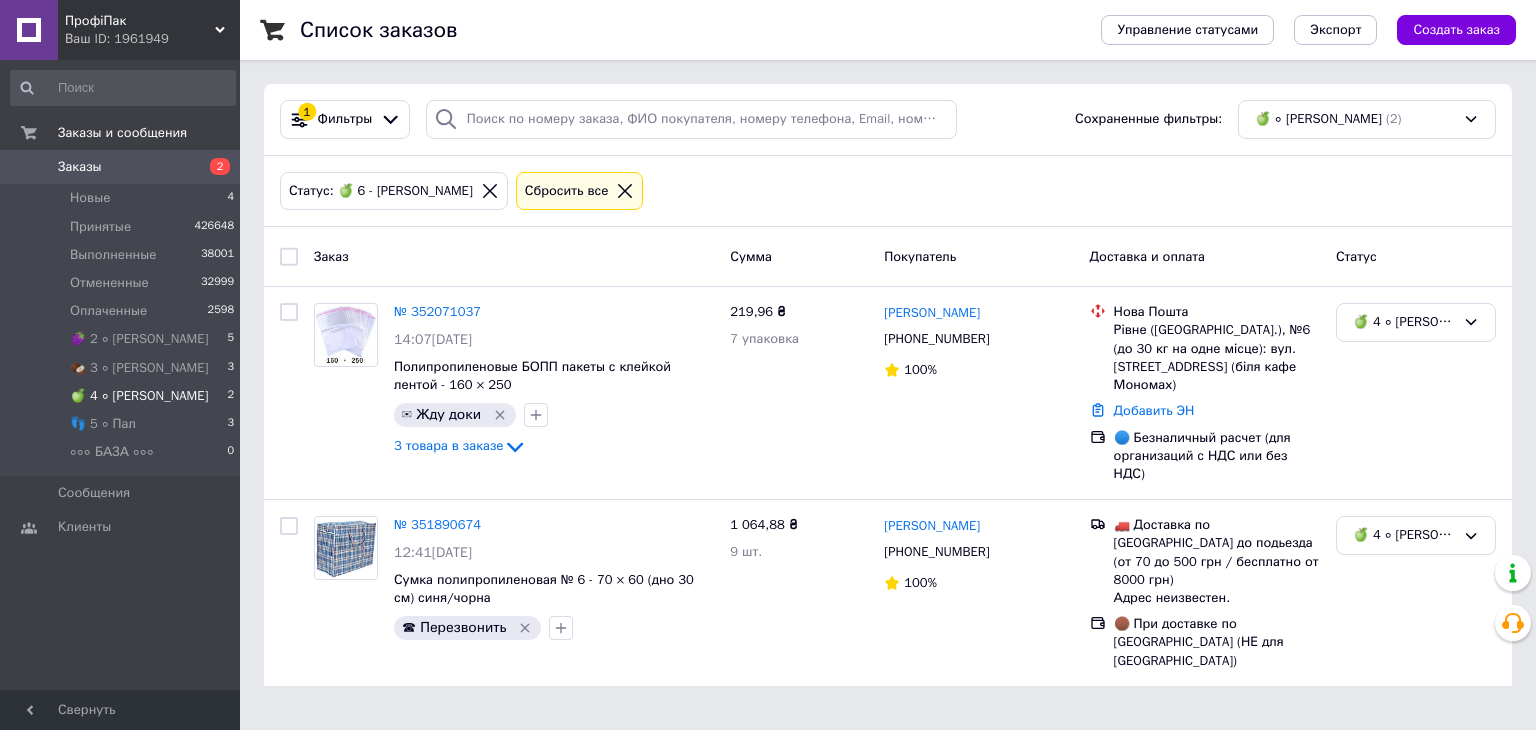 click on "🍏 4 ∘ Таня 2" at bounding box center (123, 396) 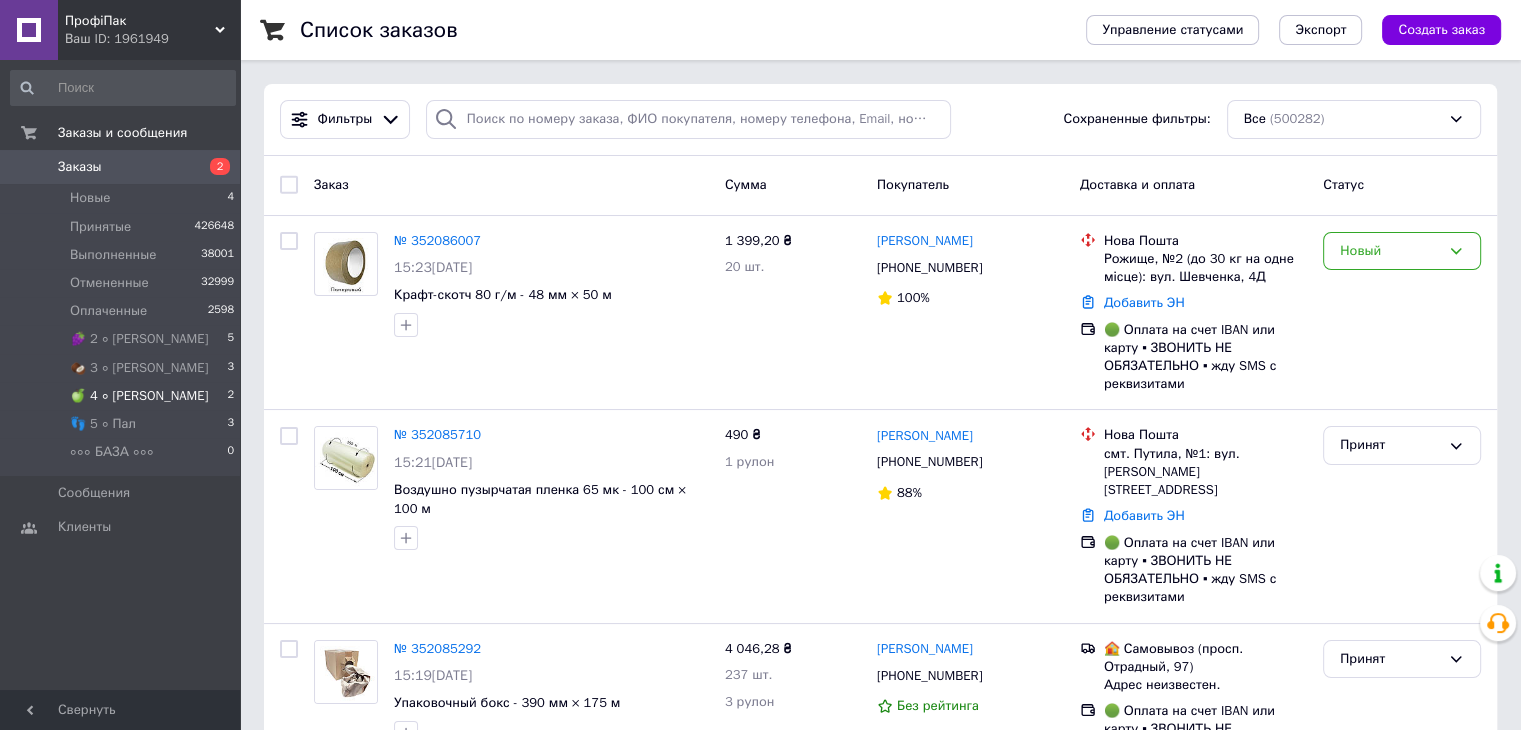 click on "🍏 4 ∘ [PERSON_NAME]" at bounding box center [139, 396] 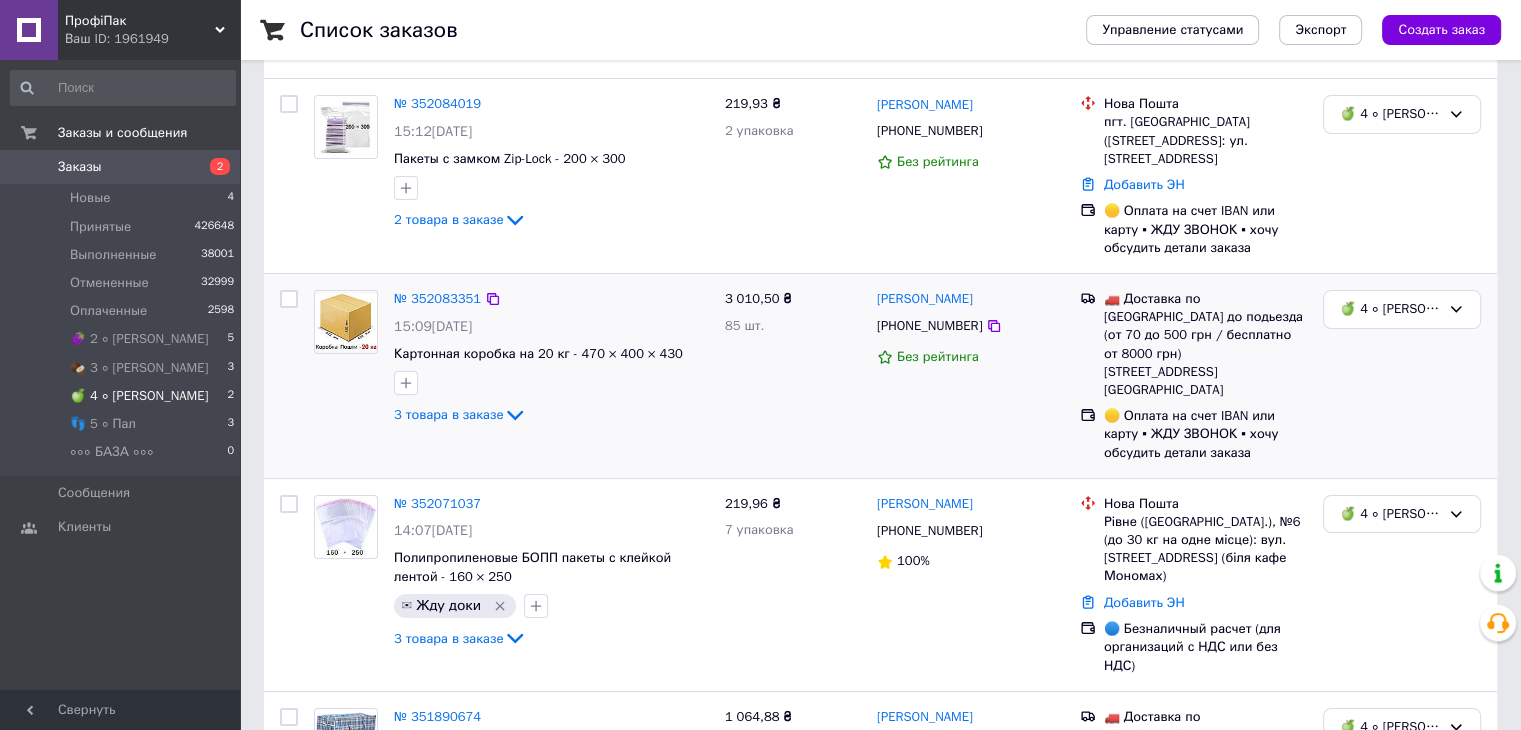 scroll, scrollTop: 287, scrollLeft: 0, axis: vertical 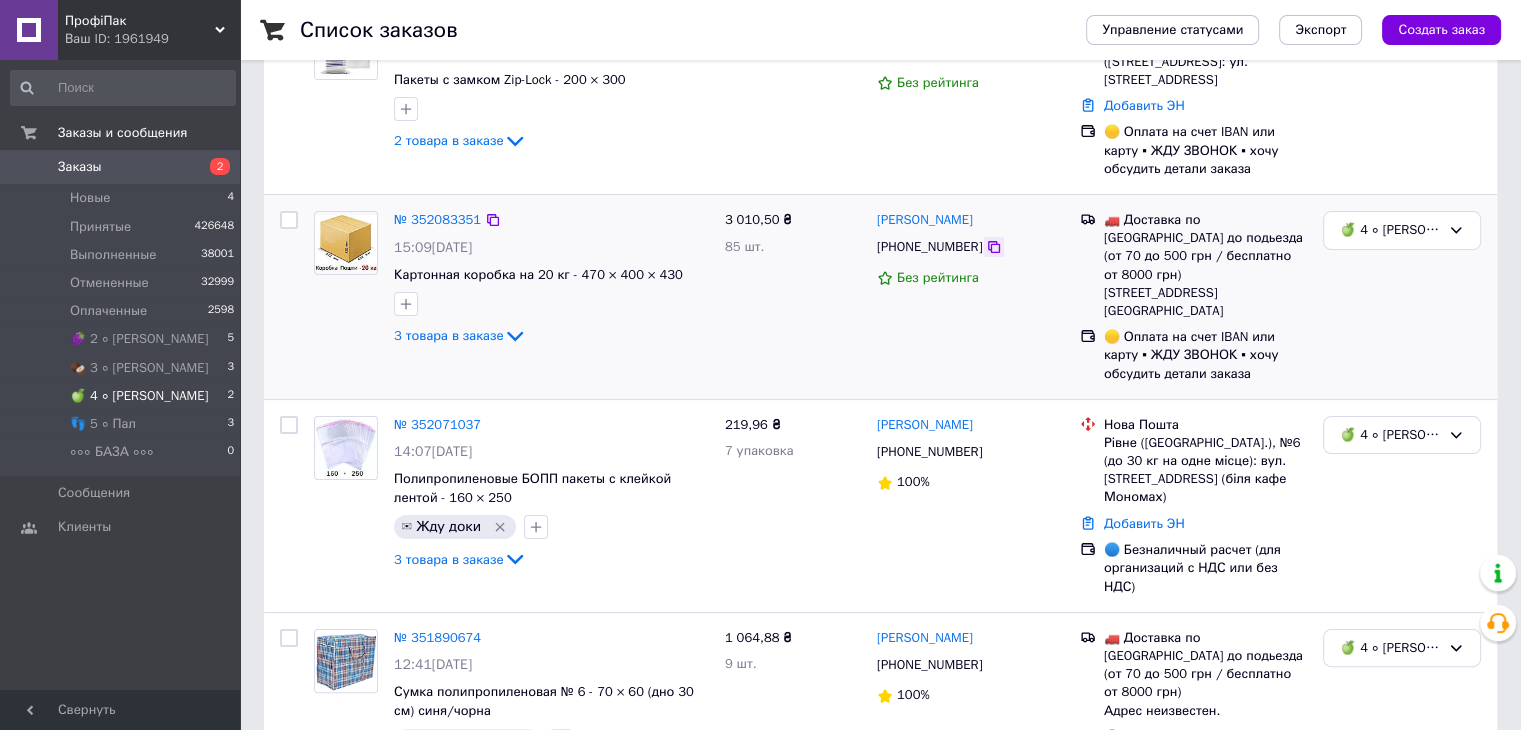 click 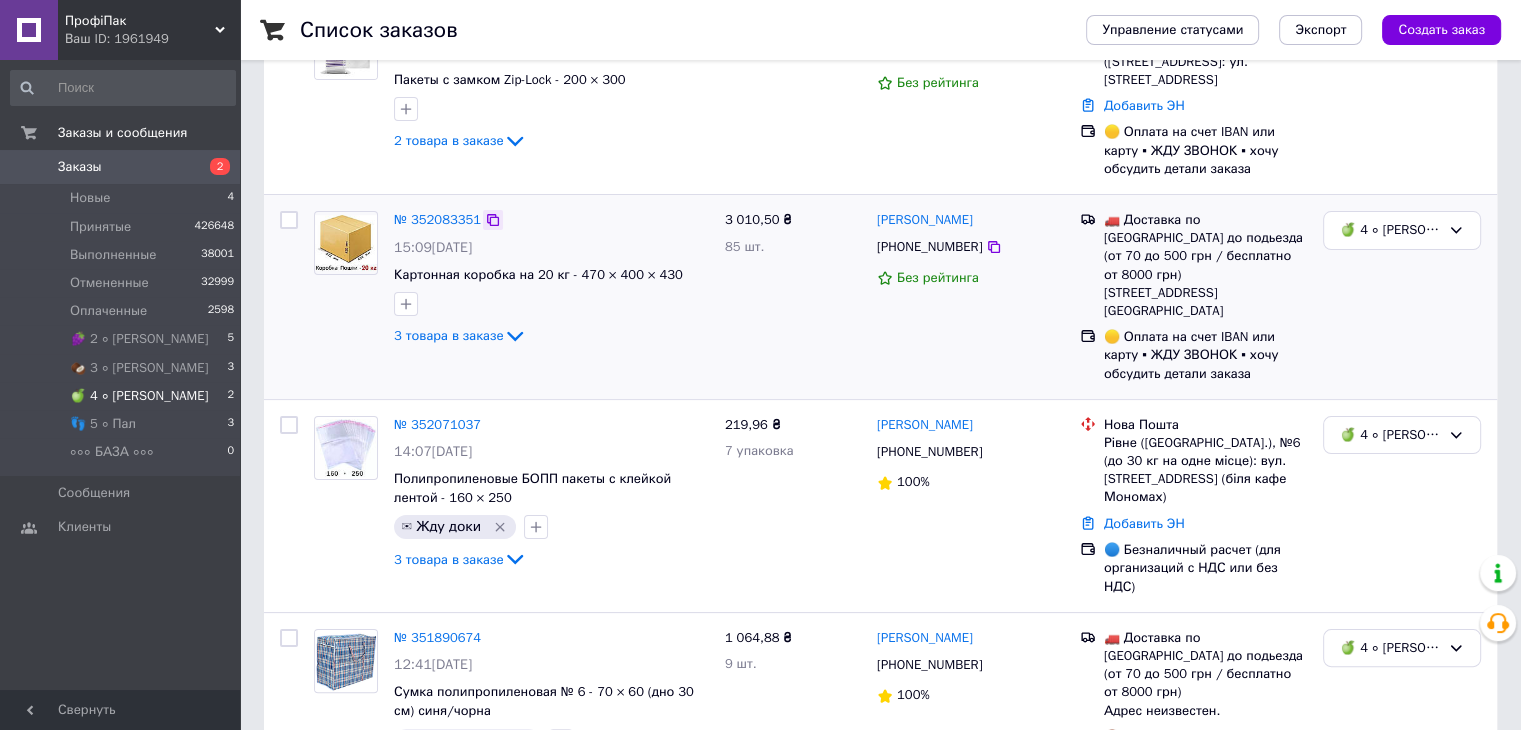 click 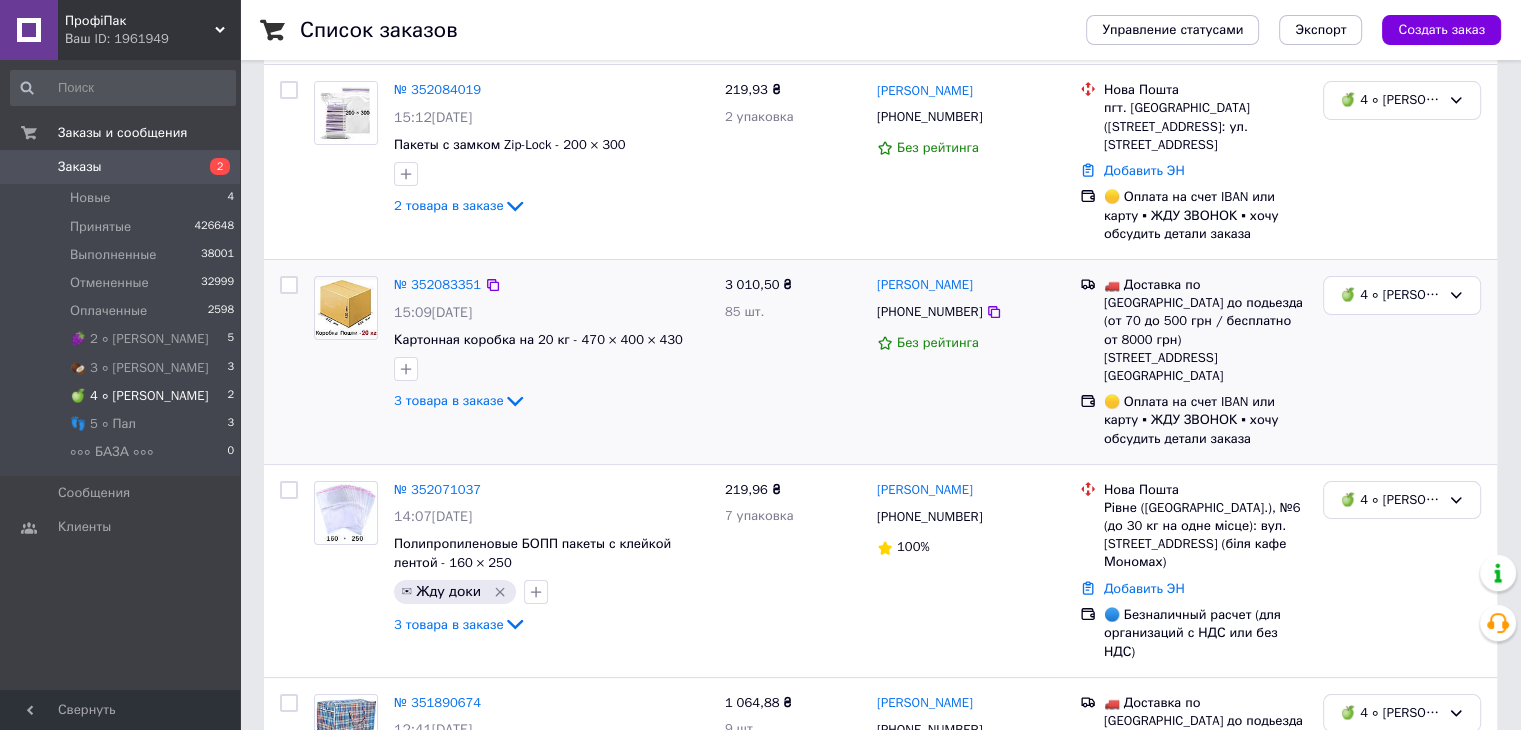 scroll, scrollTop: 87, scrollLeft: 0, axis: vertical 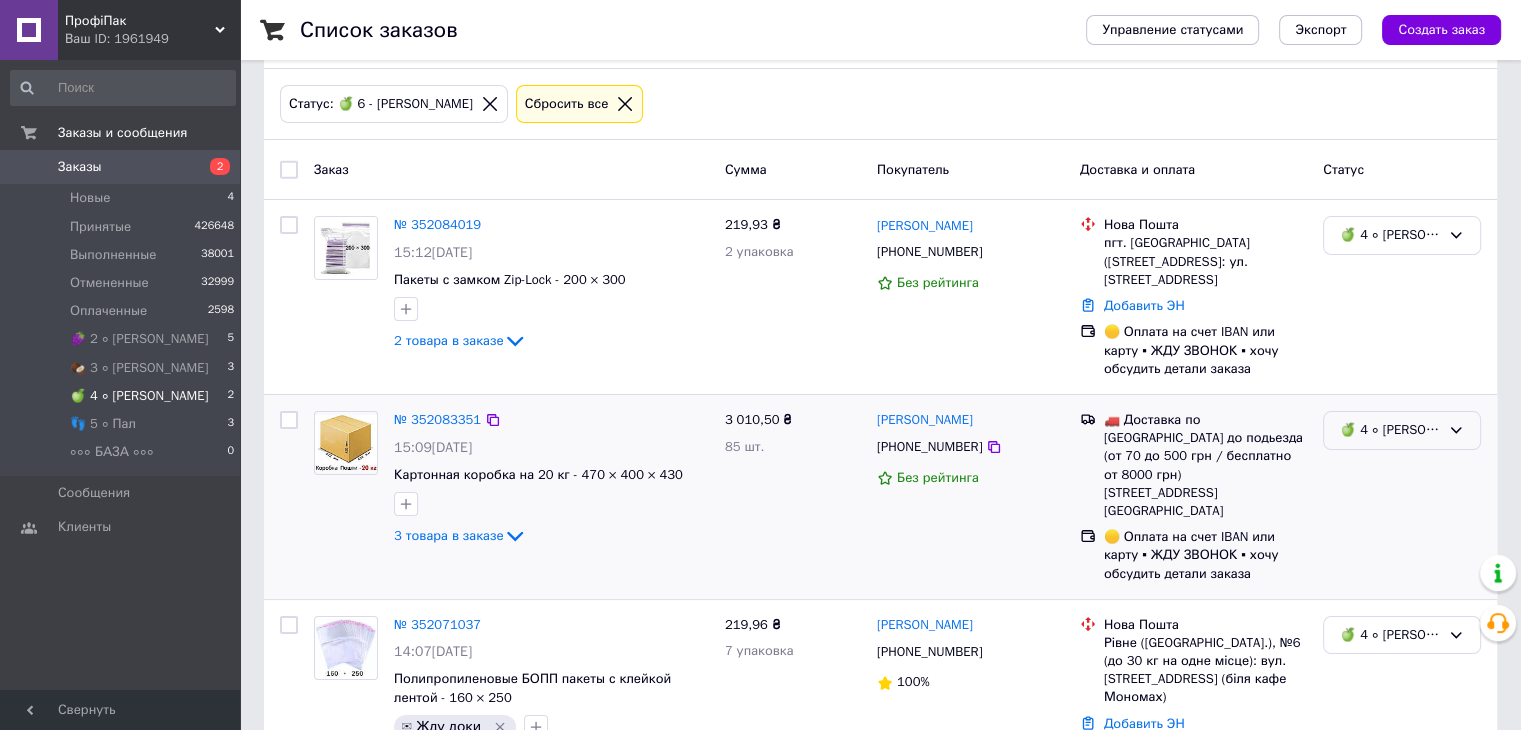 click on "🍏 4 ∘ [PERSON_NAME]" at bounding box center (1390, 430) 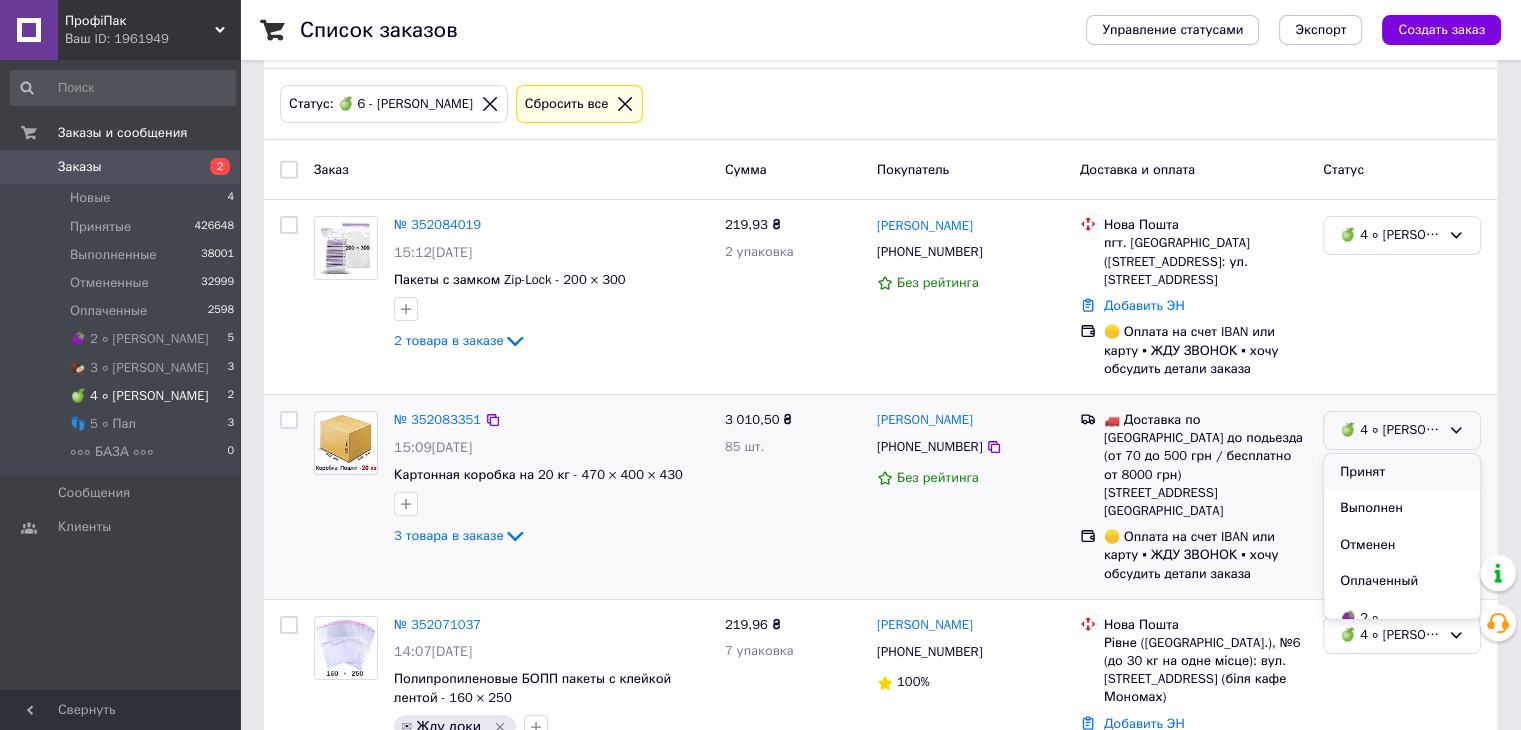 click on "Принят" at bounding box center (1402, 472) 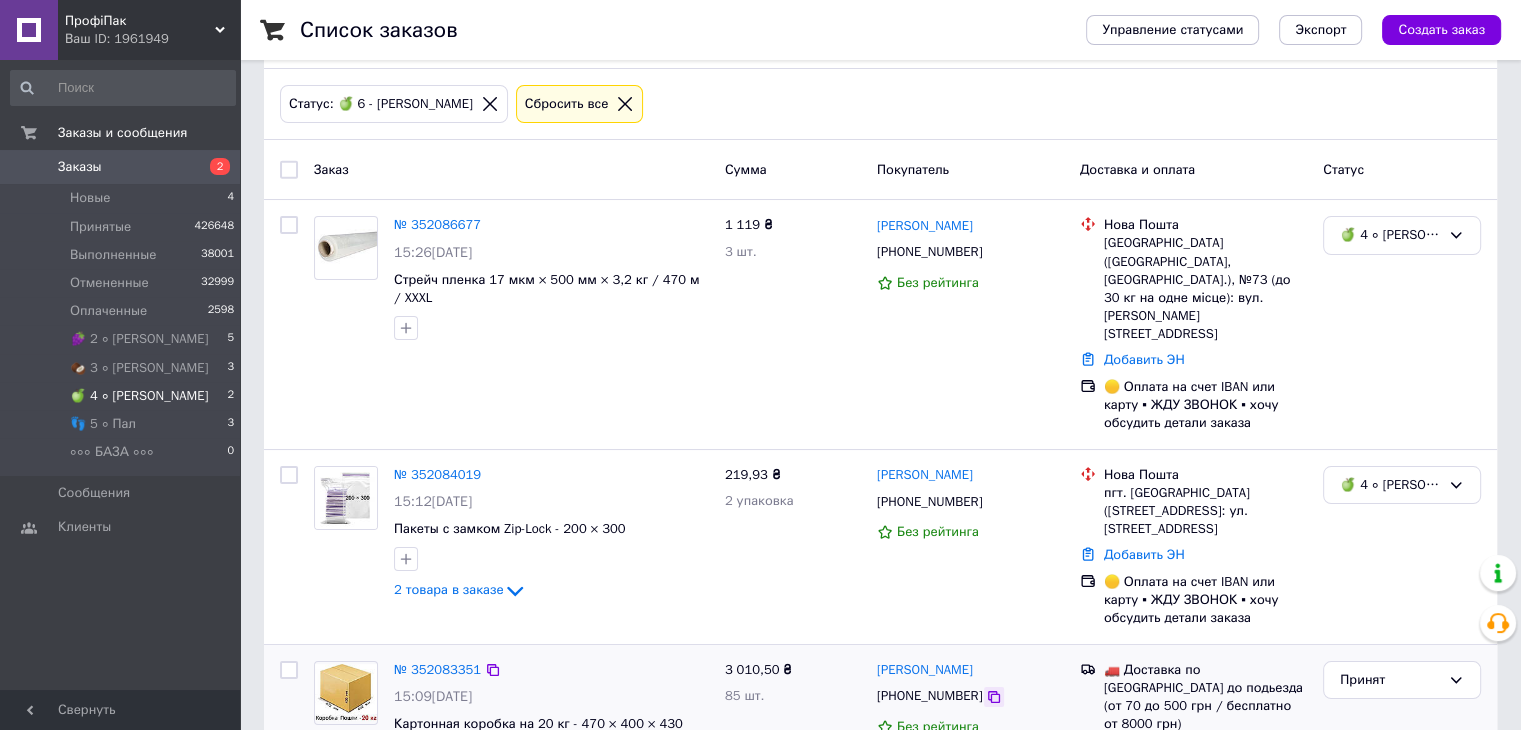 click 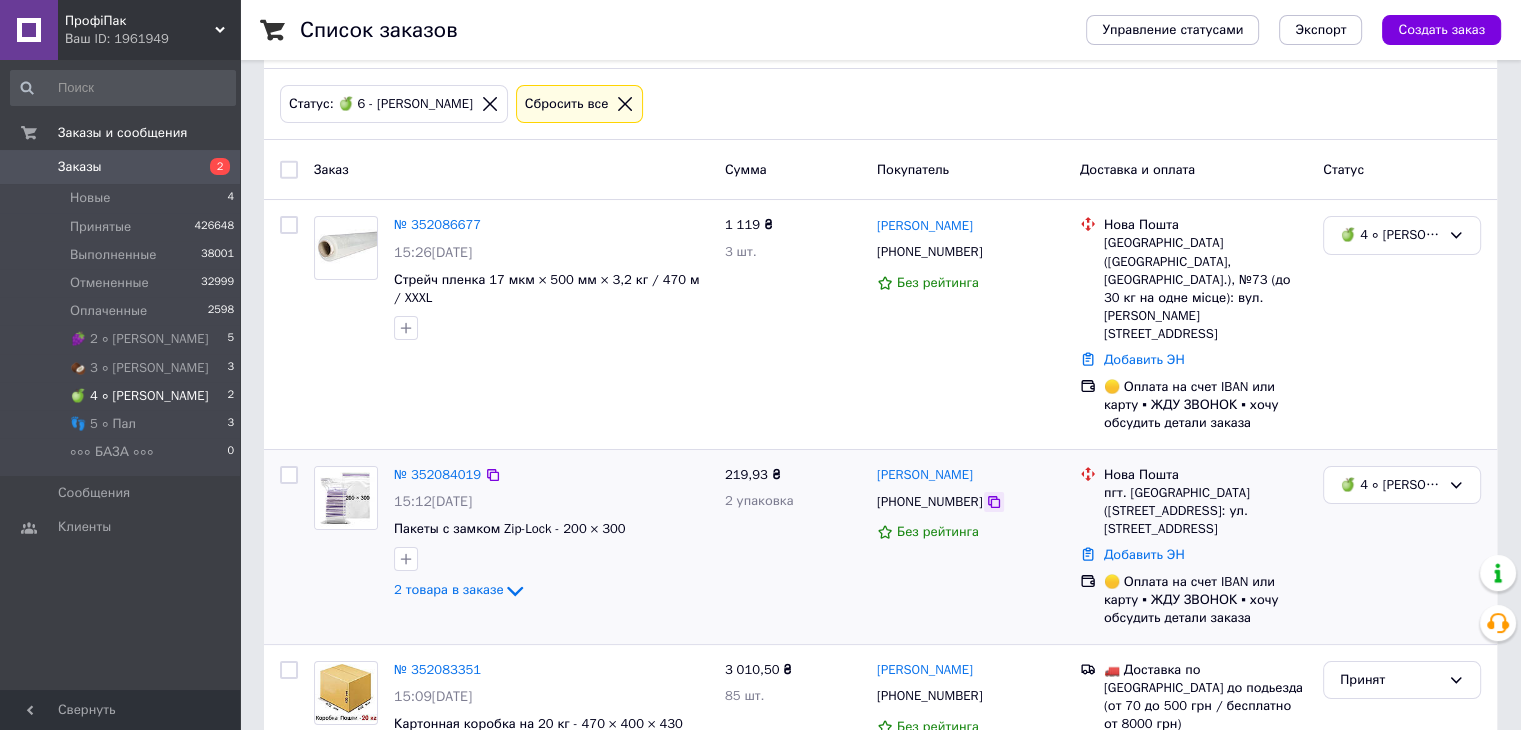 click 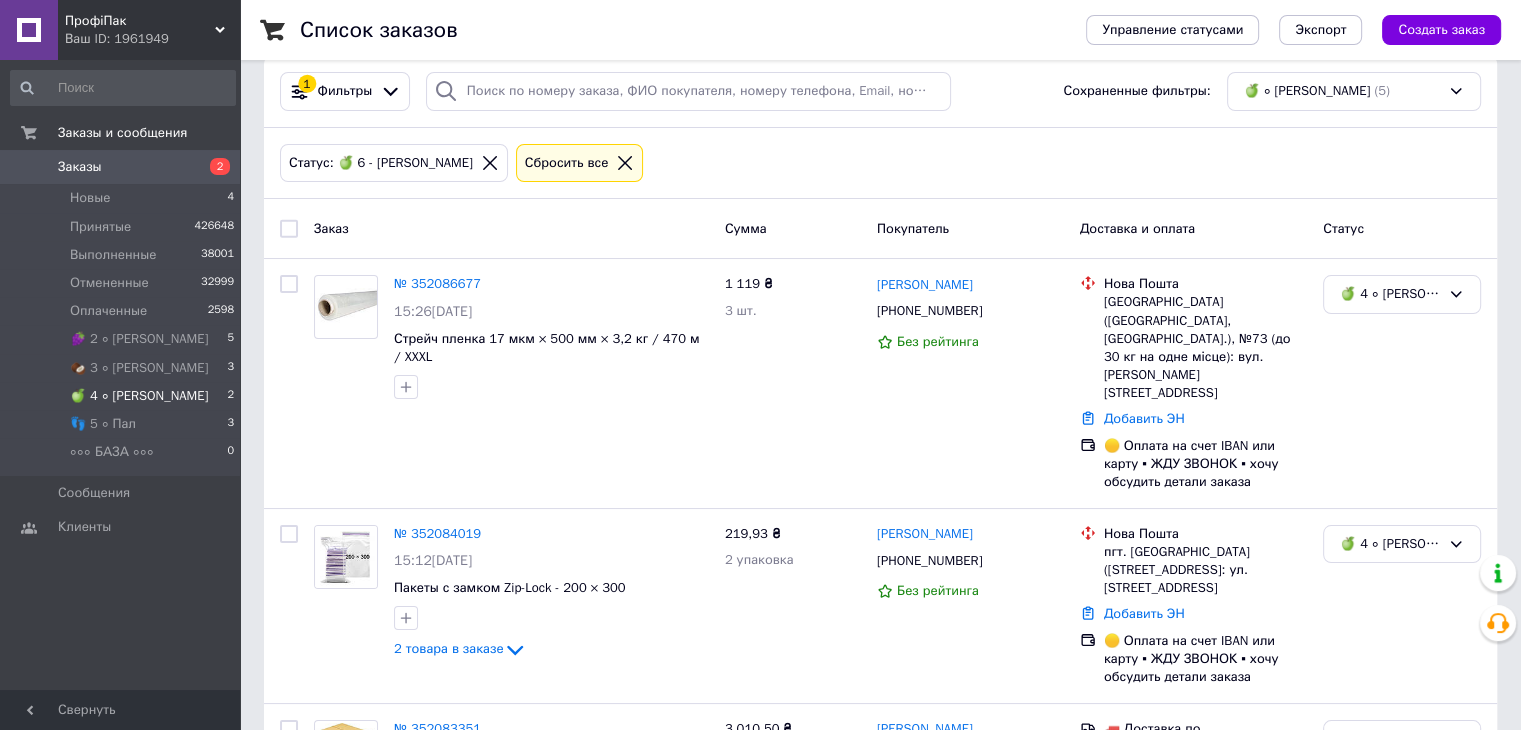 scroll, scrollTop: 0, scrollLeft: 0, axis: both 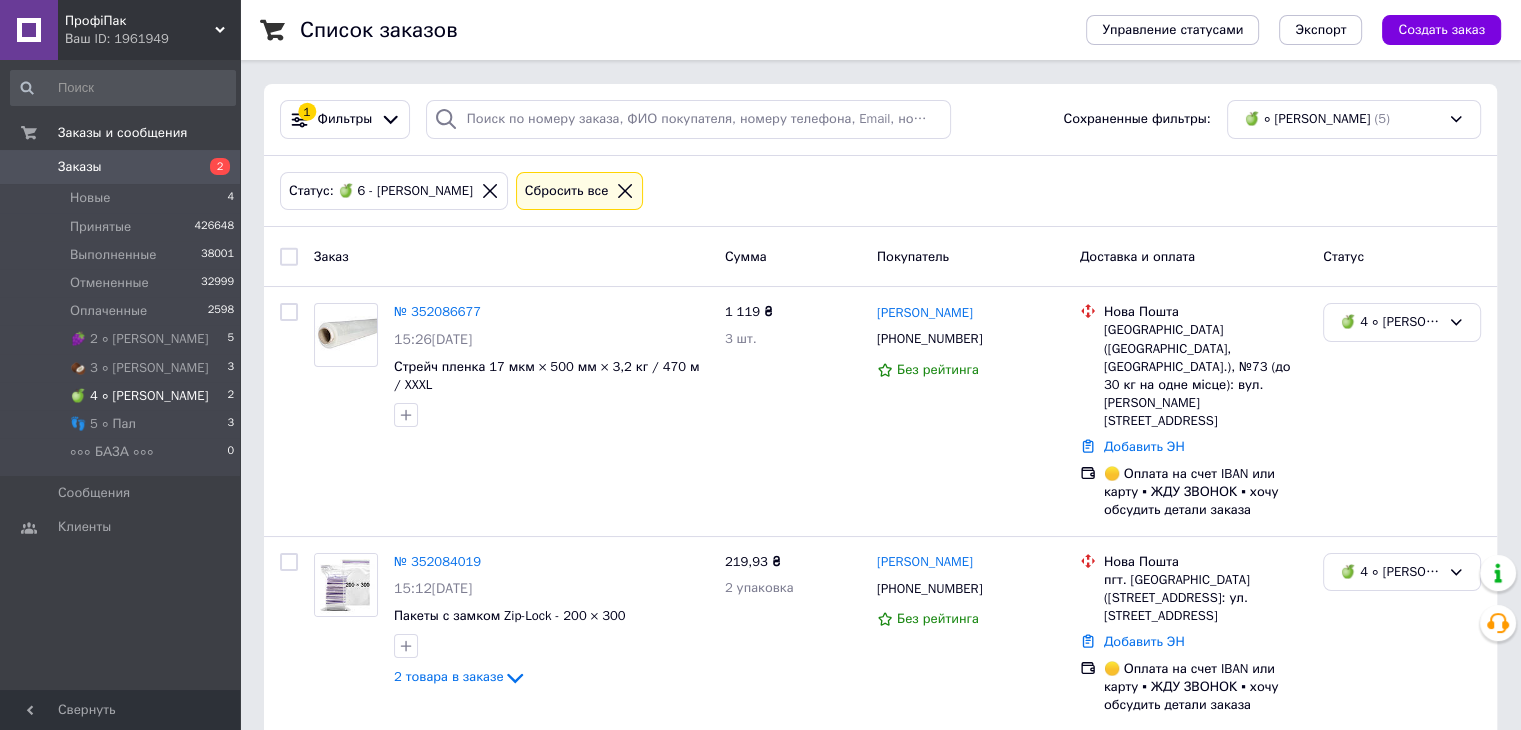 click 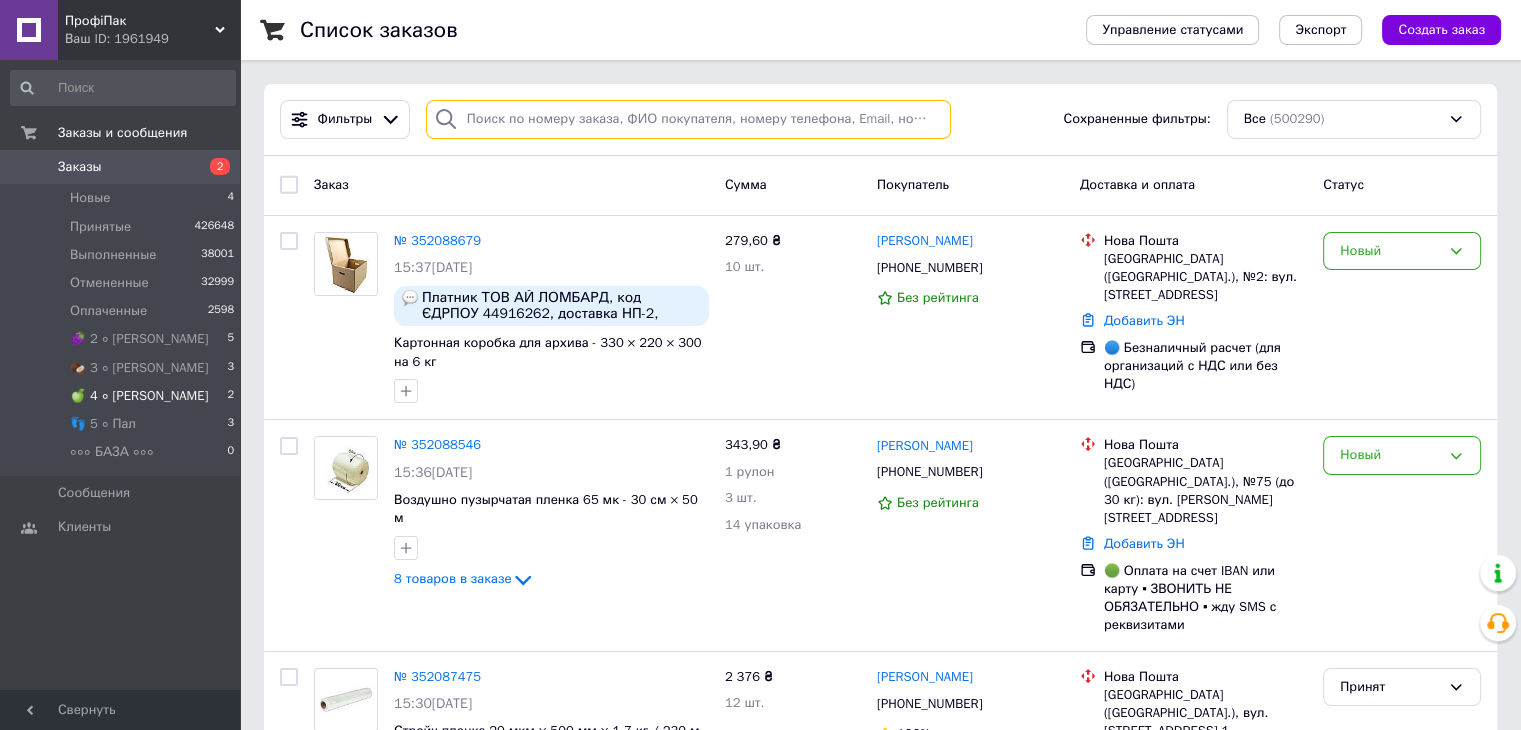 click at bounding box center (688, 119) 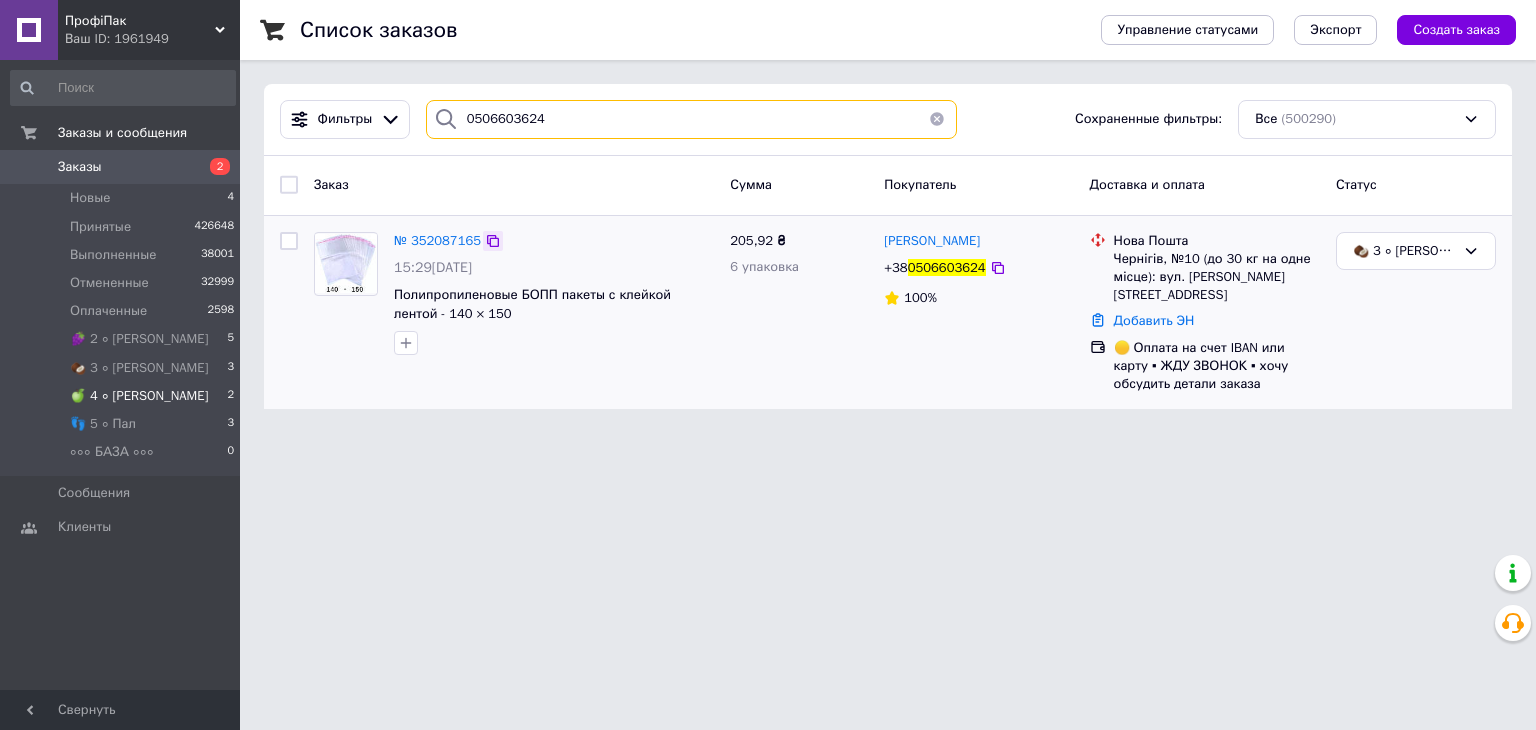 type on "0506603624" 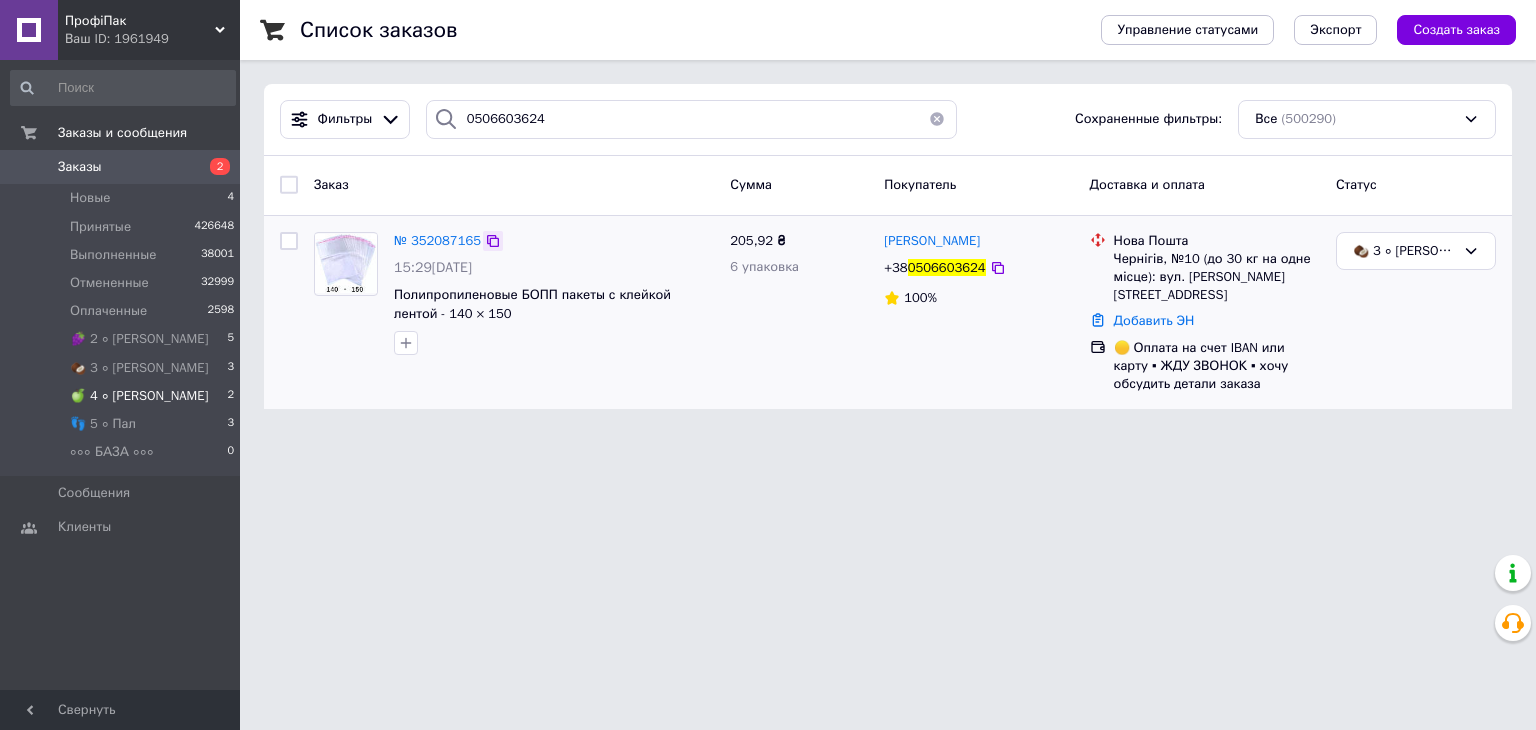 click 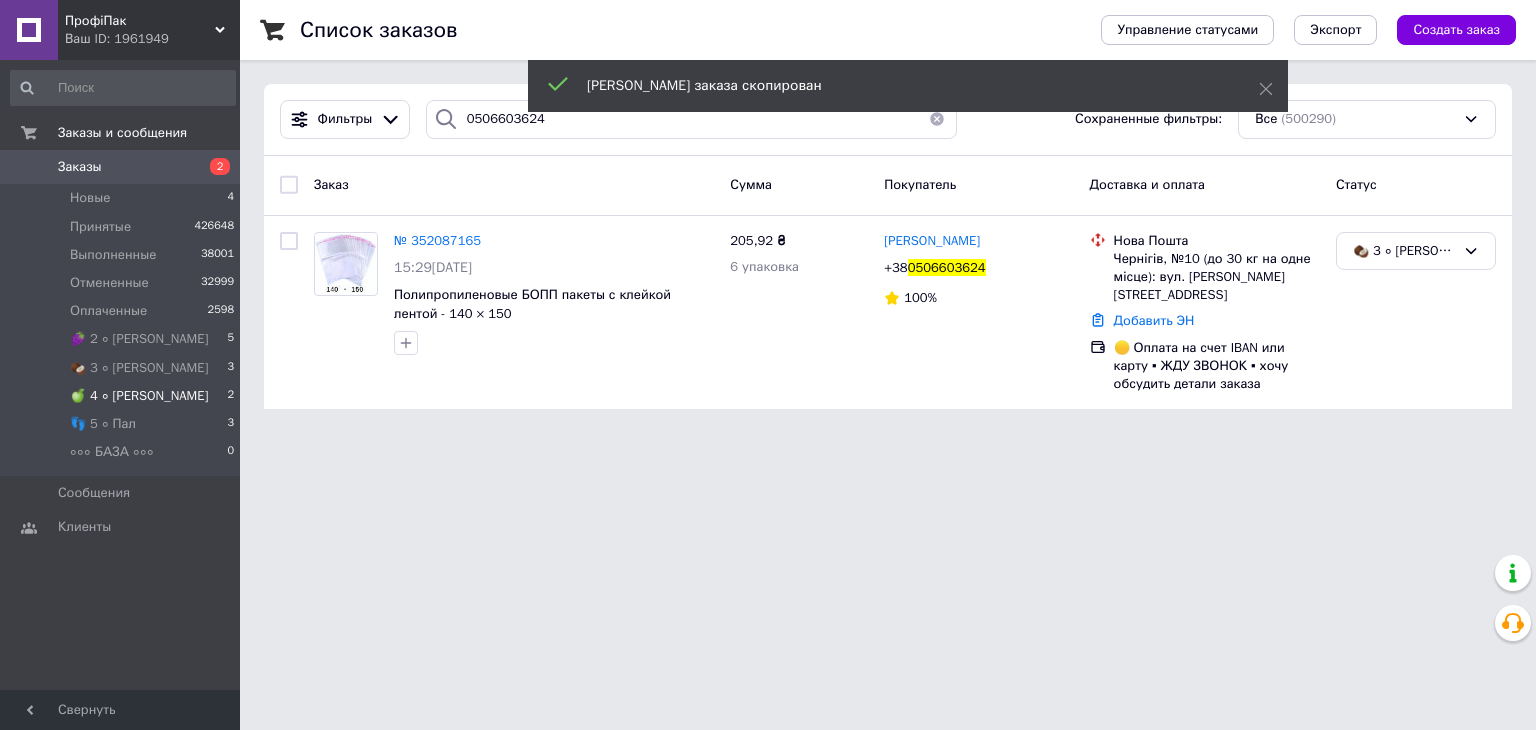 click on "ПрофіПак Ваш ID: 1961949 Сайт ПрофіПак Кабинет покупателя Проверить состояние системы Страница на портале Vip - Pak Справка Выйти Заказы и сообщения Заказы 2 Новые 4 Принятые 426648 Выполненные 38001 Отмененные 32999 Оплаченные 2598 🍇 2 ∘ Оля 5 🥥 3 ∘ Вова 3 🍏 4 ∘ Таня 2 👣 5 ∘ Пал 3 ∘∘∘ БАЗА ∘∘∘ 0 Сообщения 0 Клиенты Свернуть
Список заказов Управление статусами Экспорт Создать заказ Фильтры 0506603624 Сохраненные фильтры: Все (500290) Заказ Сумма Покупатель Доставка и оплата Статус № 352087165 15:29, 10.07.2025 205,92 ₴ 6 упаковка +38 100%" at bounding box center [768, 216] 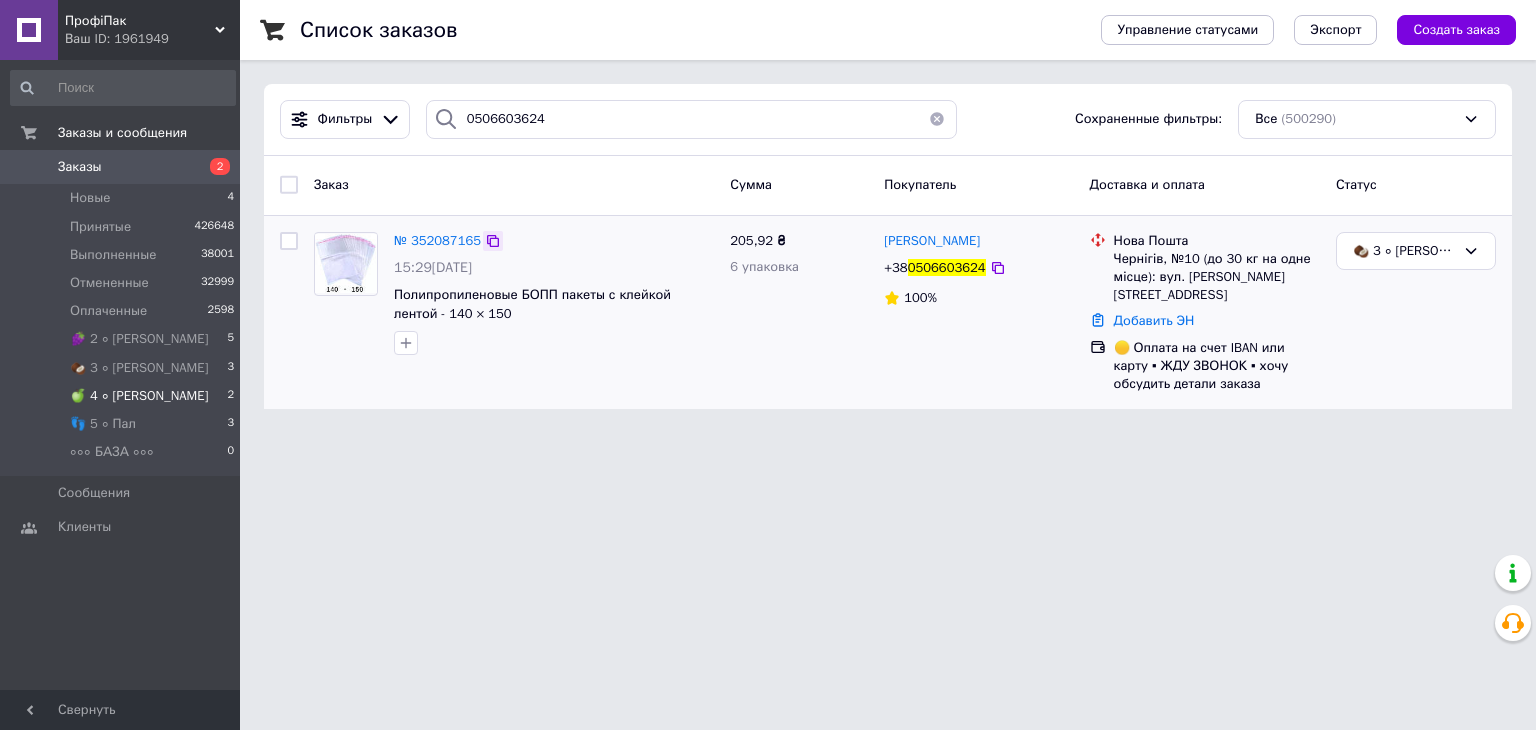 click 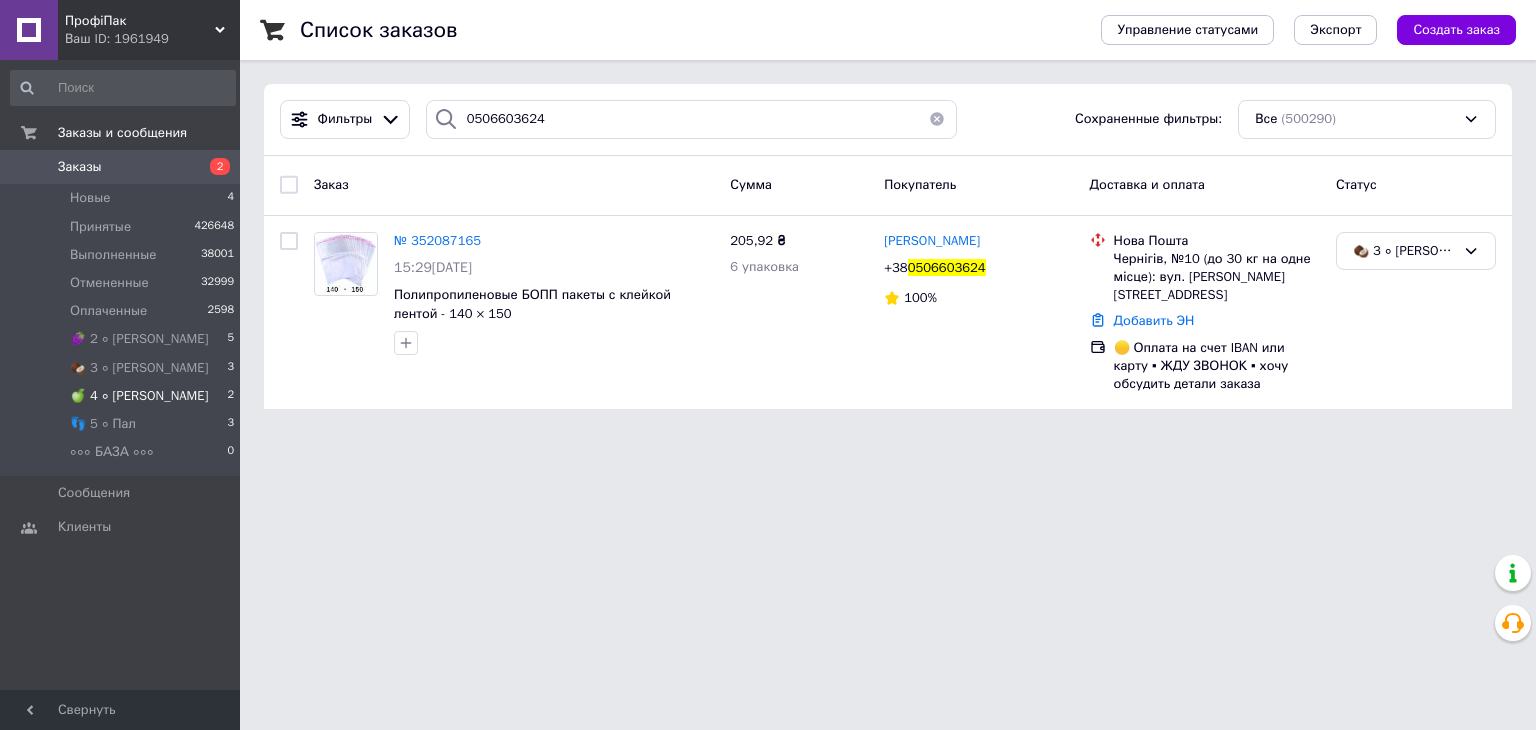 click on "🍏 4 ∘ Таня 2" at bounding box center [123, 396] 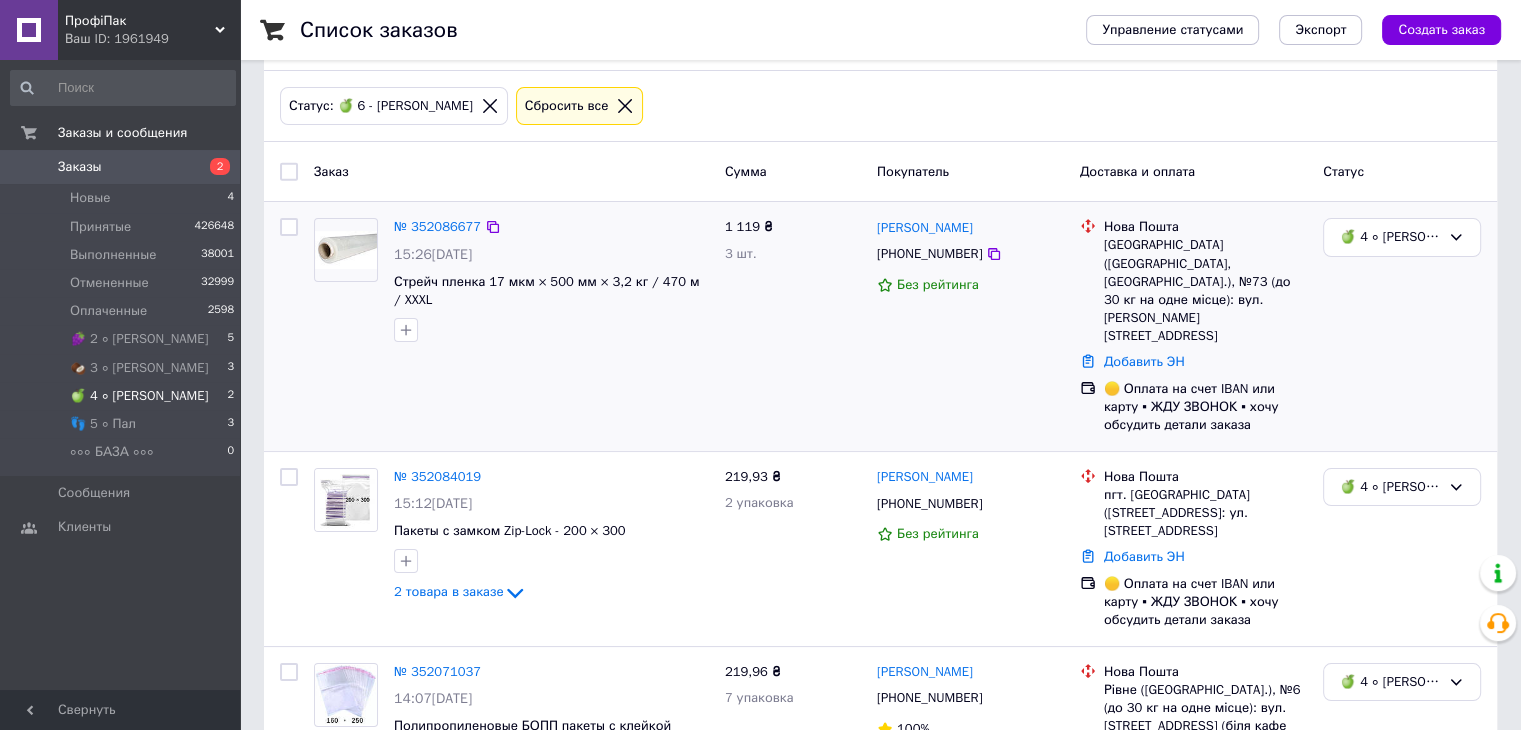 scroll, scrollTop: 200, scrollLeft: 0, axis: vertical 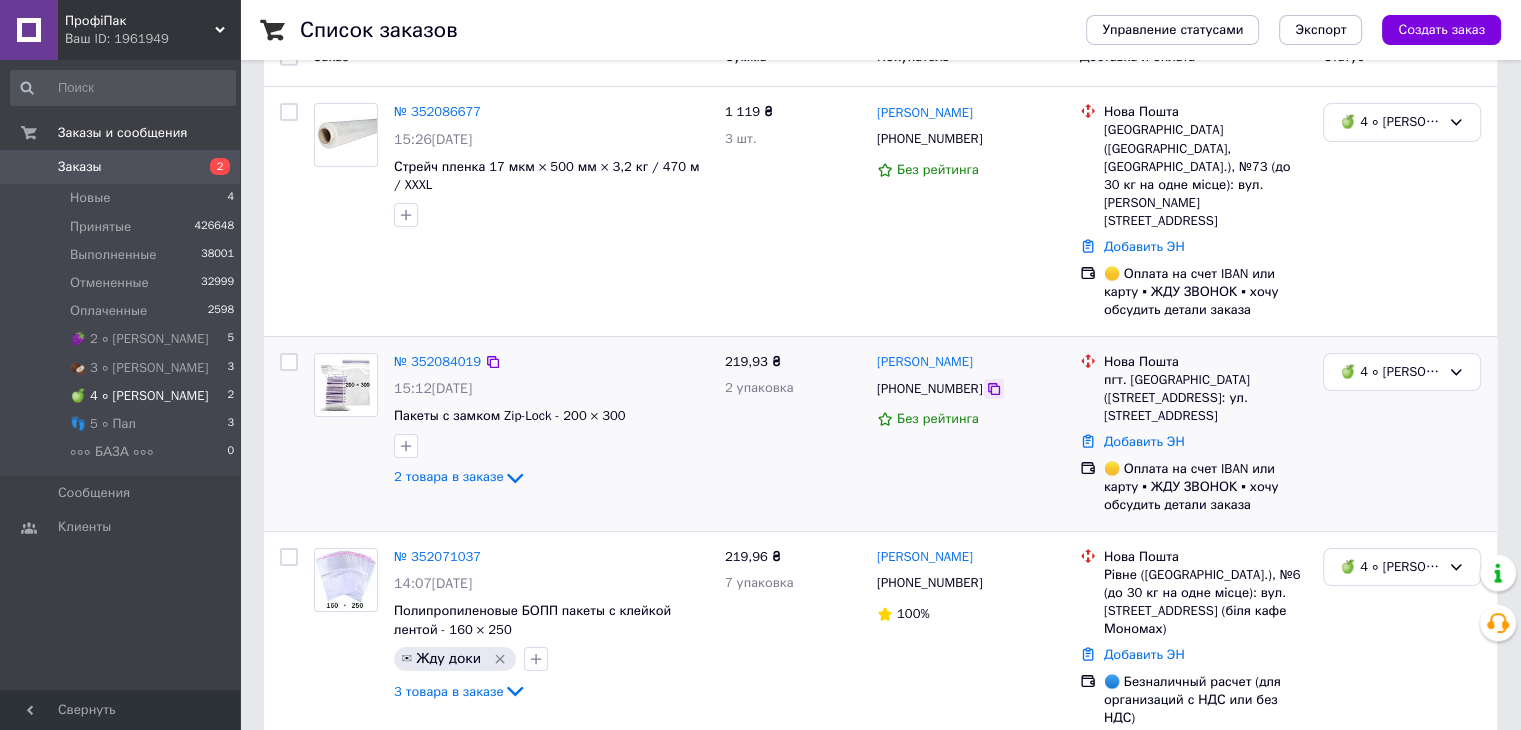 click 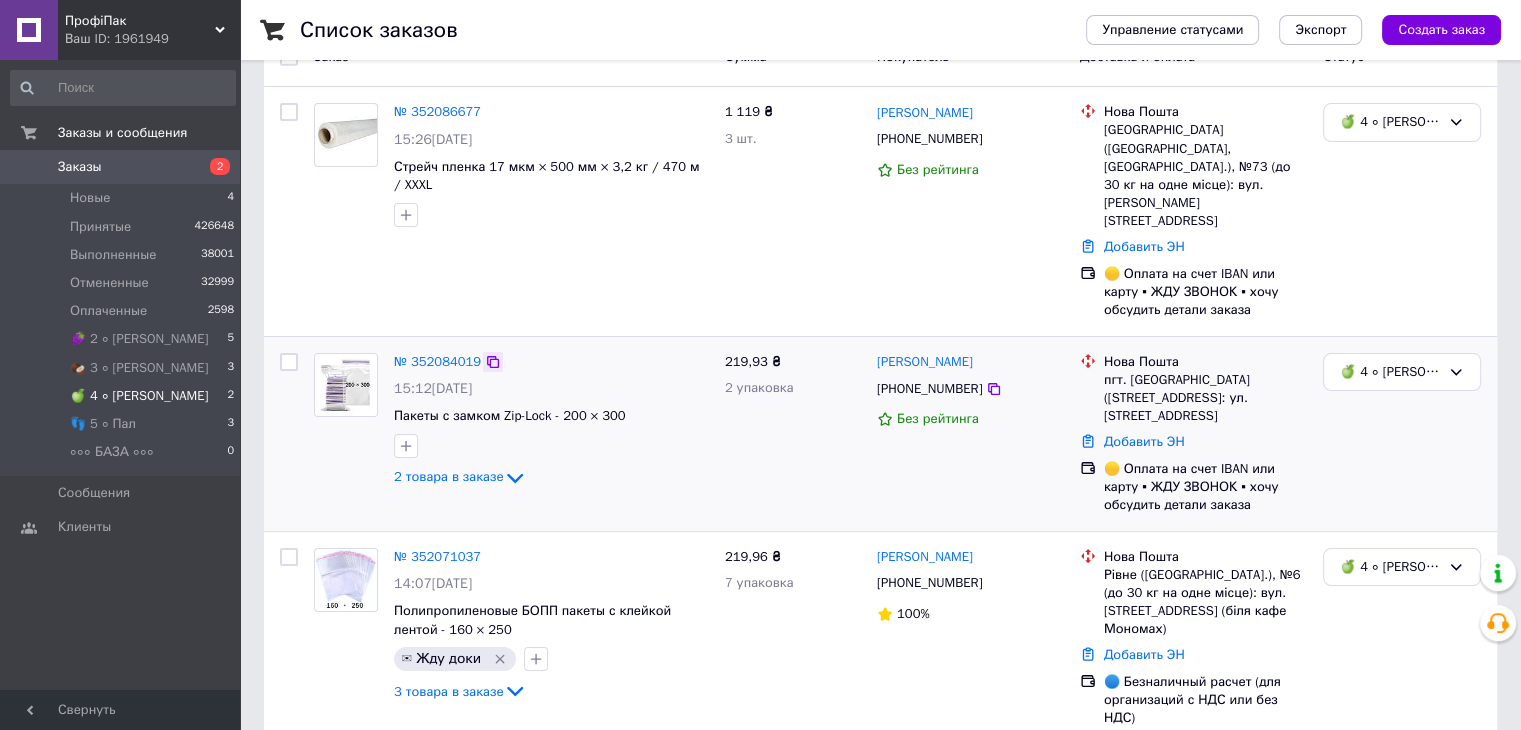 click 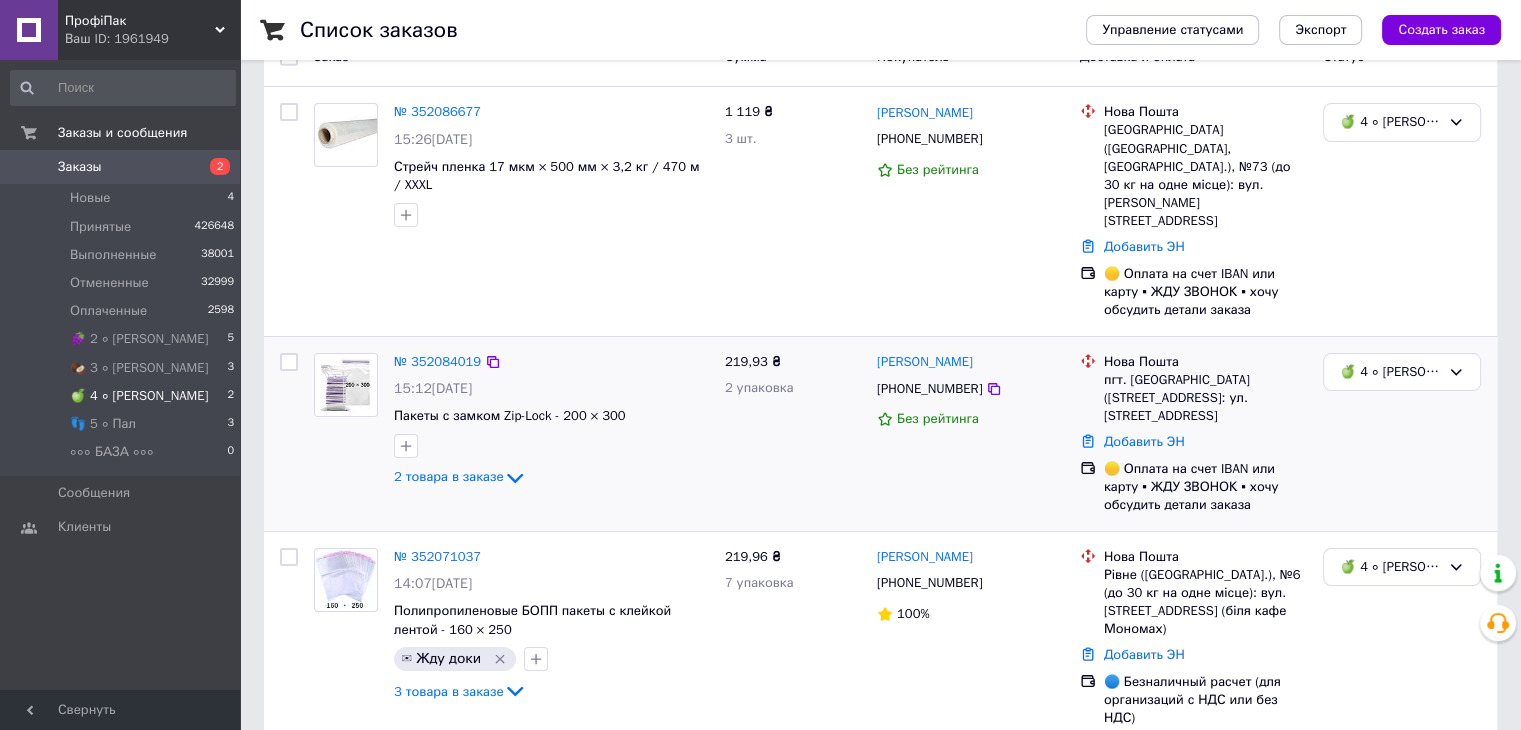 click on "🍏 4 ∘ [PERSON_NAME]" at bounding box center [1402, 434] 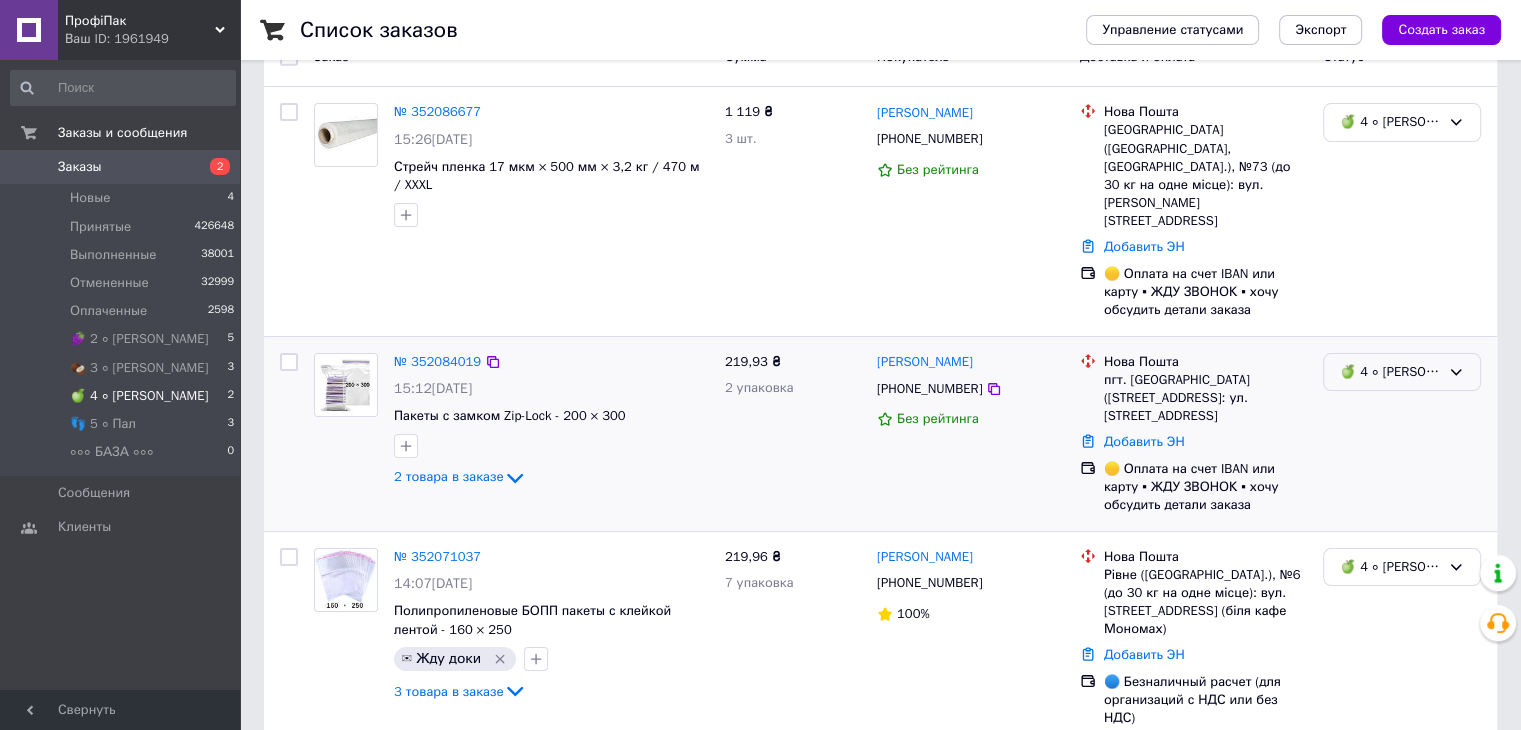 click on "🍏 4 ∘ [PERSON_NAME]" at bounding box center (1390, 372) 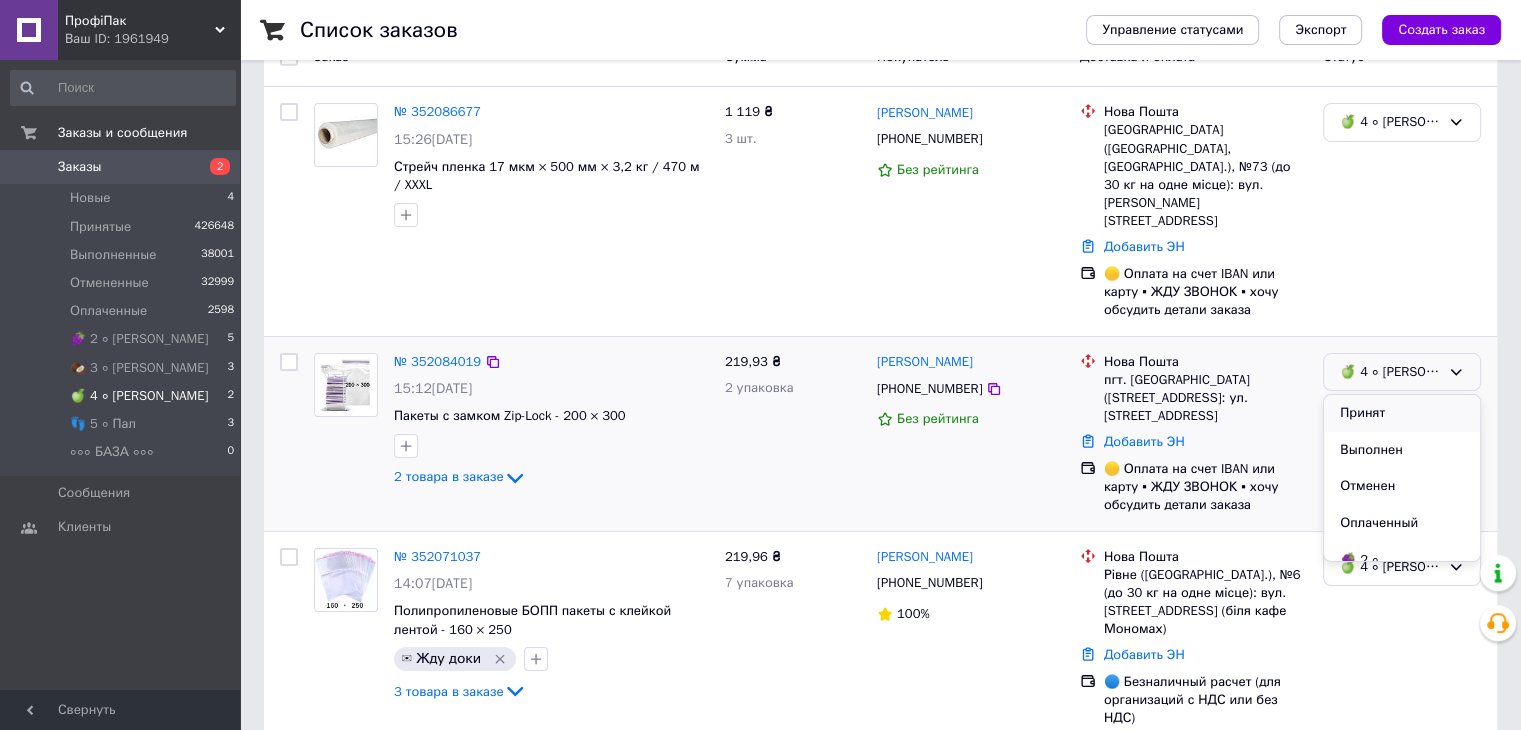 drag, startPoint x: 1367, startPoint y: 358, endPoint x: 943, endPoint y: 433, distance: 430.58215 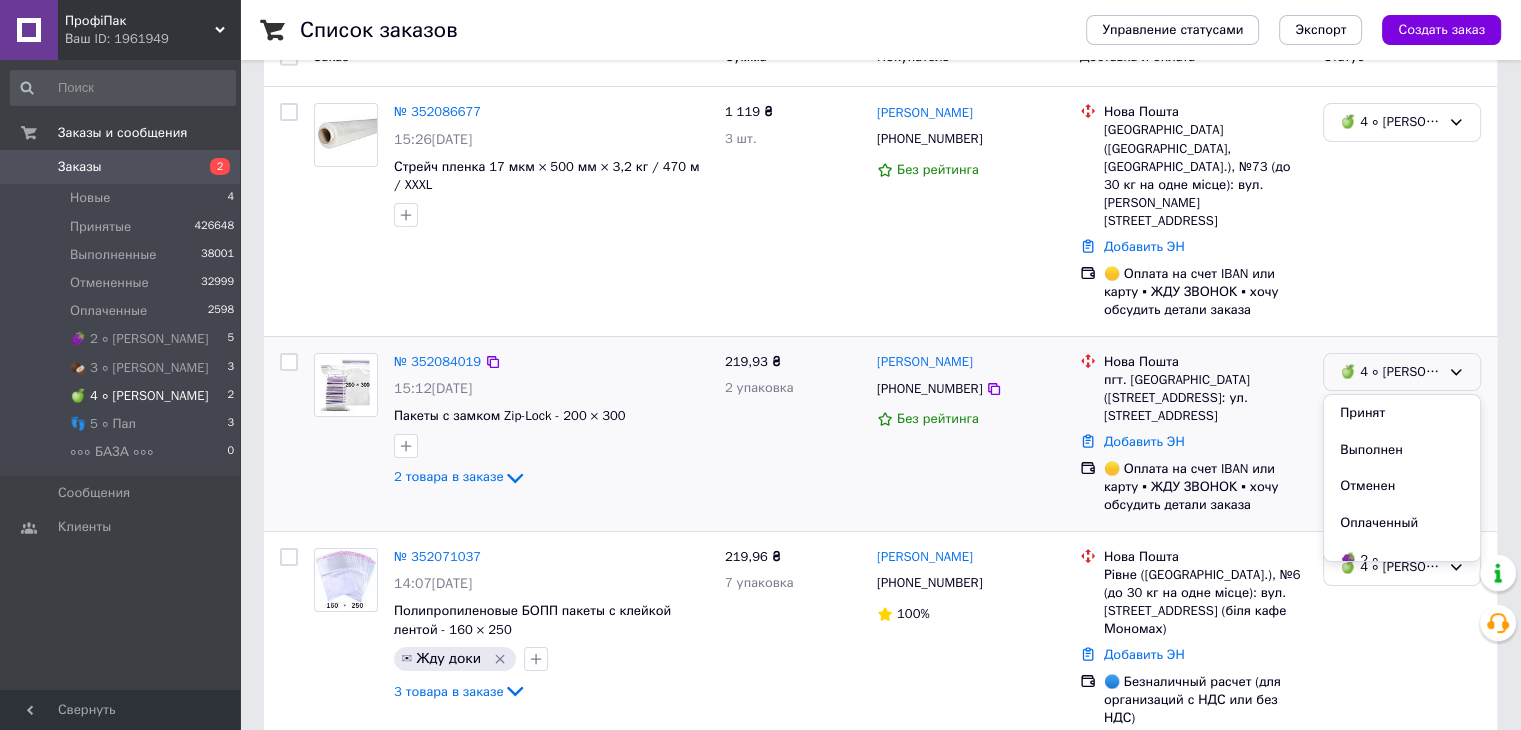 click on "Принят" at bounding box center [1402, 413] 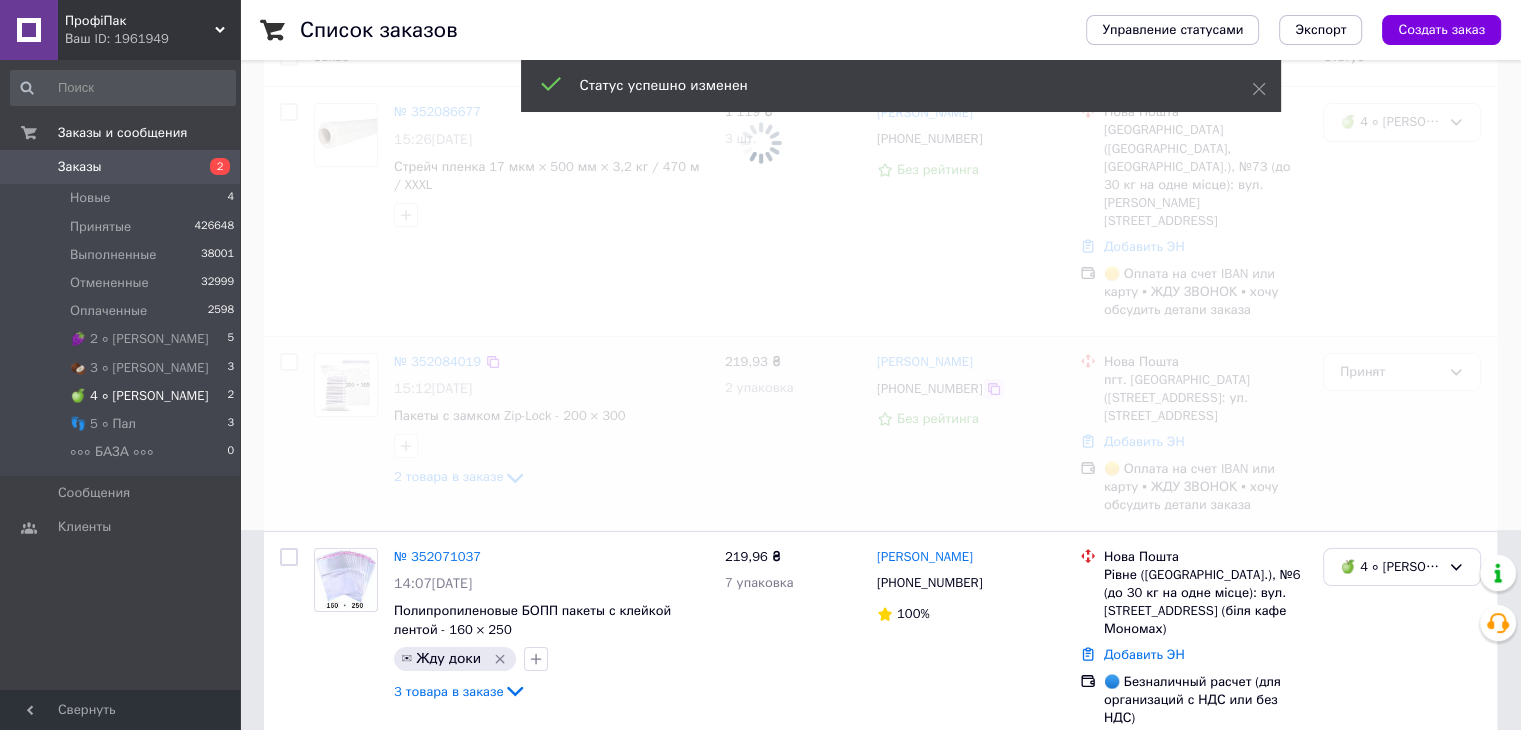 click at bounding box center (760, 165) 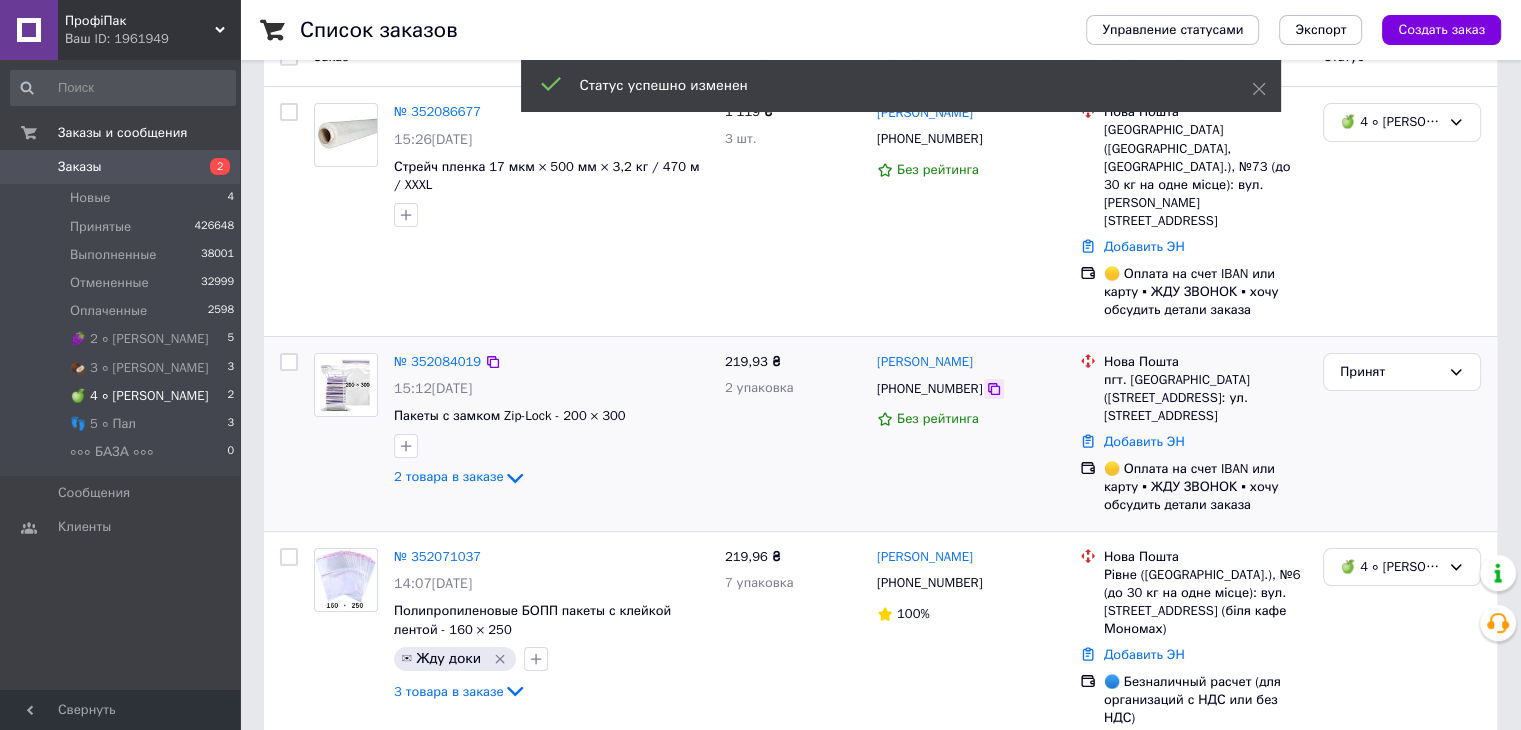 click 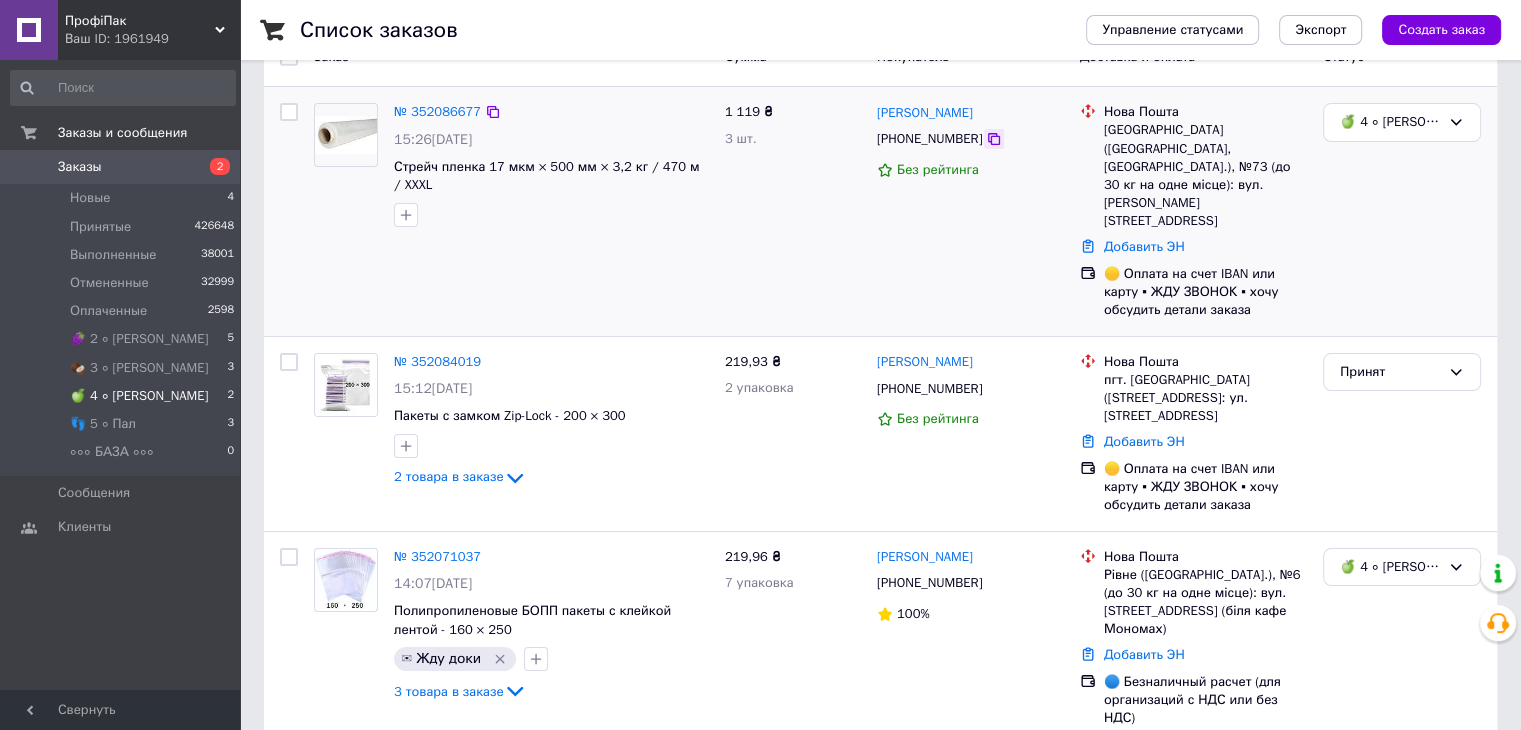 click at bounding box center [994, 139] 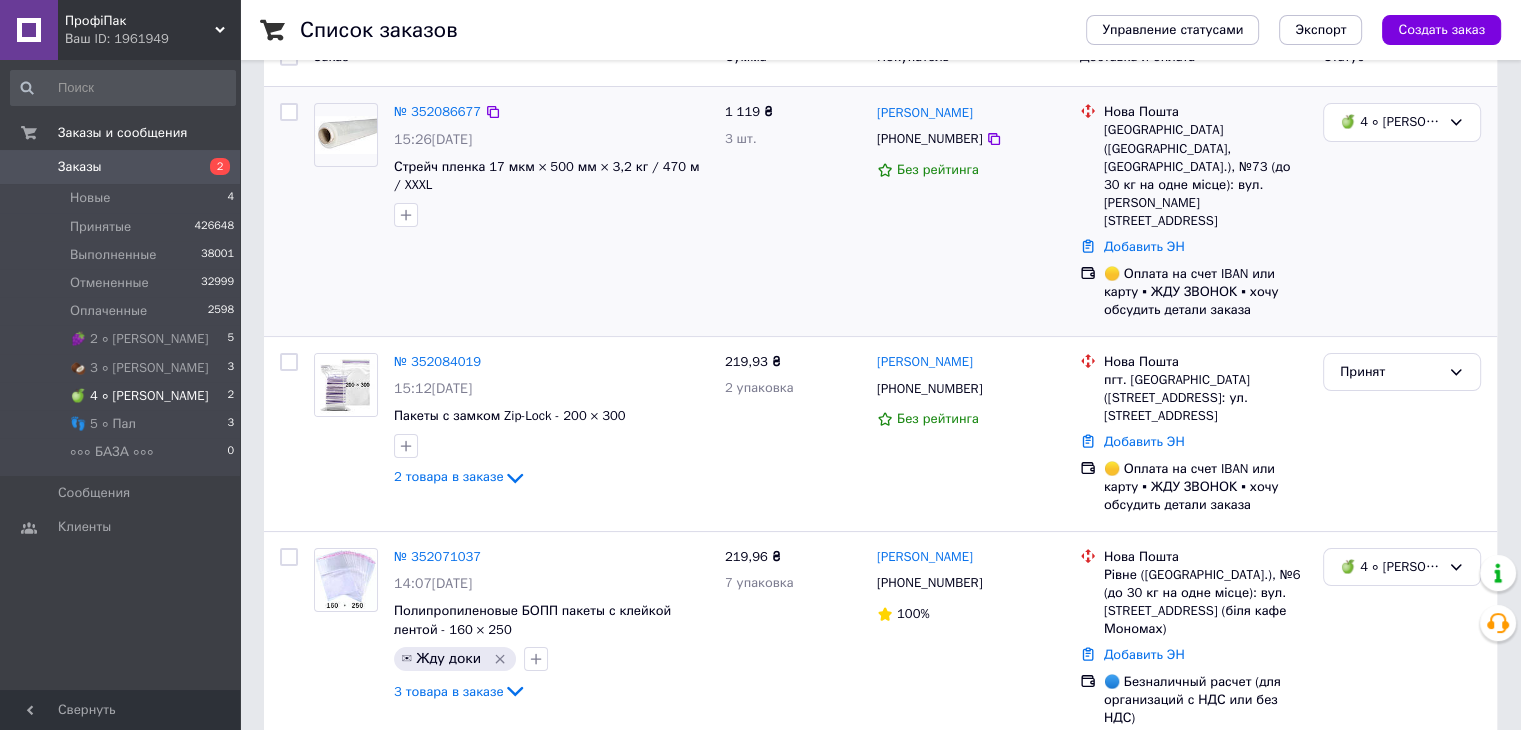 click on "№ 352086677" at bounding box center (551, 112) 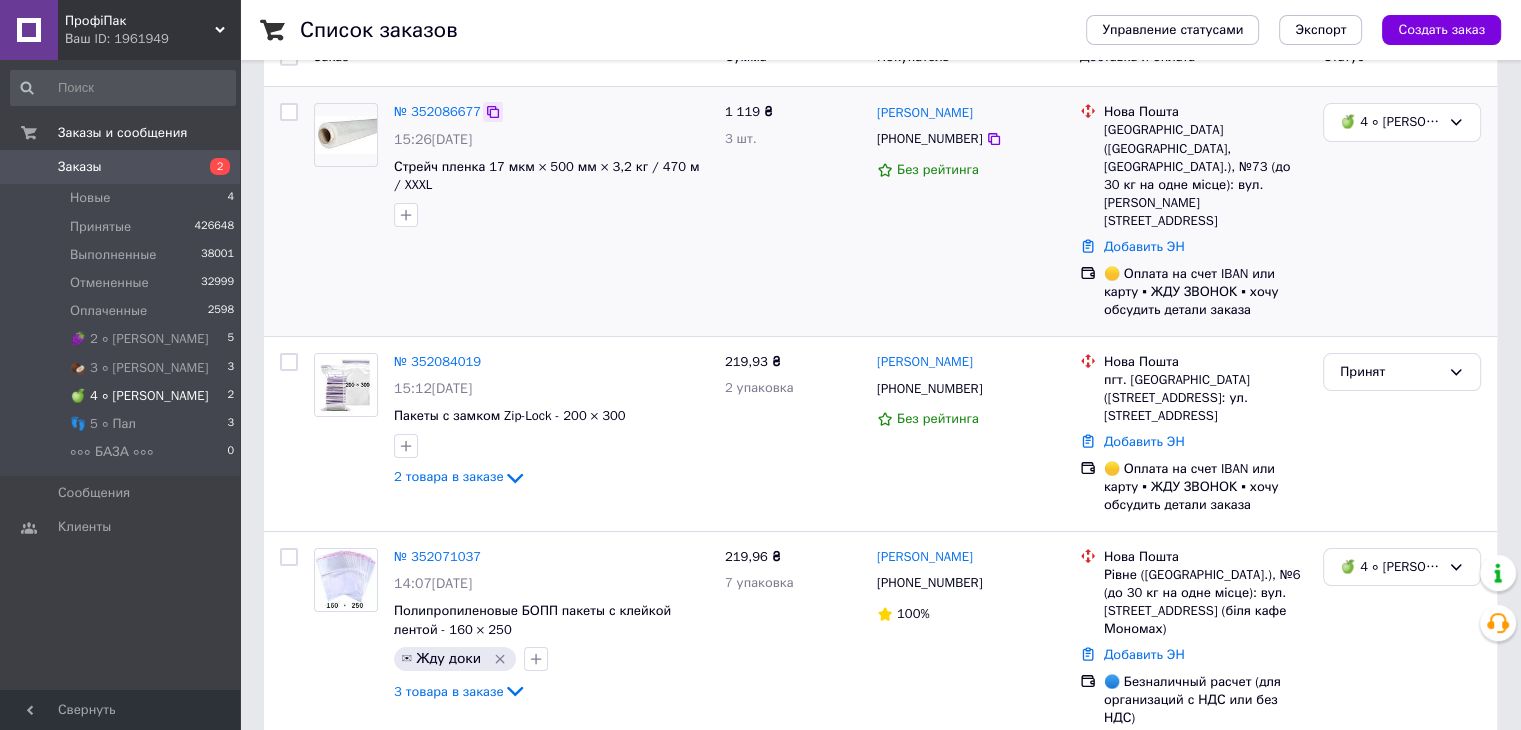 click 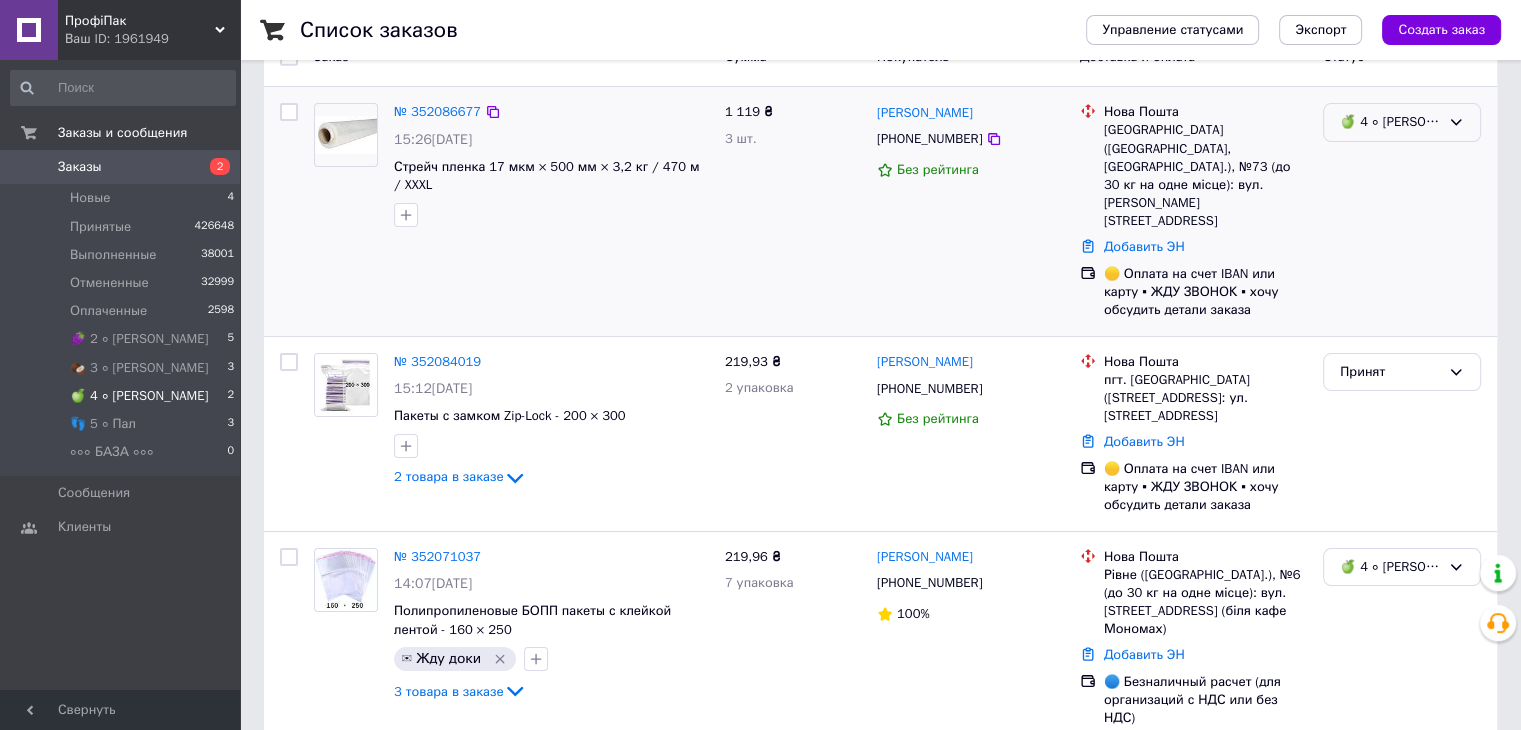 click on "🍏 4 ∘ [PERSON_NAME]" at bounding box center [1390, 122] 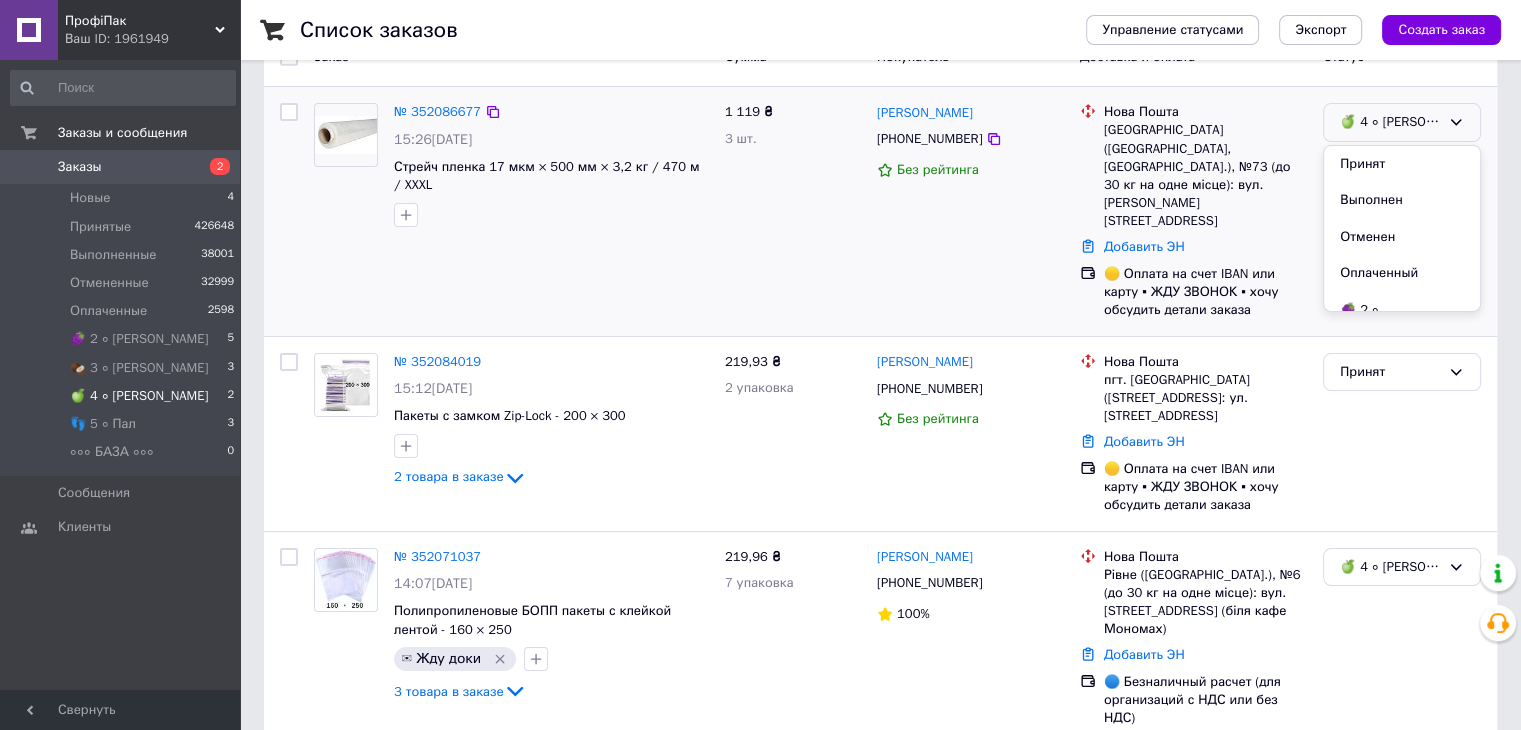 drag, startPoint x: 1361, startPoint y: 157, endPoint x: 1269, endPoint y: 214, distance: 108.226616 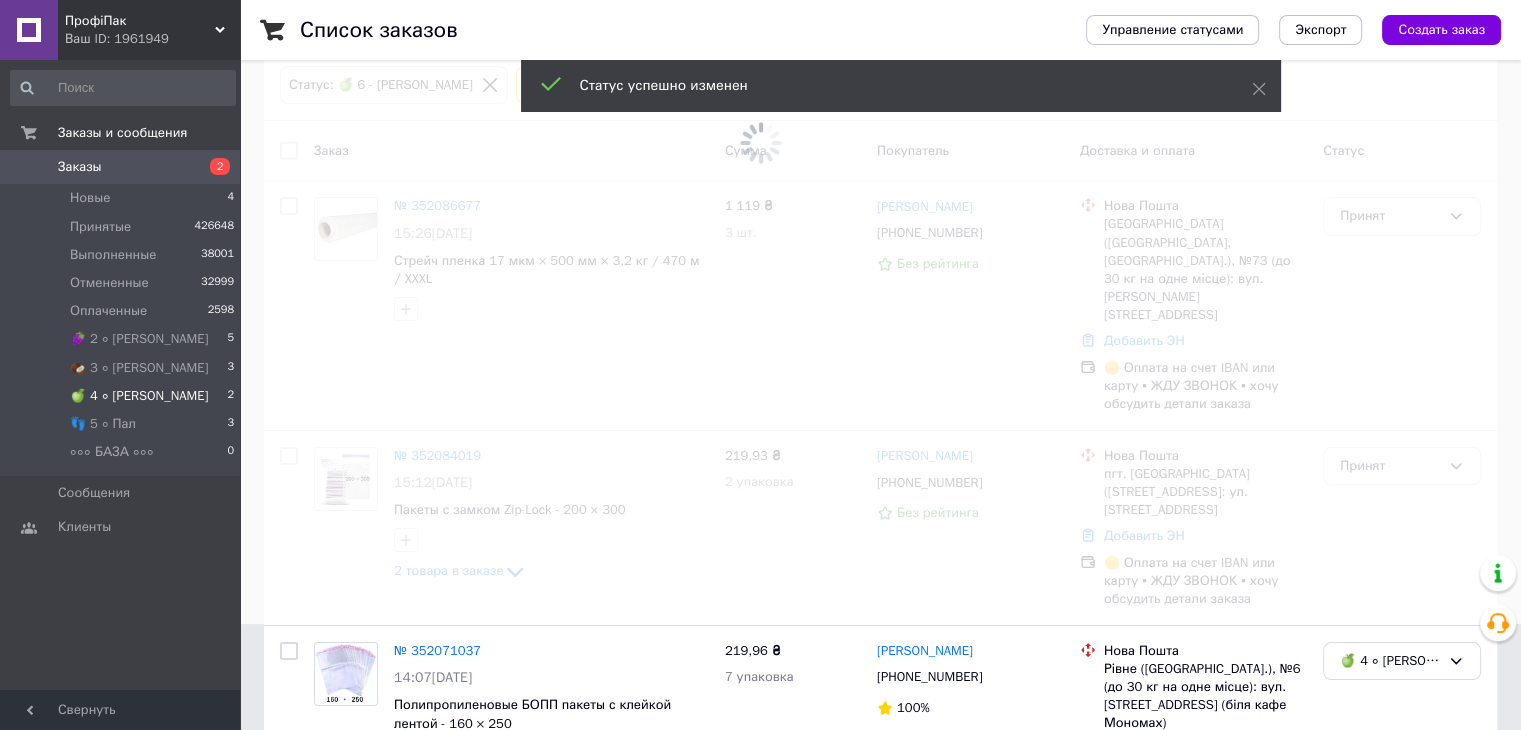 scroll, scrollTop: 0, scrollLeft: 0, axis: both 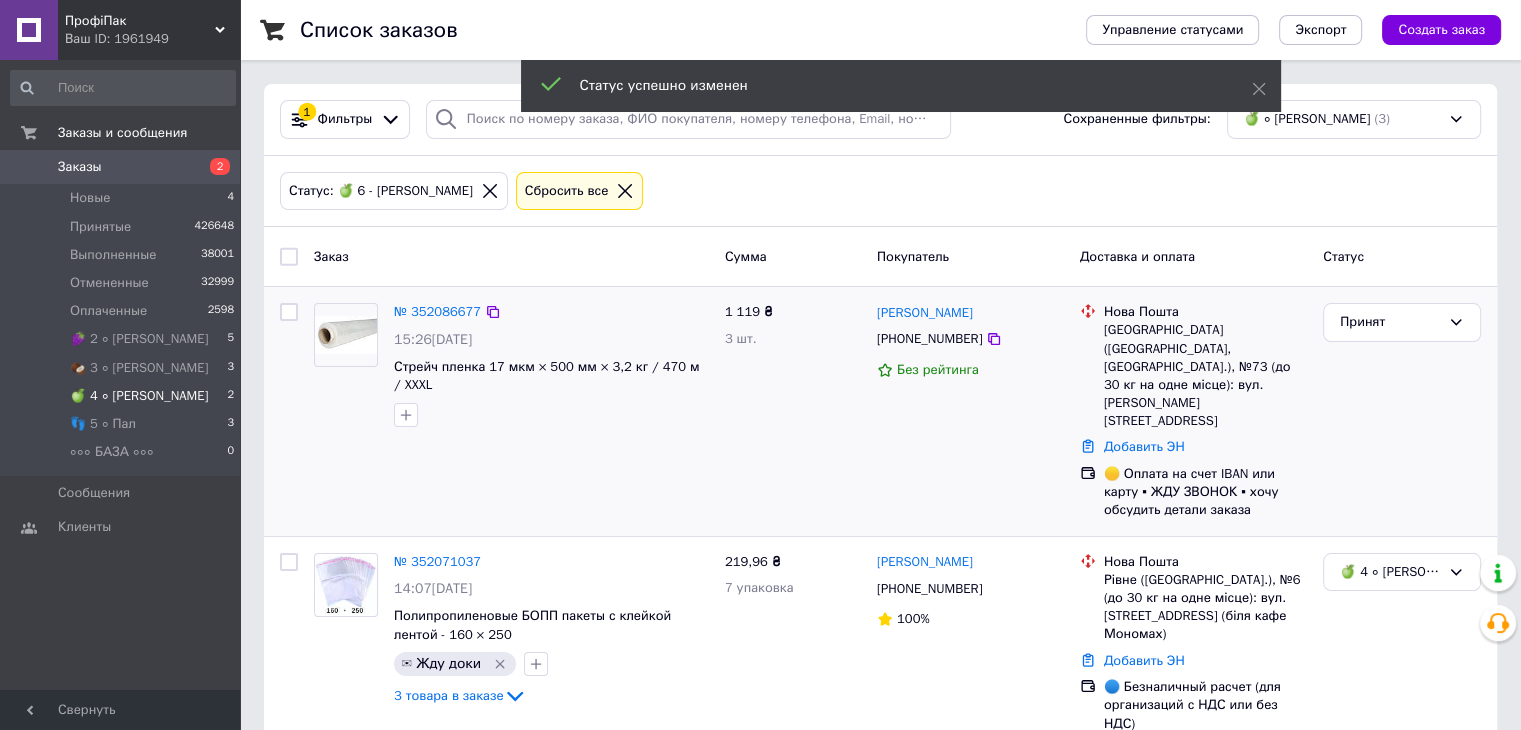 click on "№ 352086677 15:26, 10.07.2025 Стрейч пленка 17 мкм × 500 мм × 3,2 кг / 470 м / XXXL" at bounding box center (551, 365) 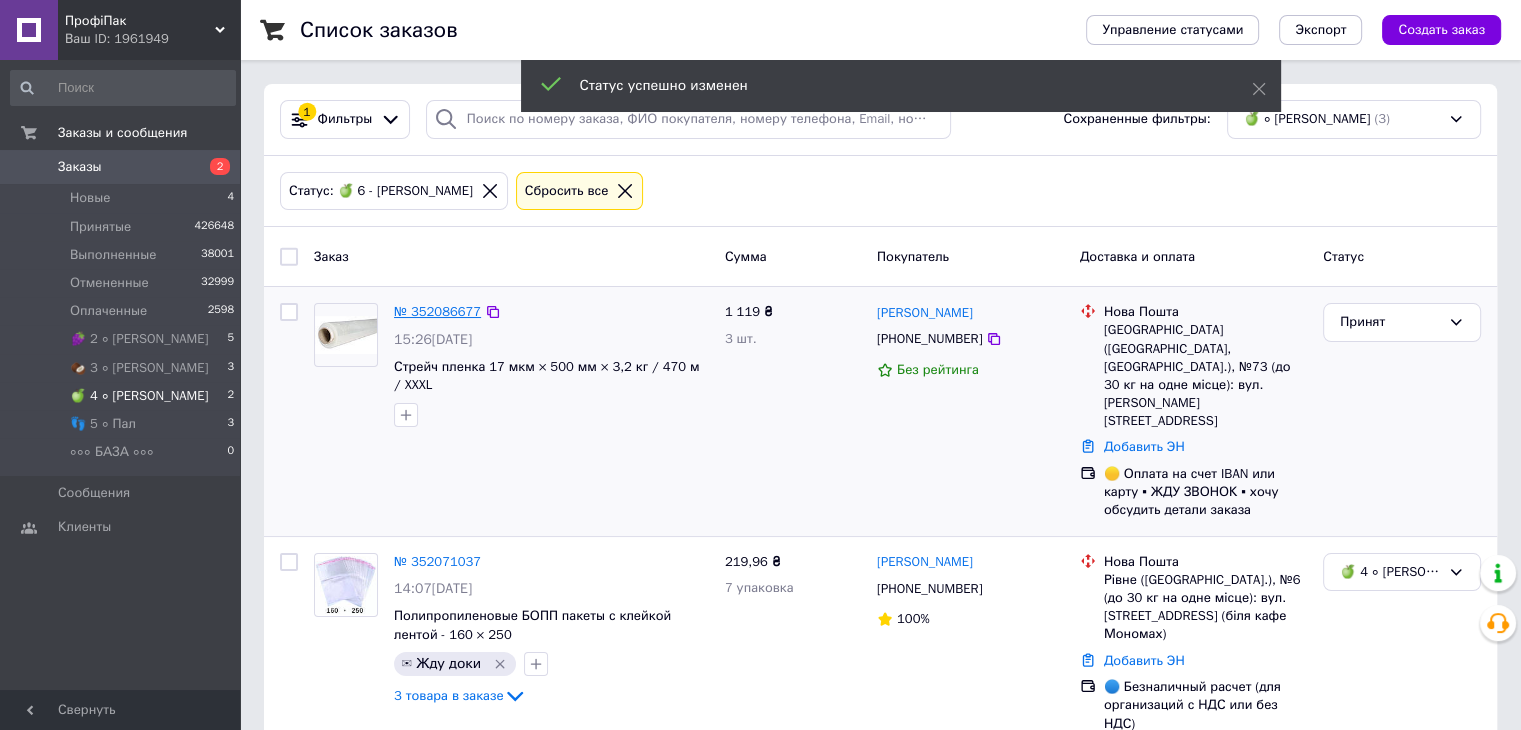 click on "№ 352086677" at bounding box center (437, 311) 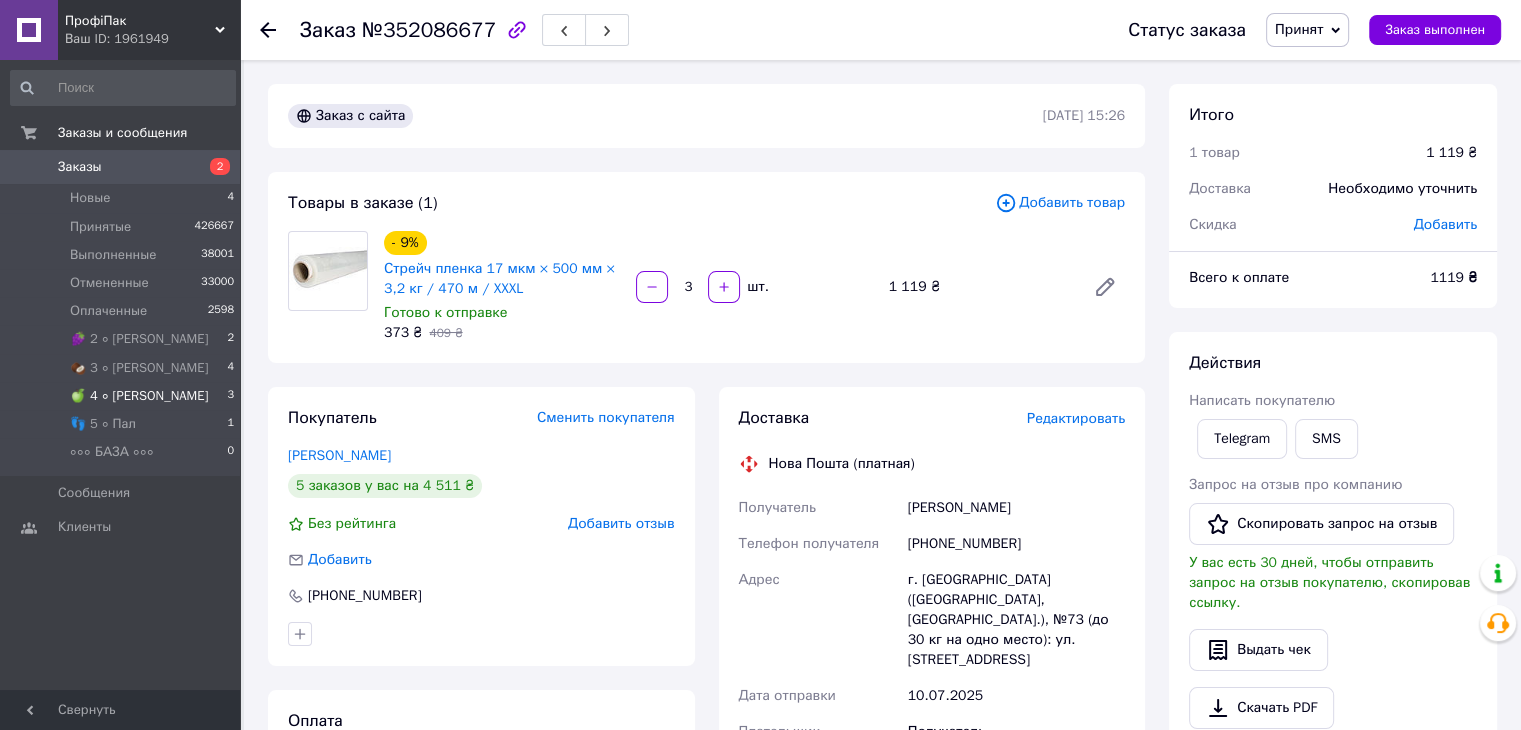 click on "🍏 4 ∘ Таня 3" at bounding box center [123, 396] 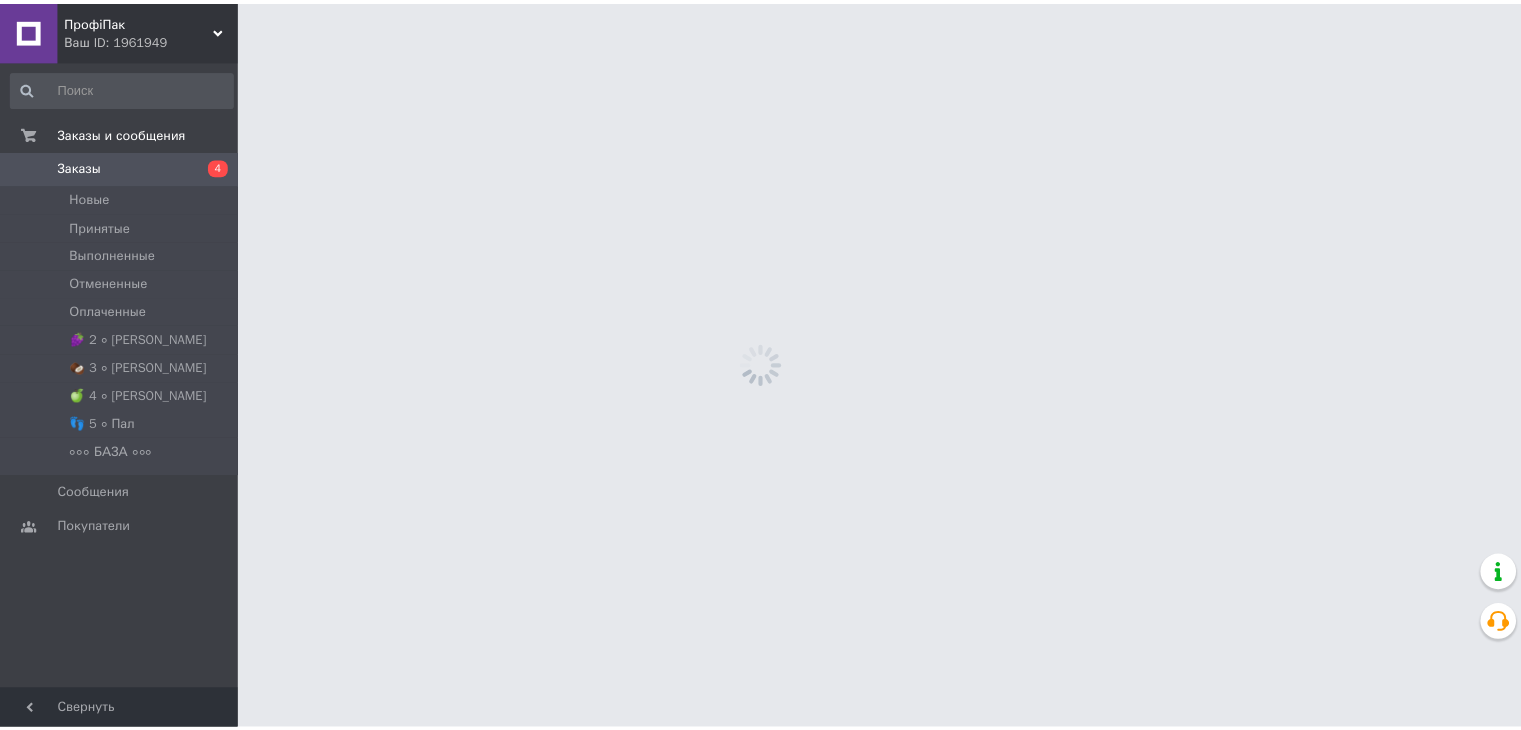 scroll, scrollTop: 0, scrollLeft: 0, axis: both 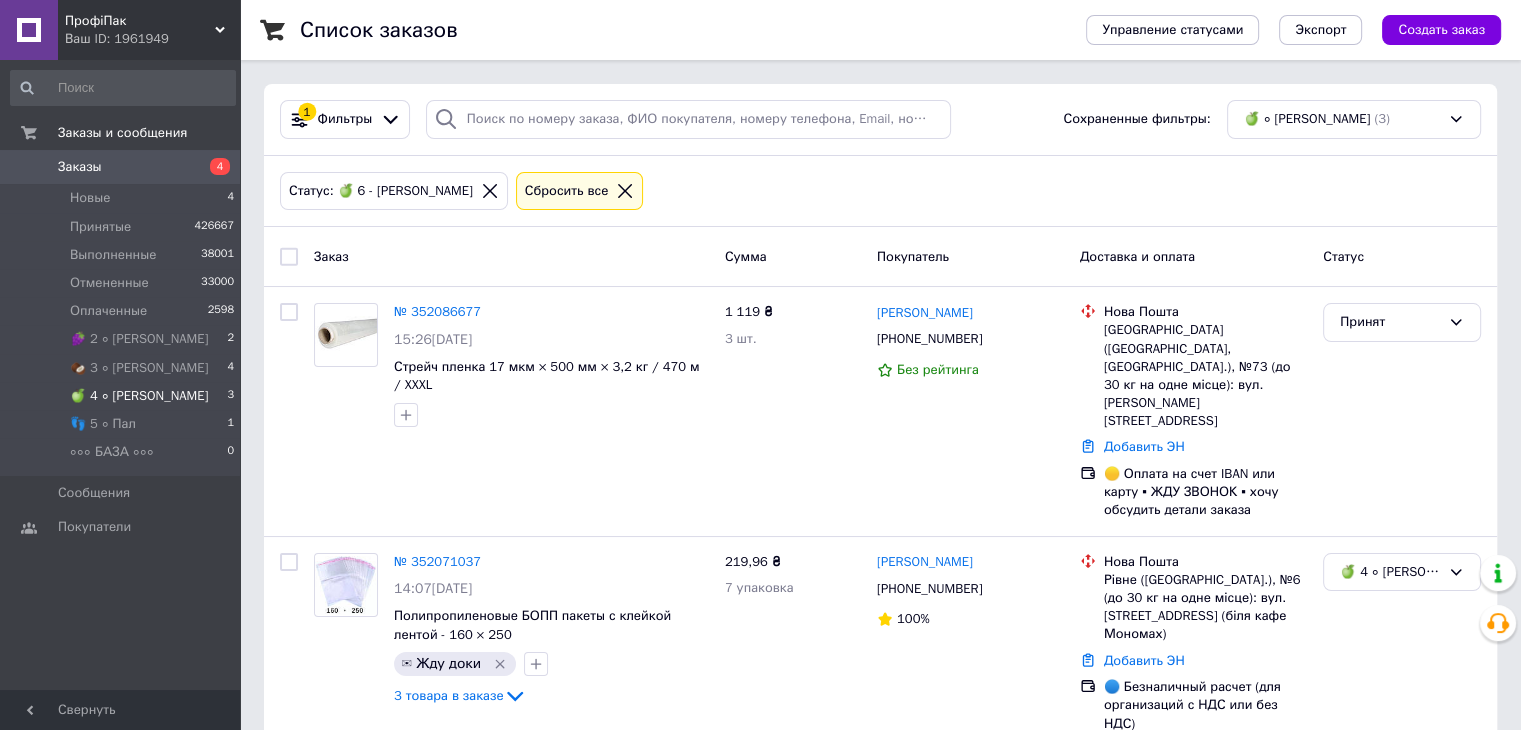 click on "Сбросить все" at bounding box center [567, 191] 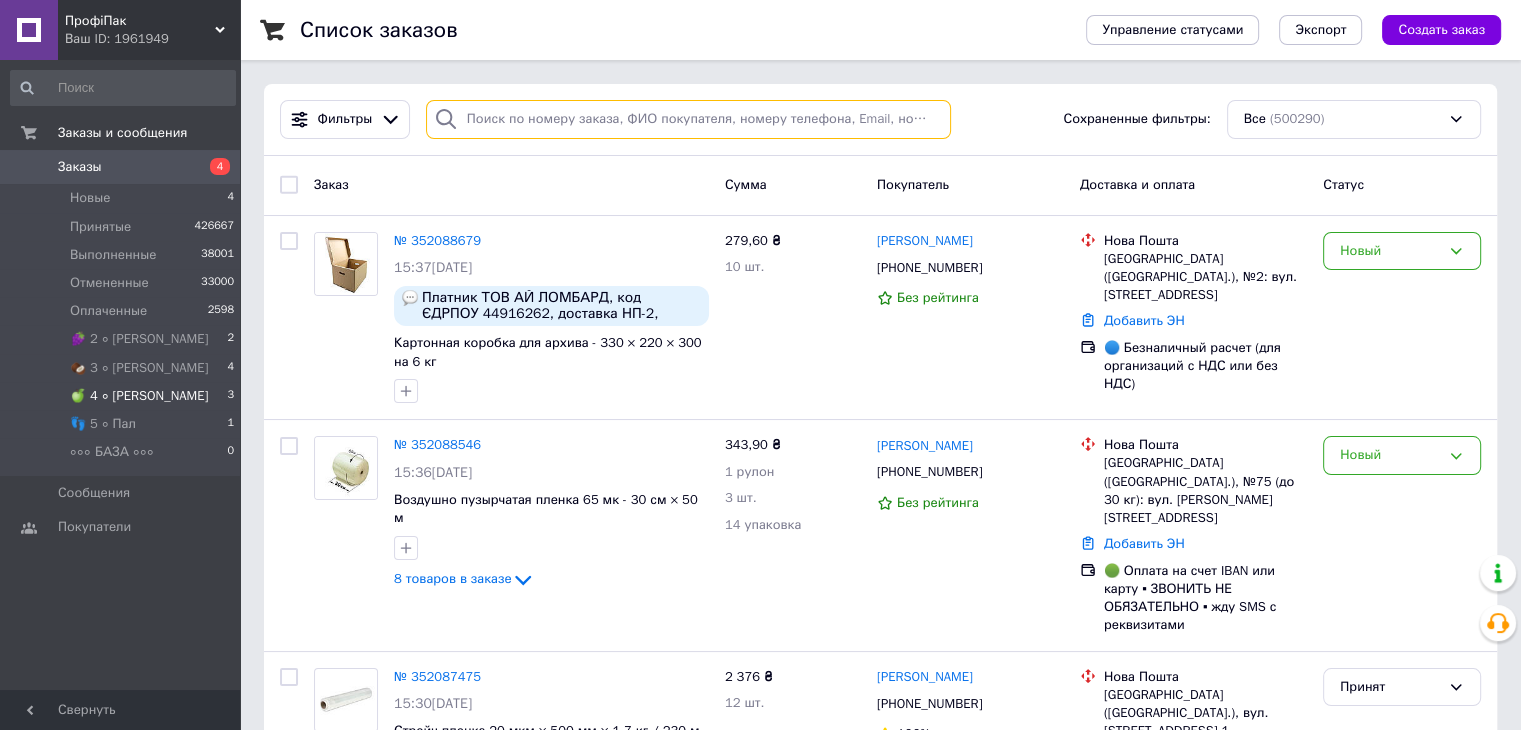 click at bounding box center [688, 119] 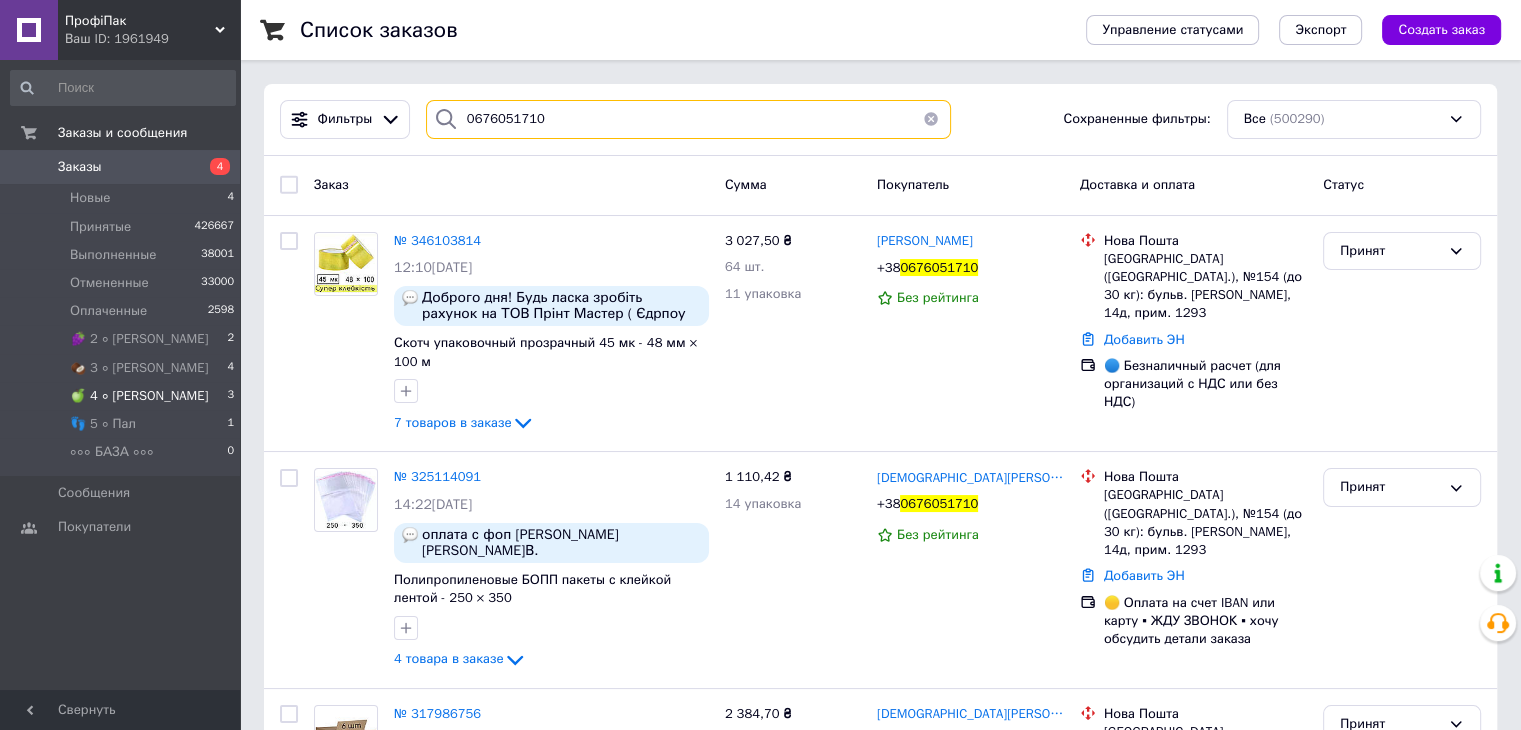 paste on "0509942448" 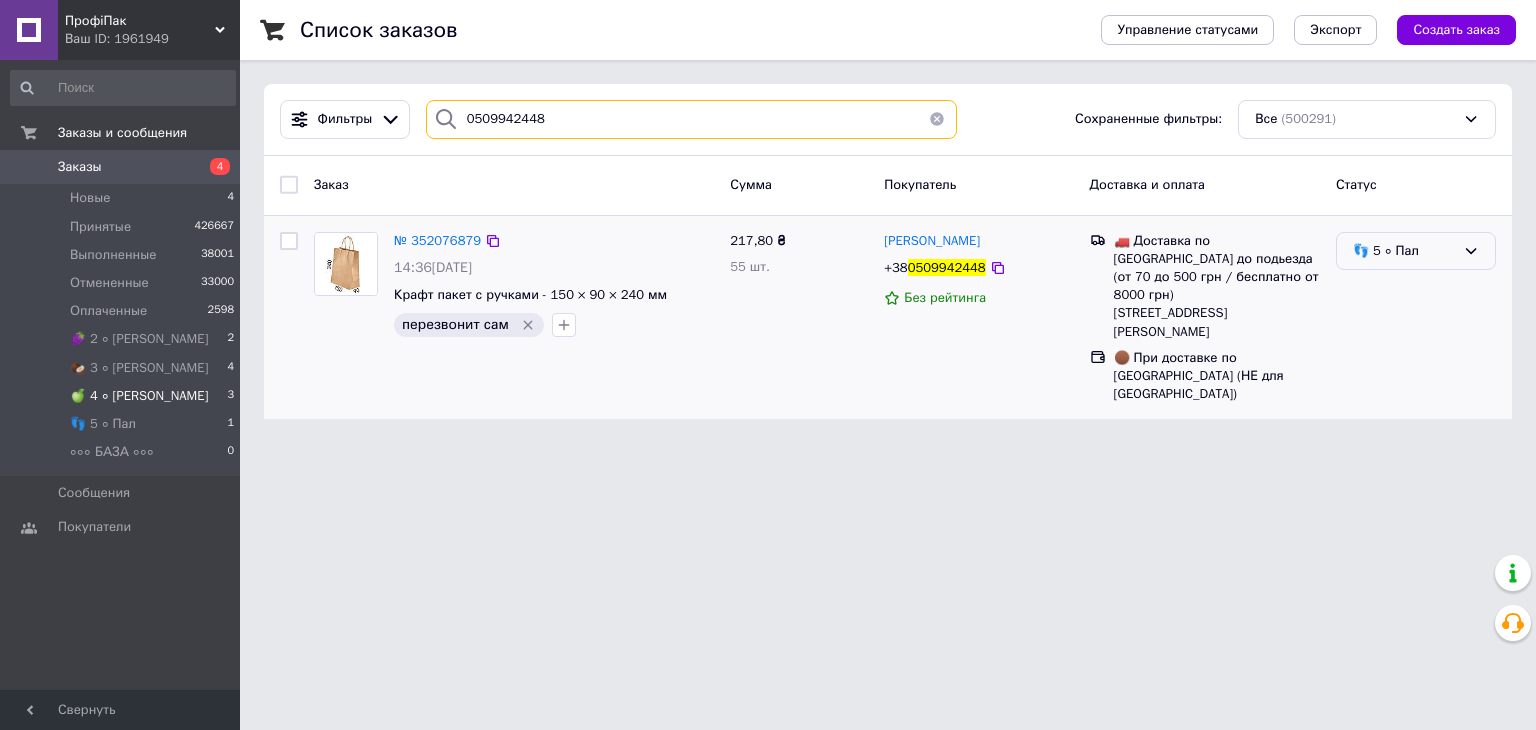 type on "0509942448" 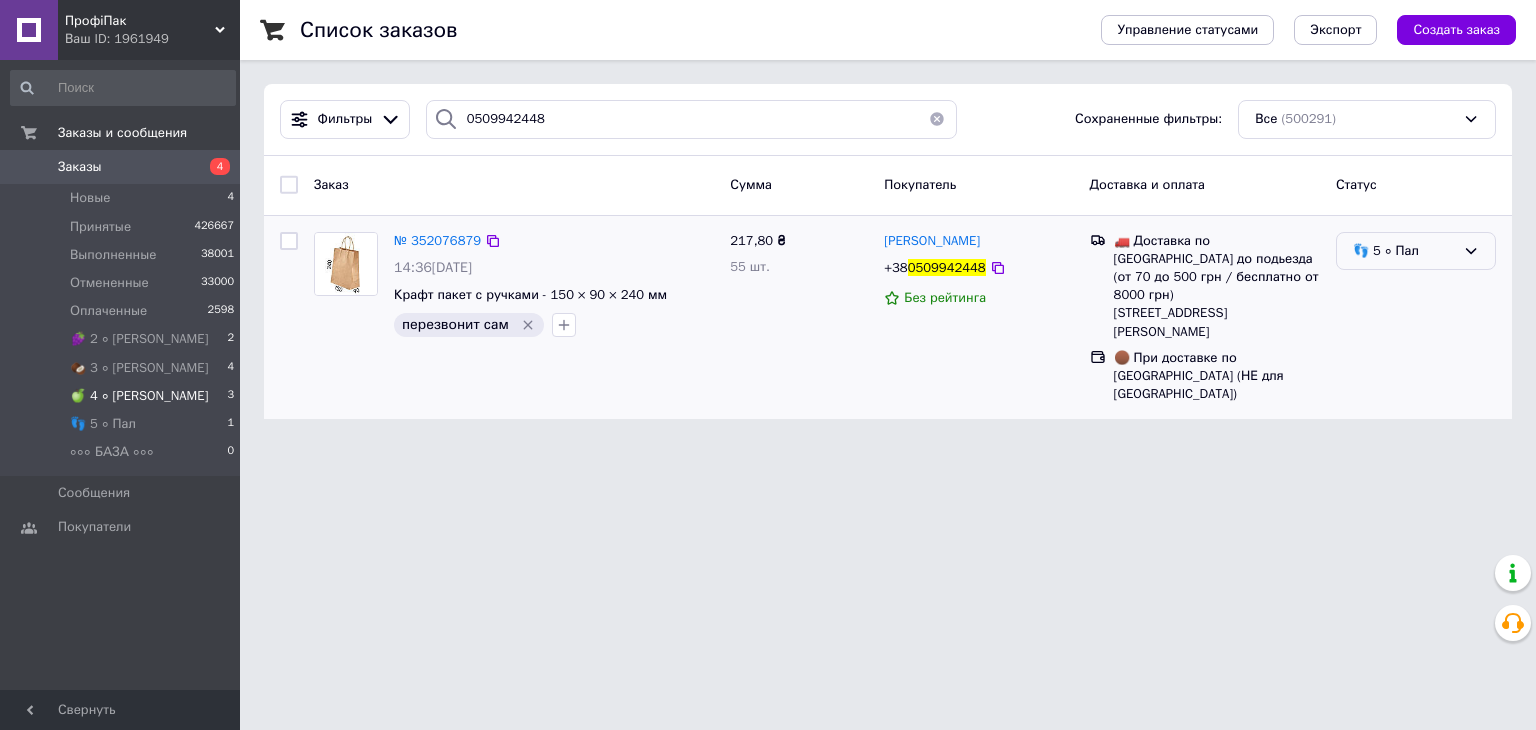 click on "👣 5 ∘ Пал" at bounding box center [1404, 251] 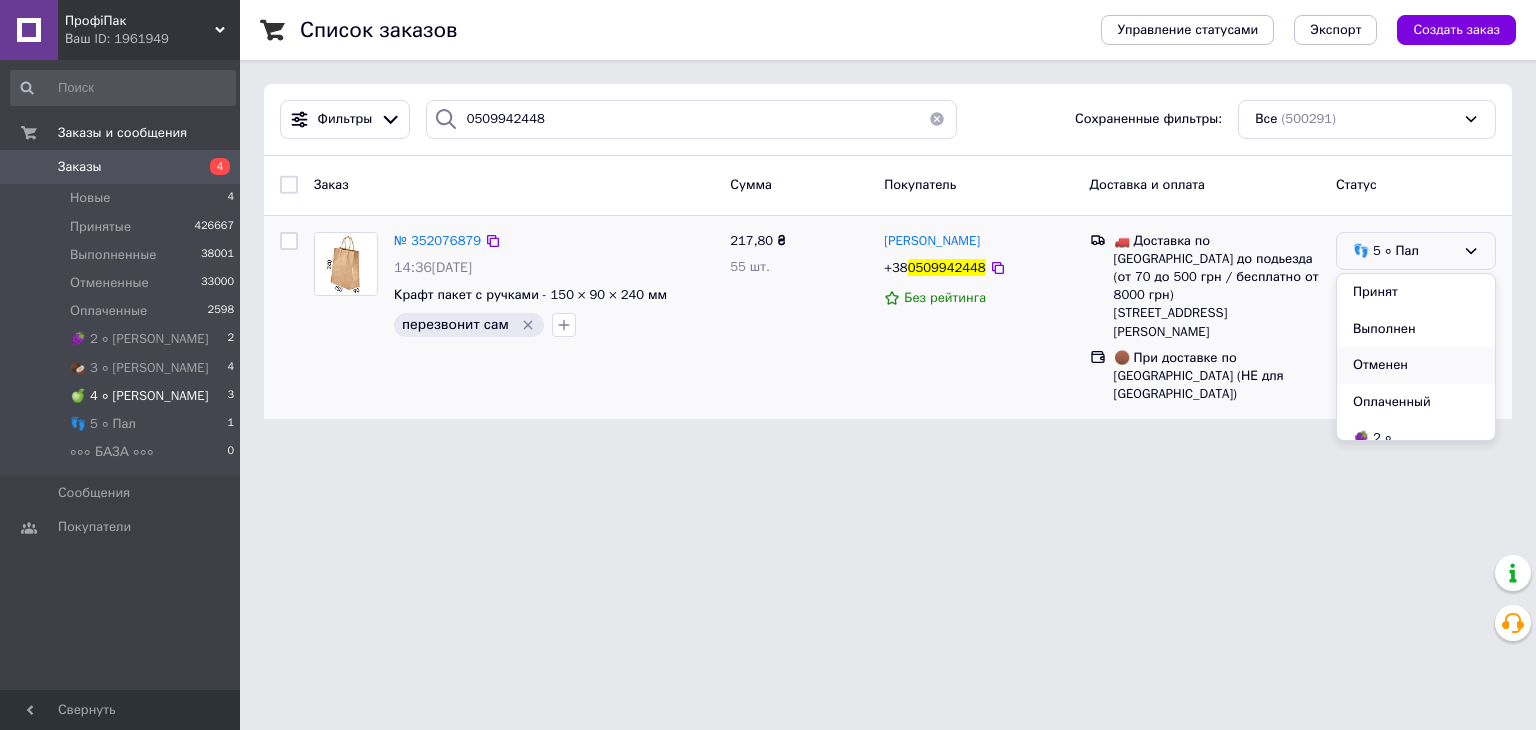 click on "Отменен" at bounding box center [1416, 365] 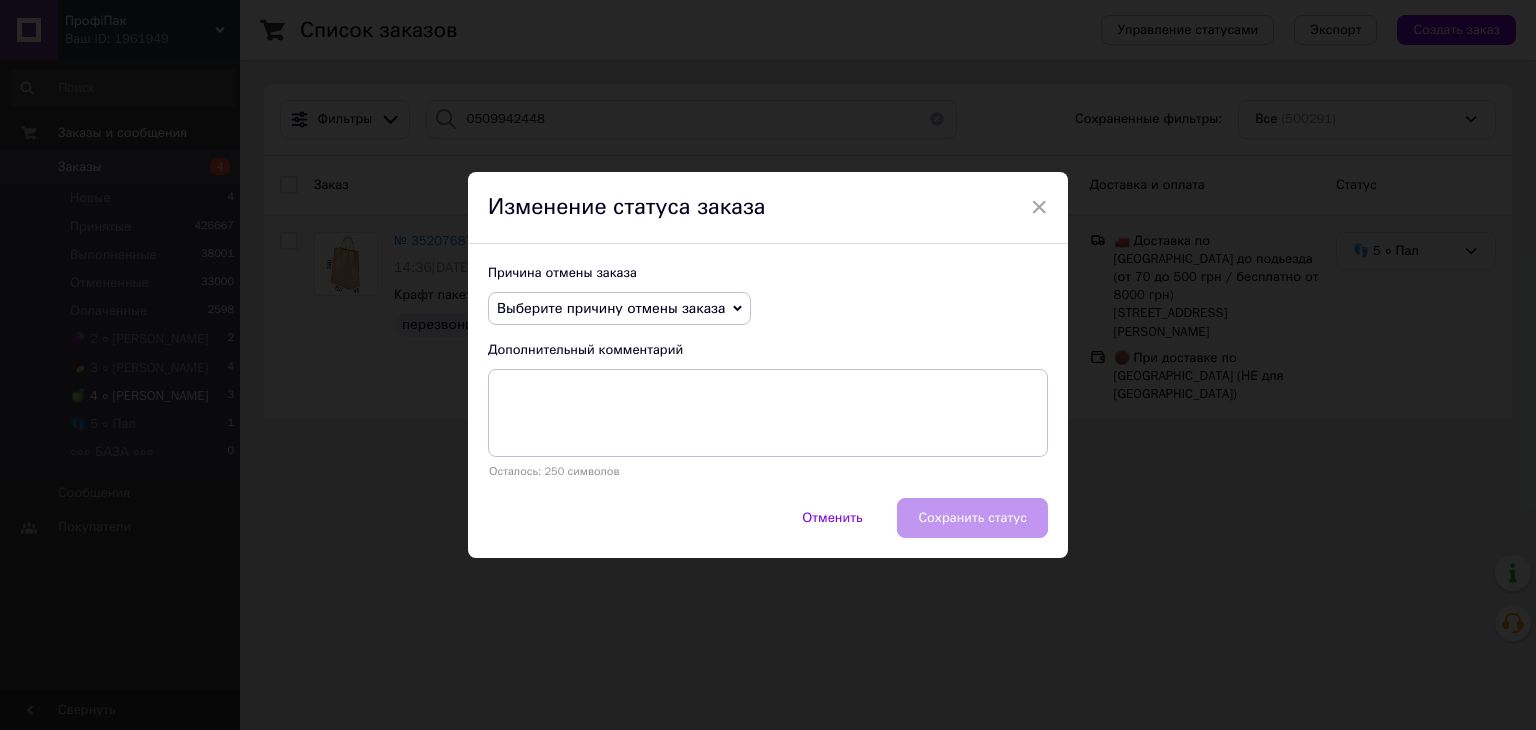 click on "Выберите причину отмены заказа" at bounding box center [611, 308] 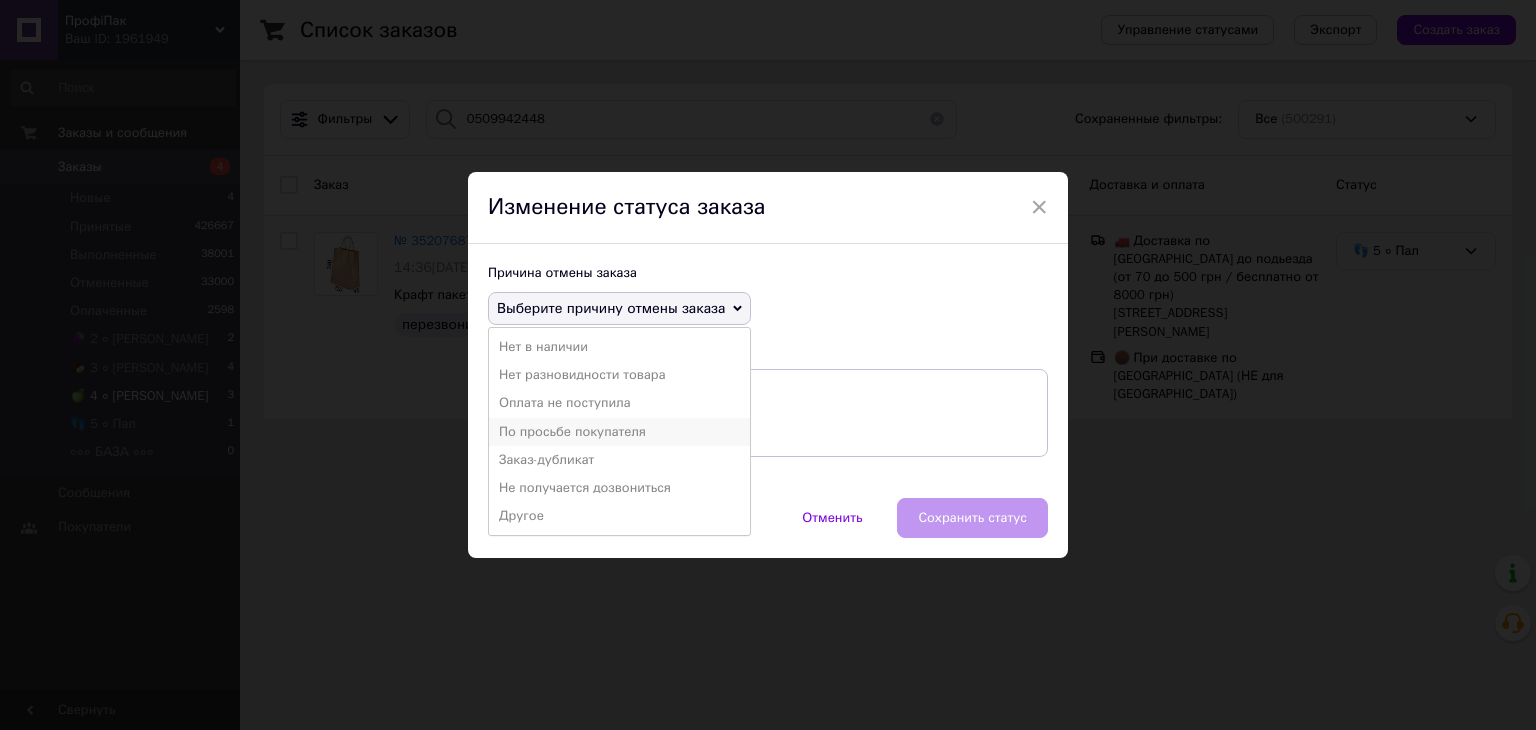 click on "По просьбе покупателя" at bounding box center [619, 432] 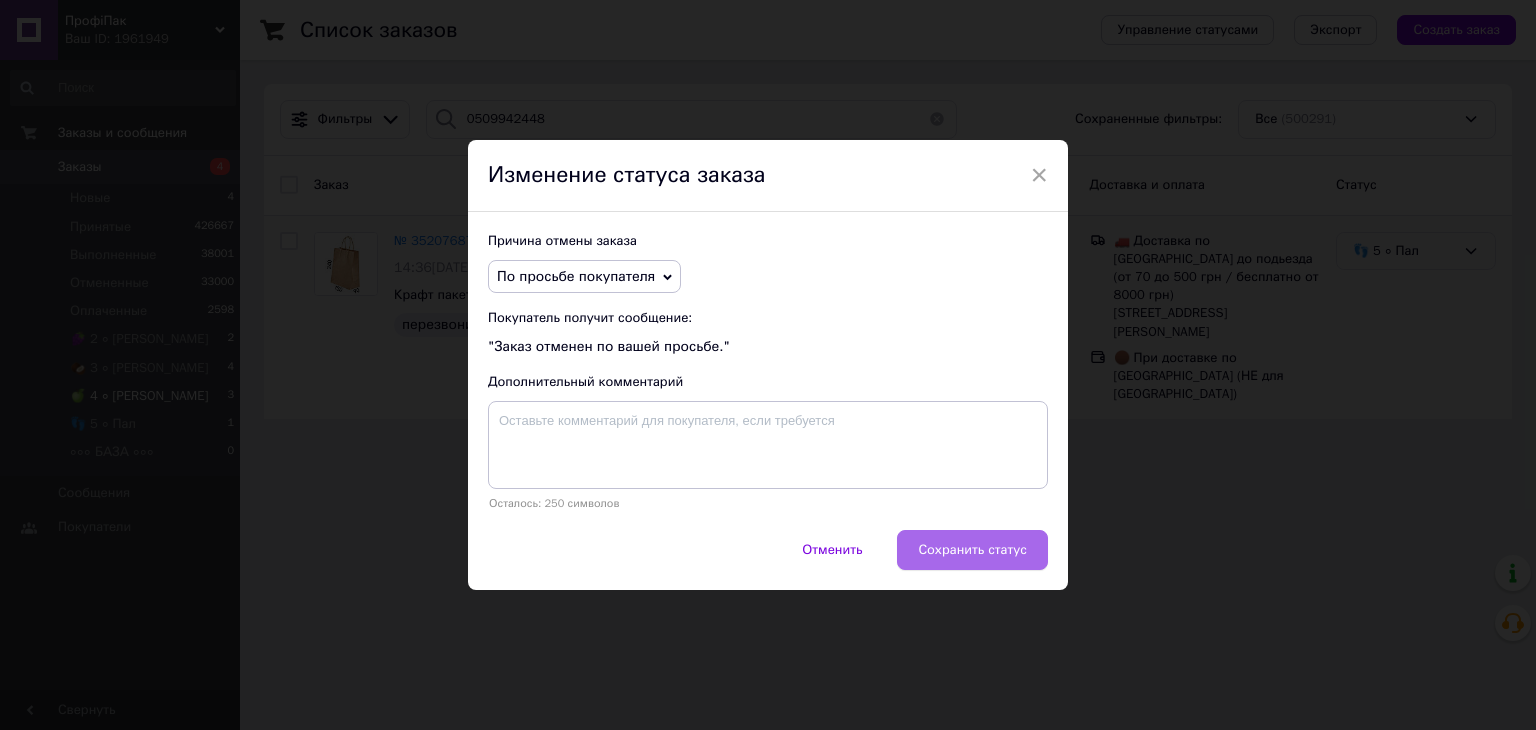 click on "Сохранить статус" at bounding box center (972, 550) 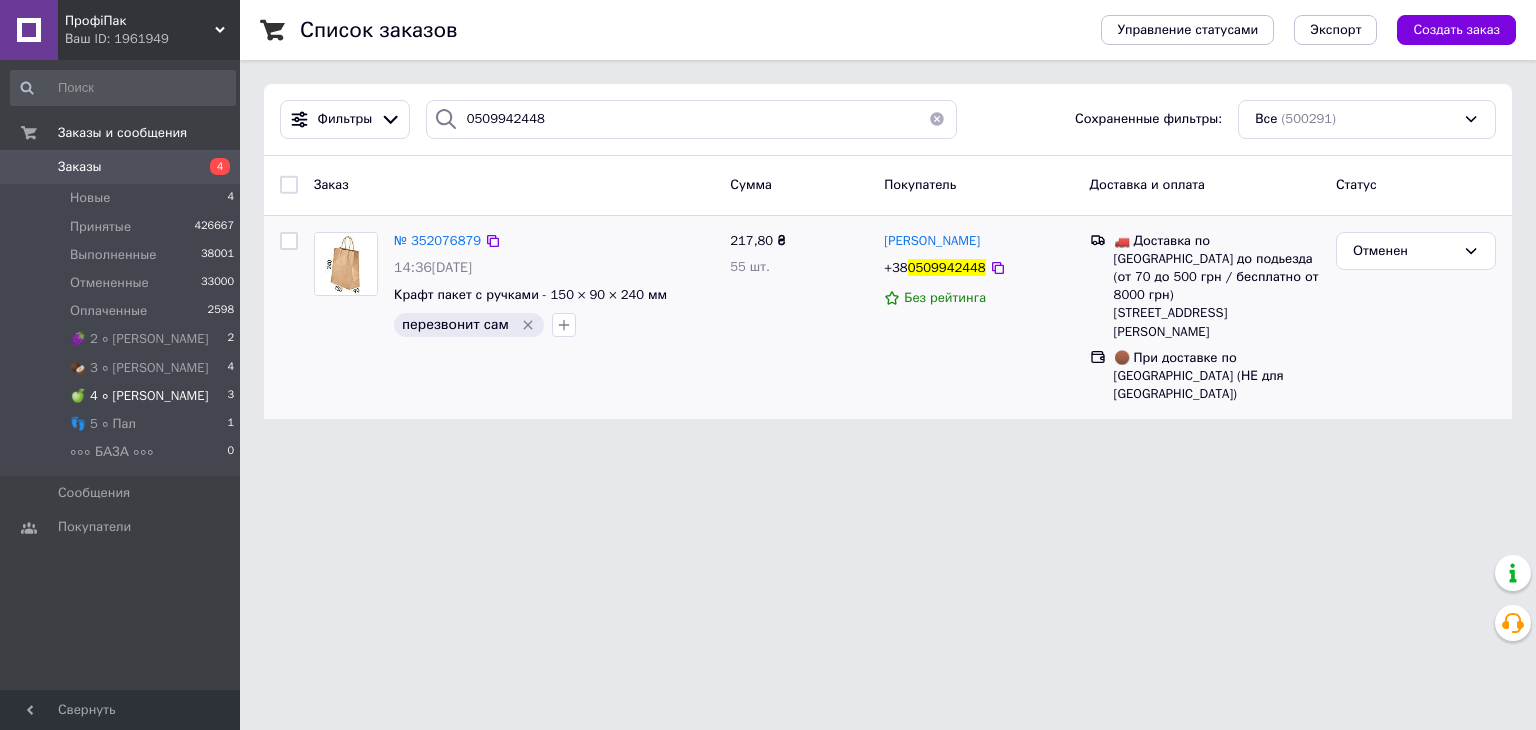 click on "🍏 4 ∘ [PERSON_NAME]" at bounding box center [139, 396] 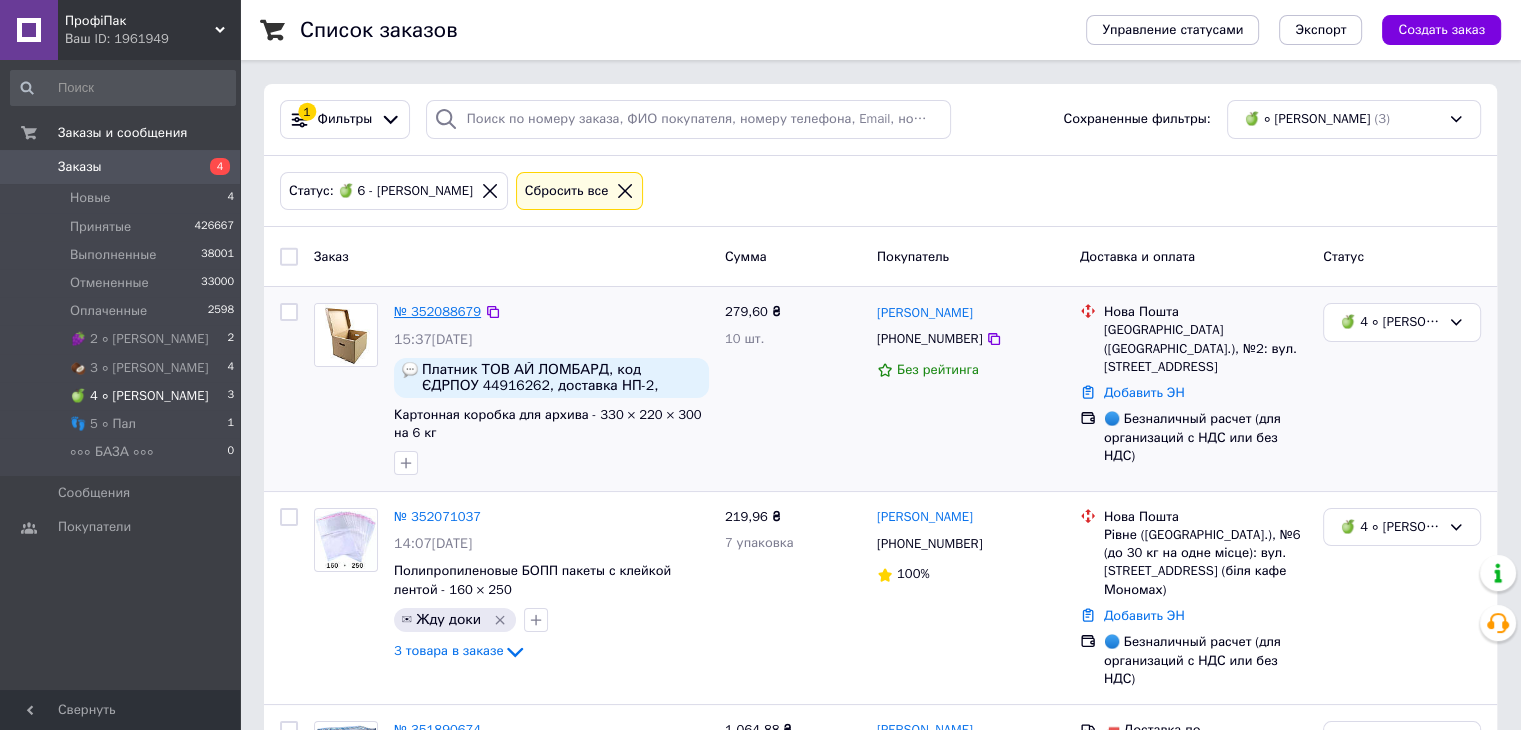 click on "№ 352088679" at bounding box center (437, 311) 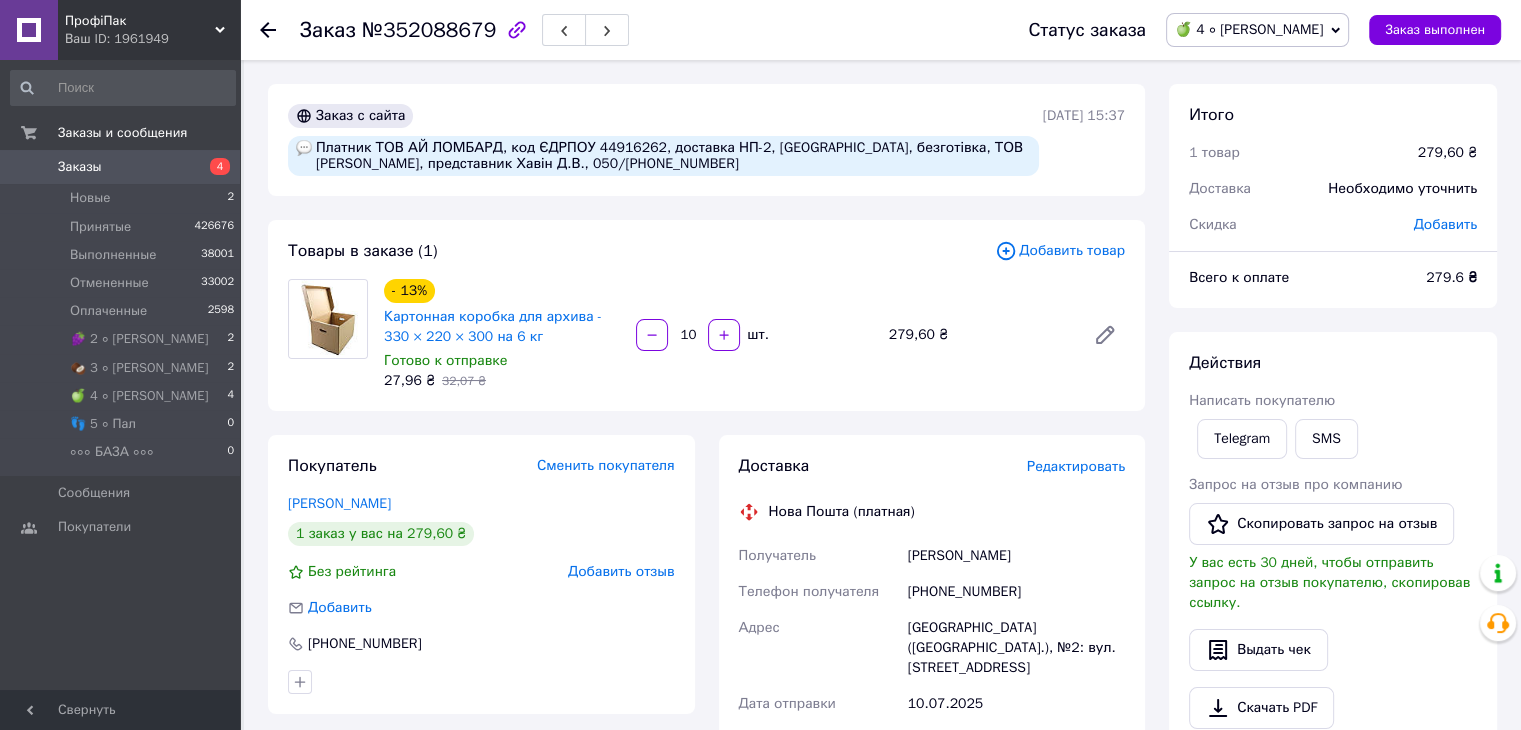 click on "🍏 4 ∘ [PERSON_NAME]" at bounding box center [1249, 29] 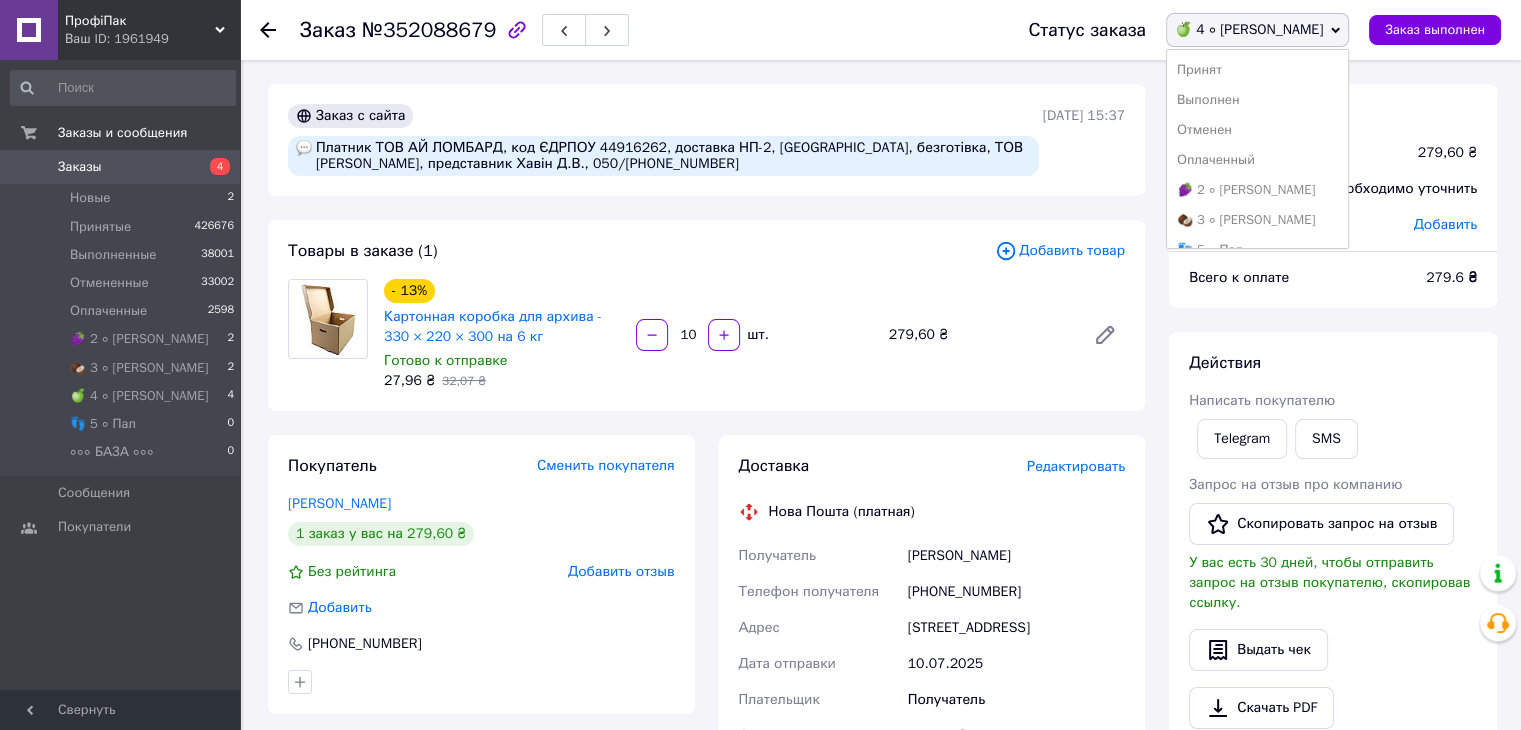 drag, startPoint x: 1314, startPoint y: 62, endPoint x: 860, endPoint y: 162, distance: 464.88278 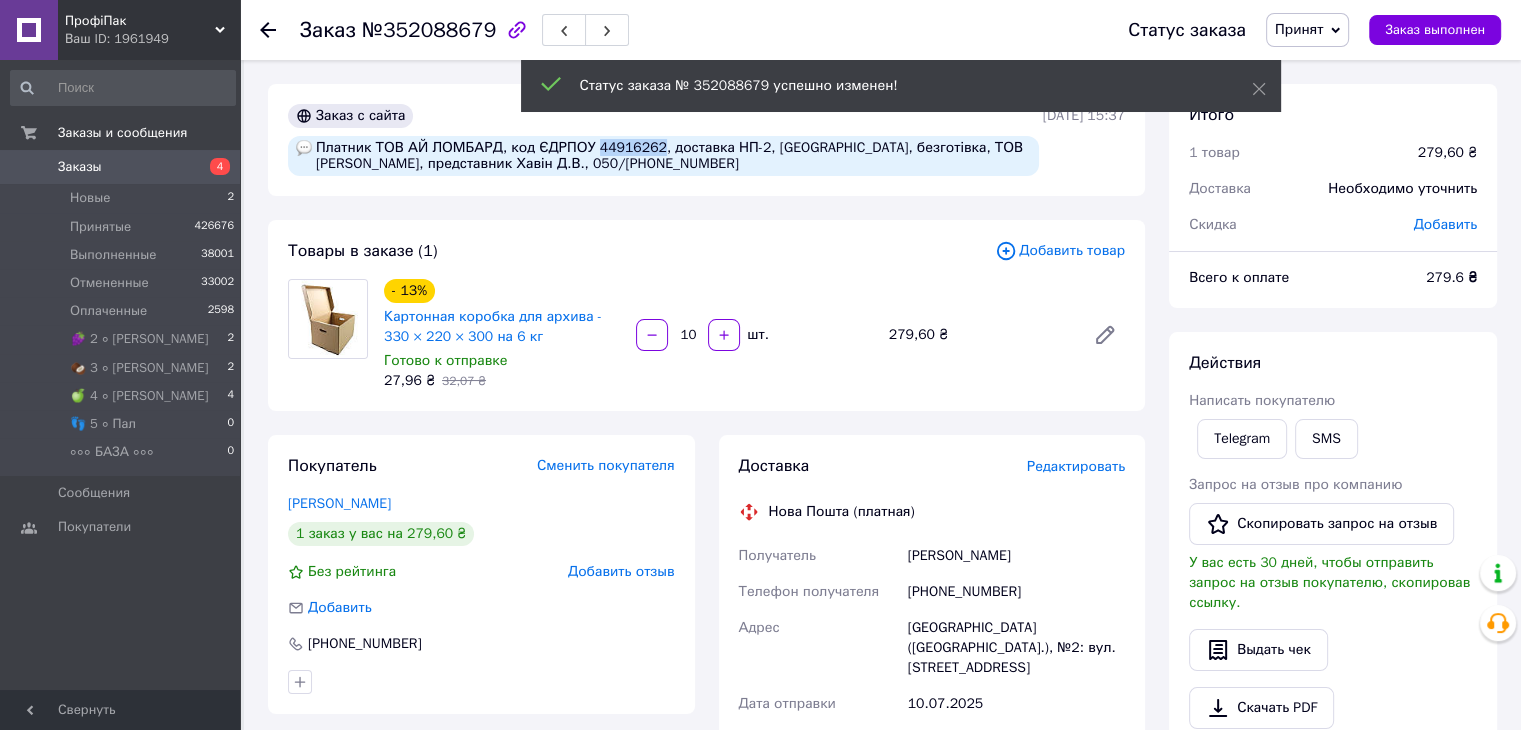 copy on "44916262" 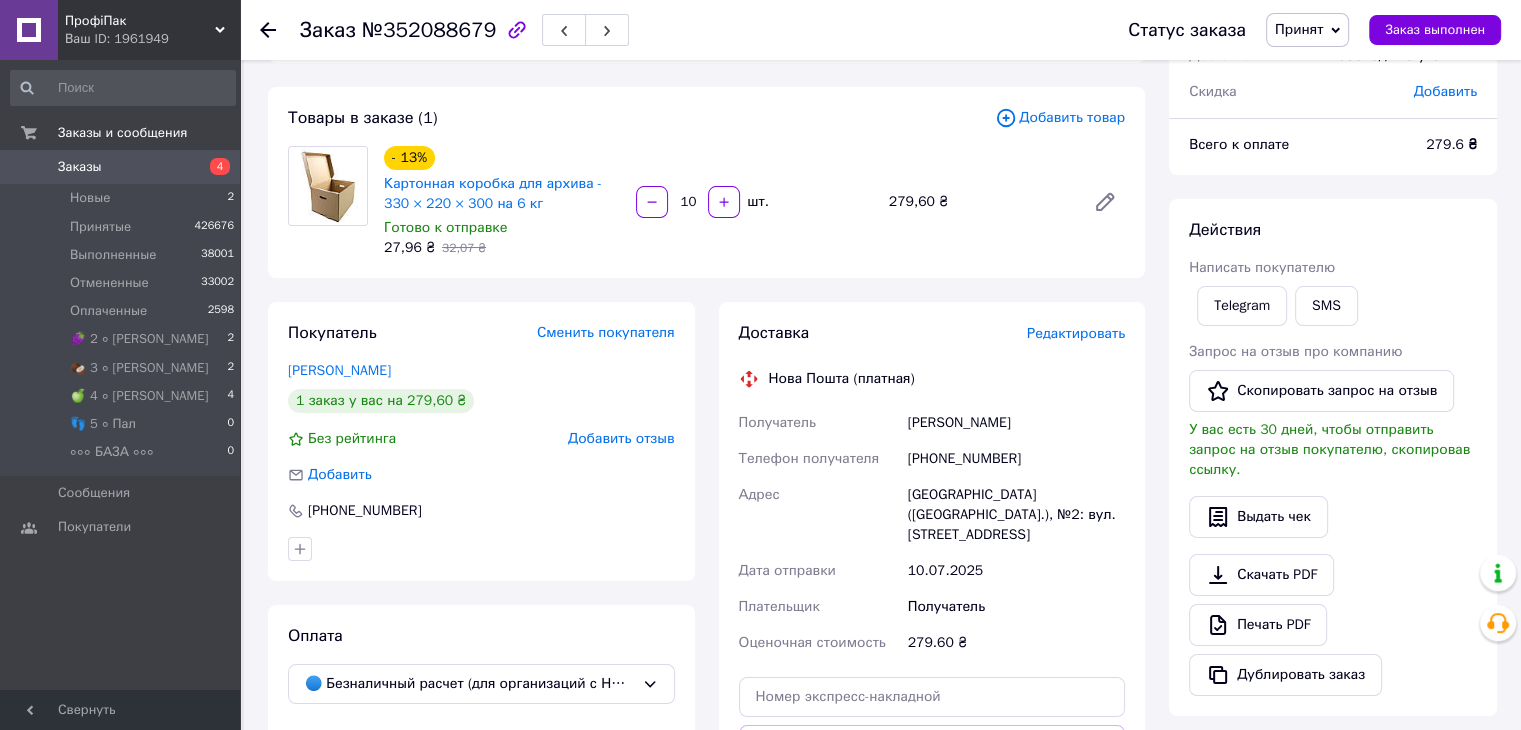 scroll, scrollTop: 0, scrollLeft: 0, axis: both 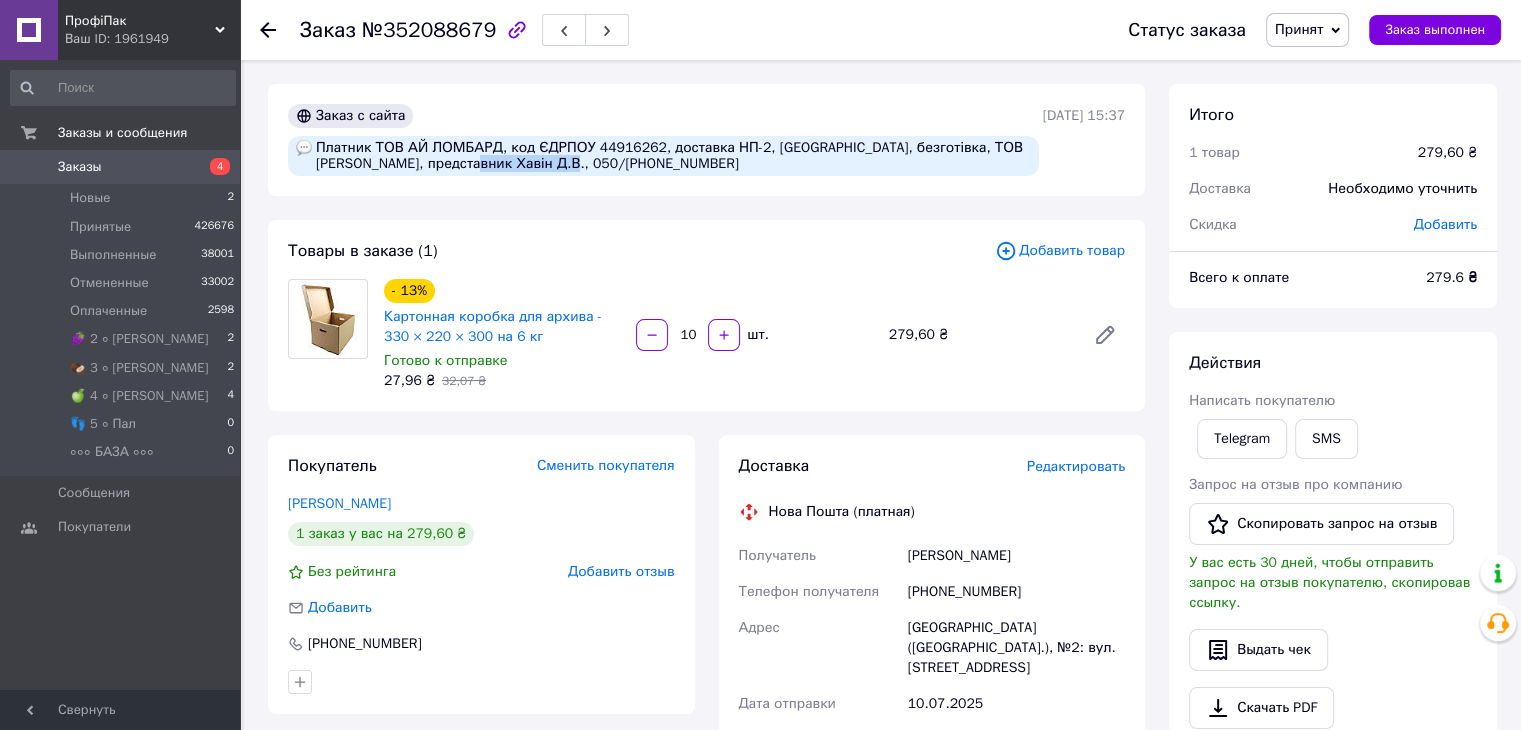 copy on "050/446-01-76" 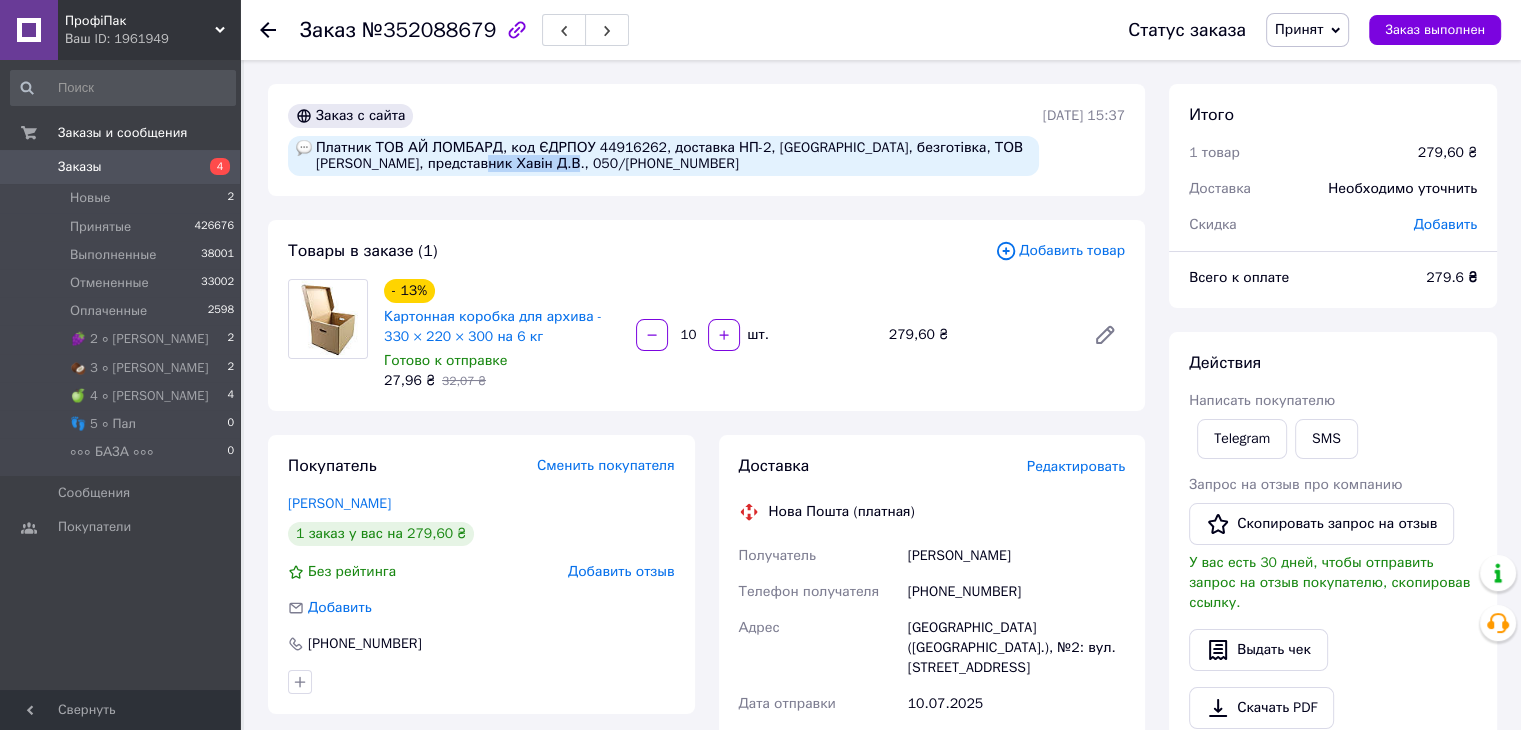 copy on "050/446-01-76" 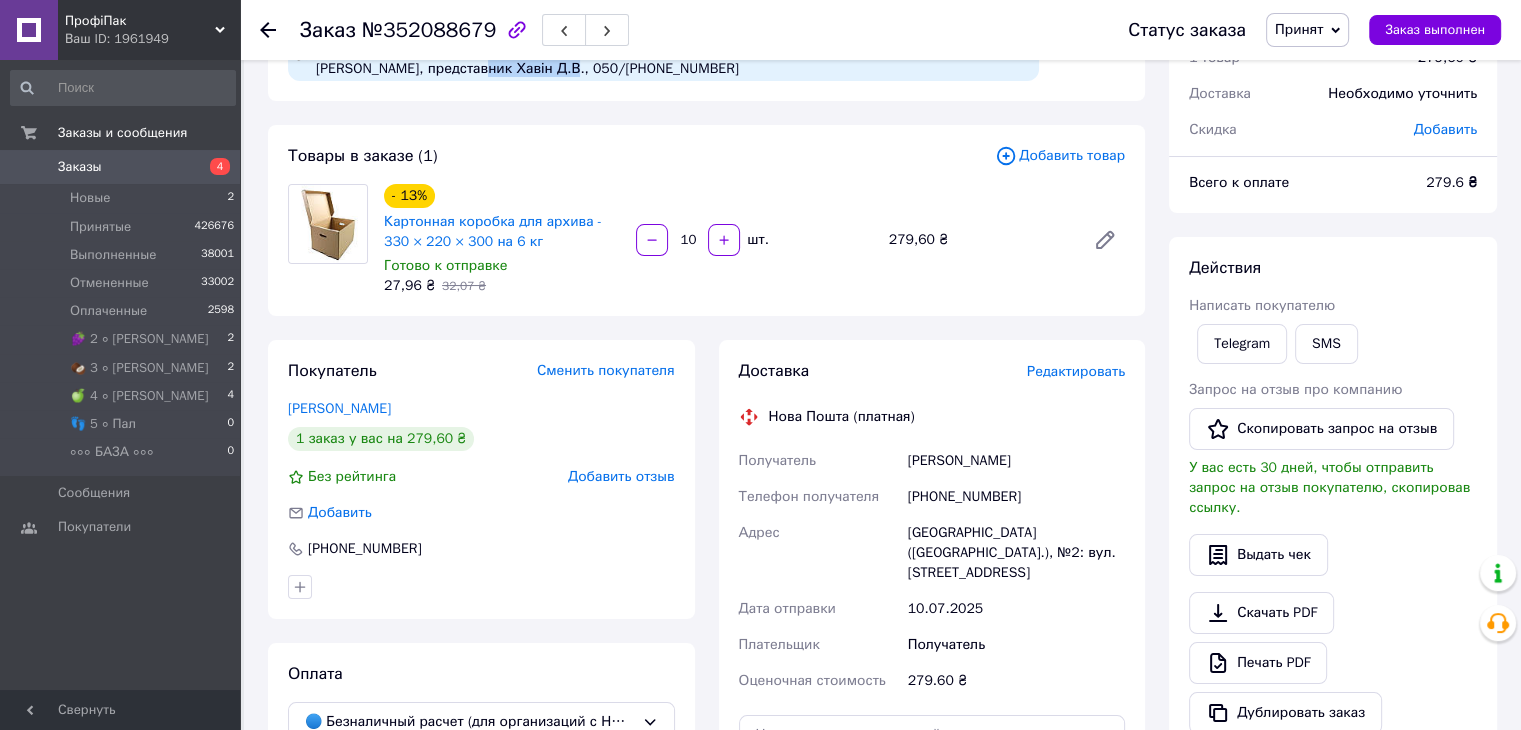 scroll, scrollTop: 100, scrollLeft: 0, axis: vertical 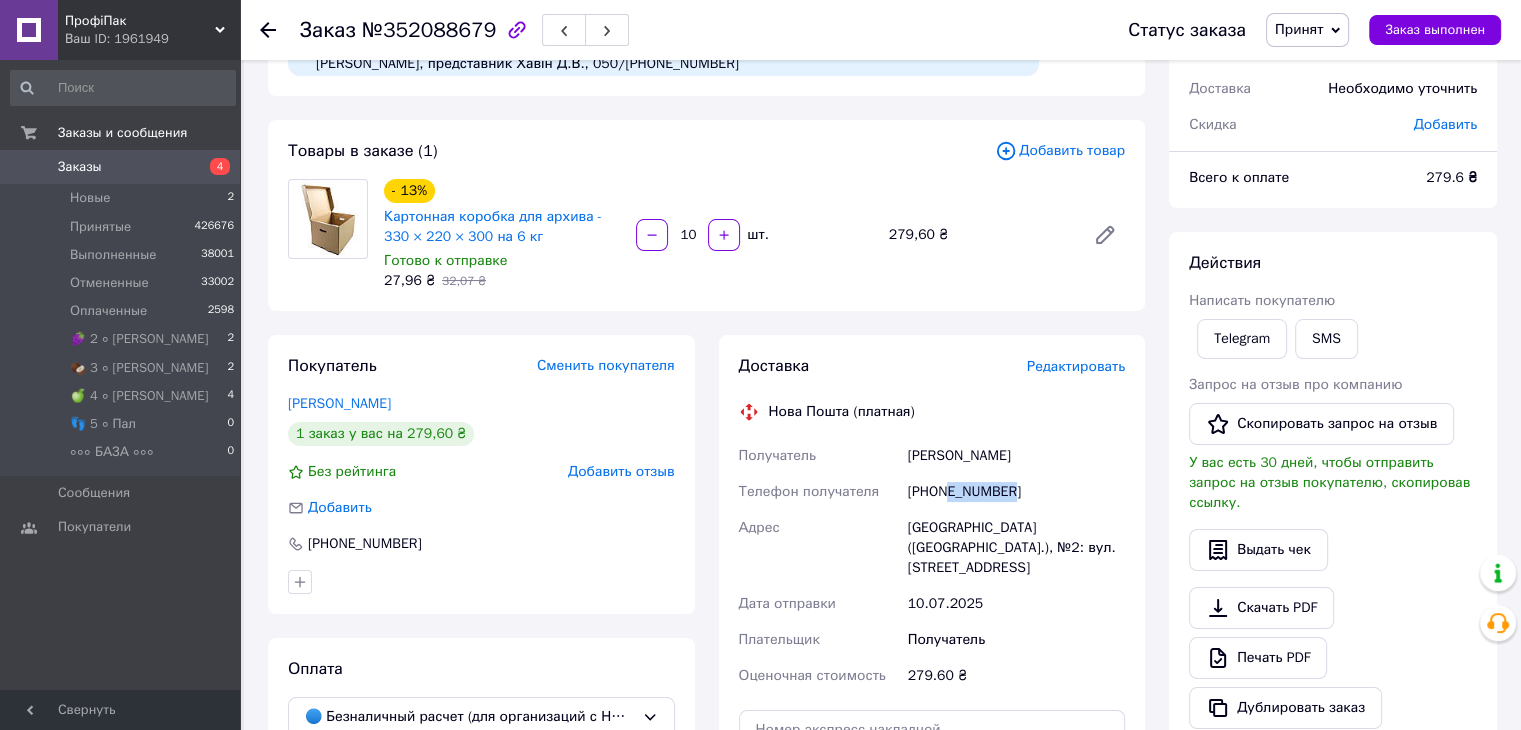 drag, startPoint x: 1029, startPoint y: 488, endPoint x: 964, endPoint y: 516, distance: 70.77429 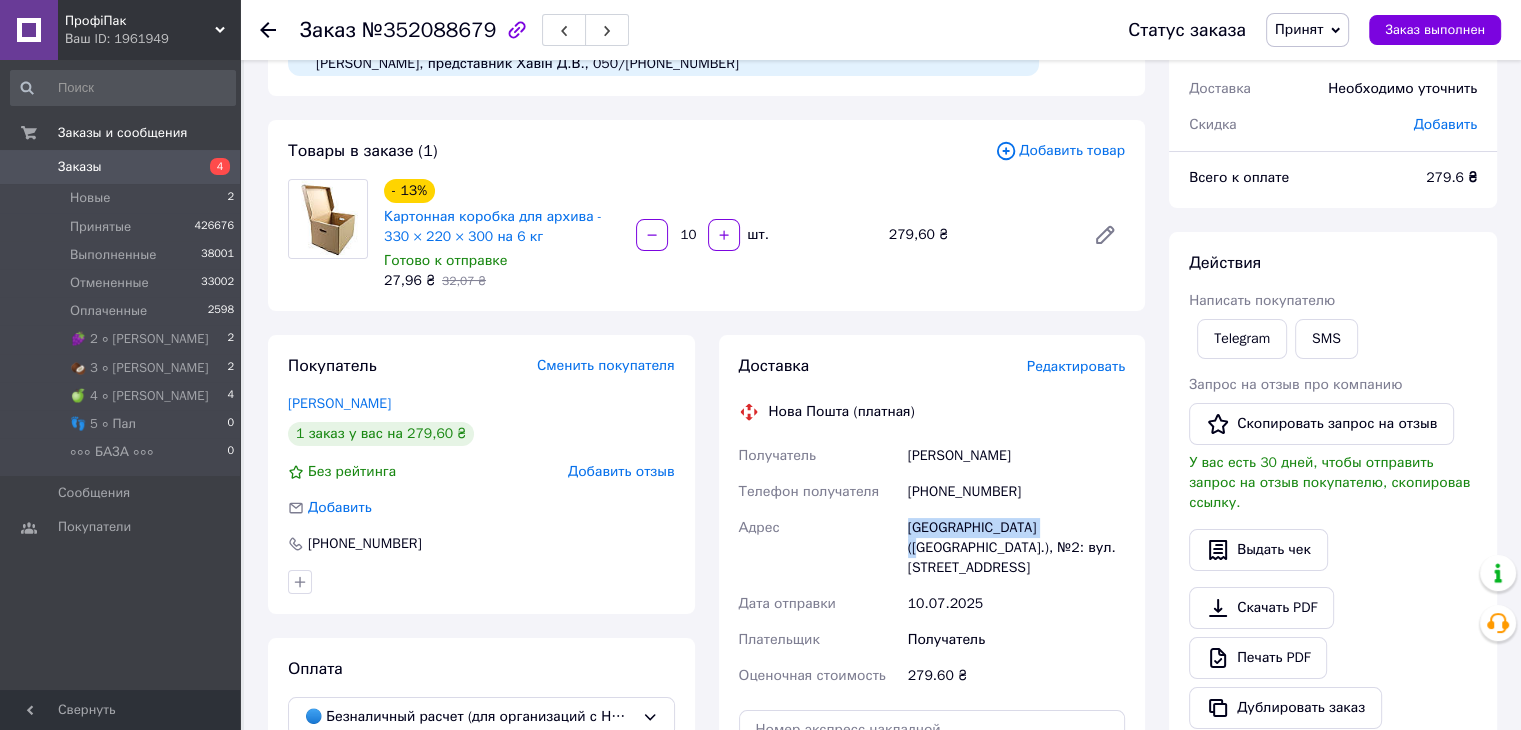 copy on "Адрес Київ (Київська обл.)" 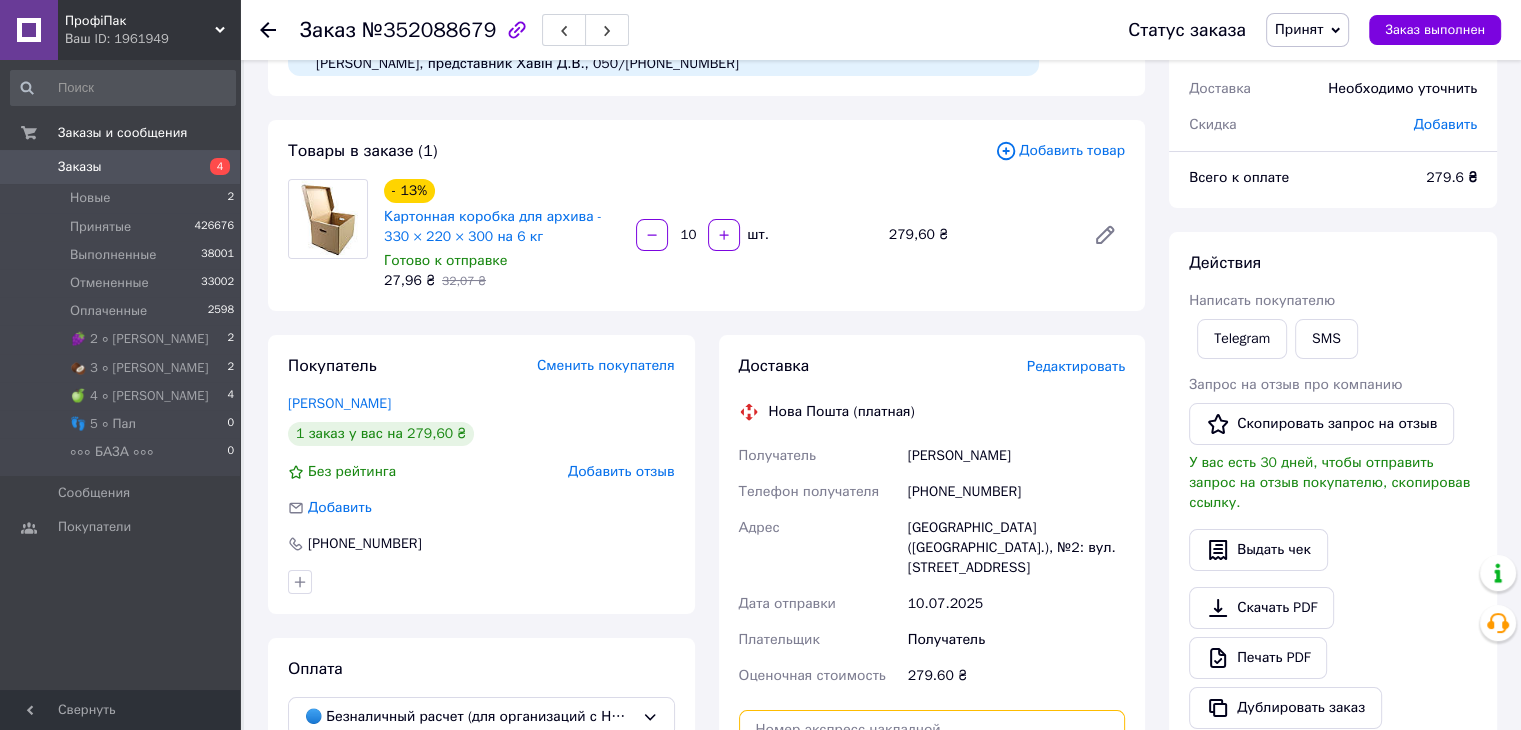 scroll, scrollTop: 100, scrollLeft: 0, axis: vertical 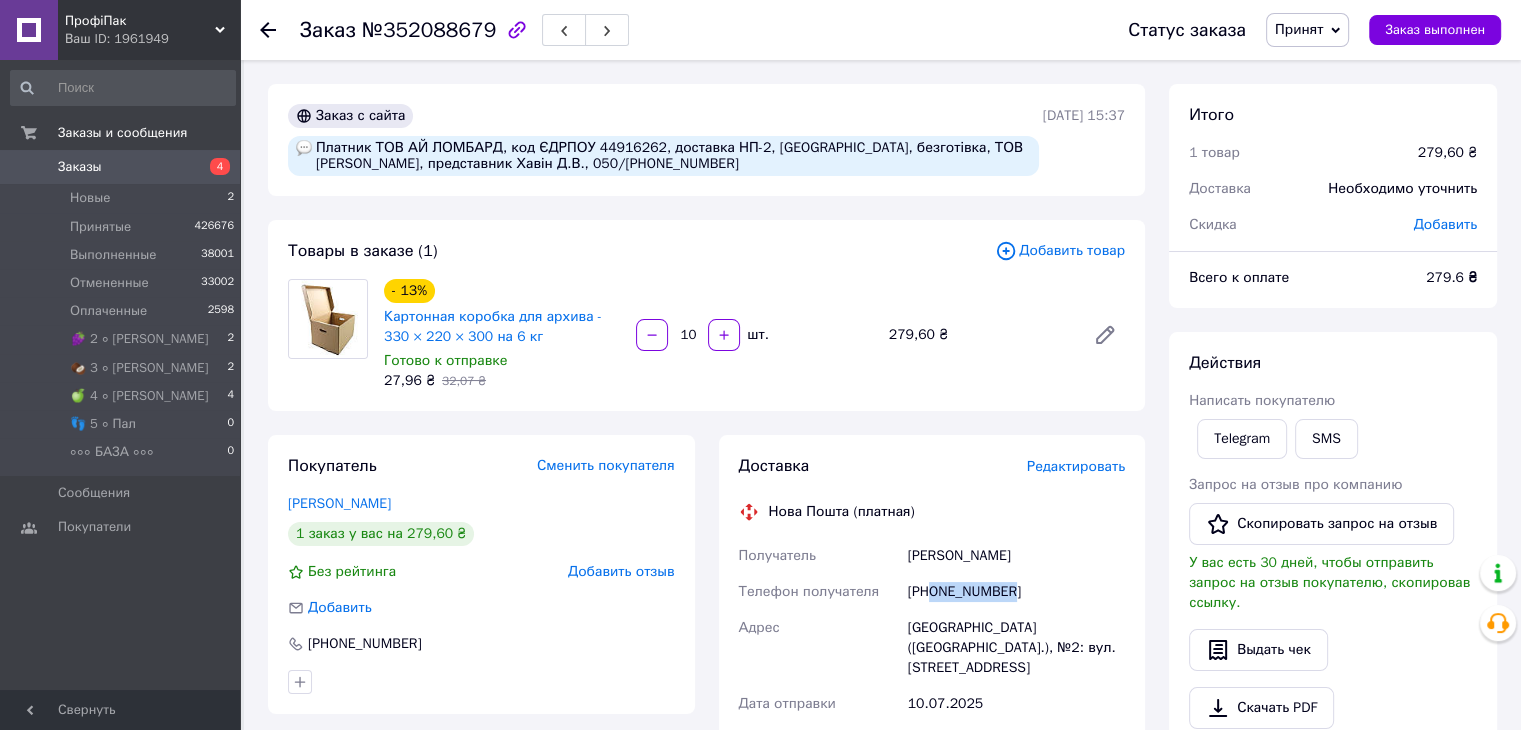 copy on "0504460176" 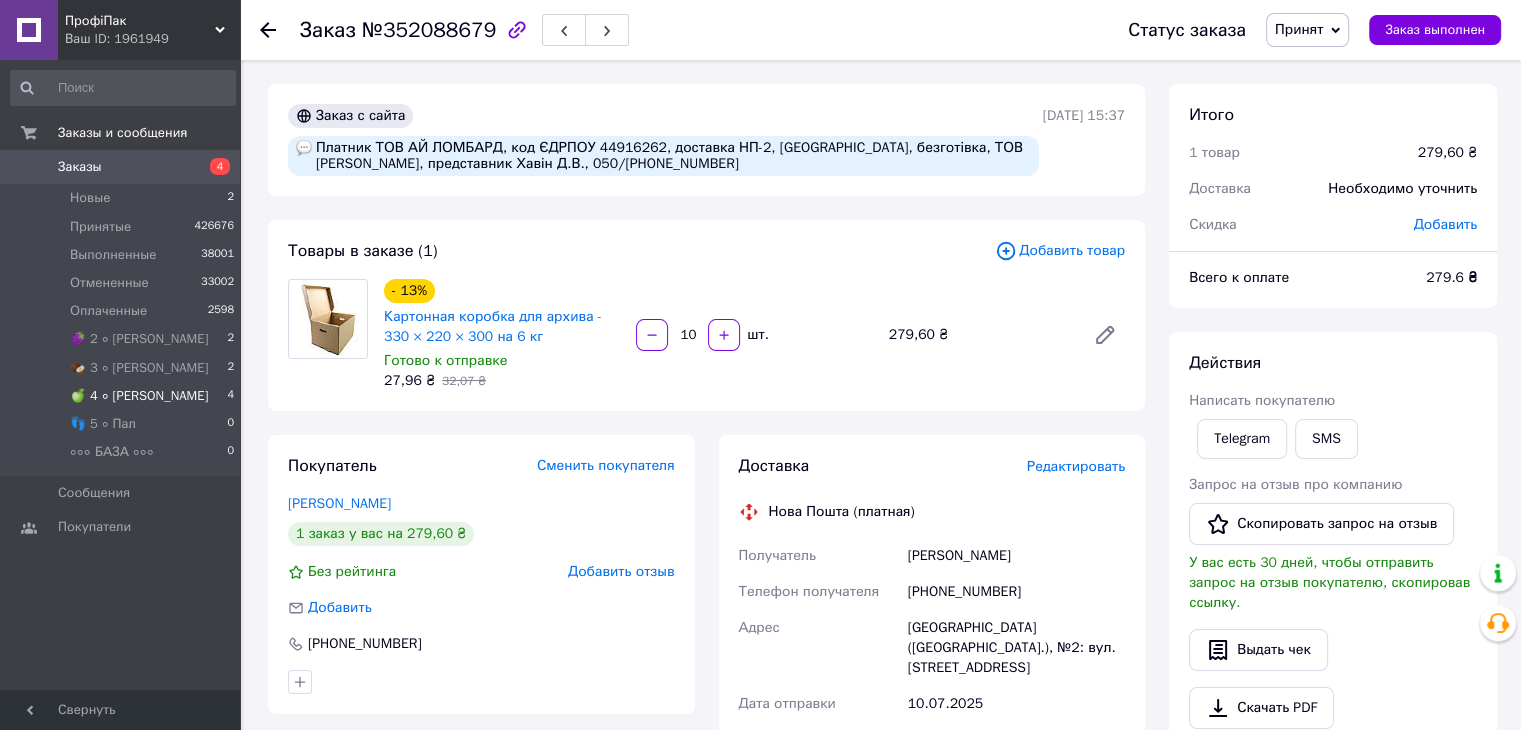click on "🍏 4 ∘ [PERSON_NAME]" at bounding box center [139, 396] 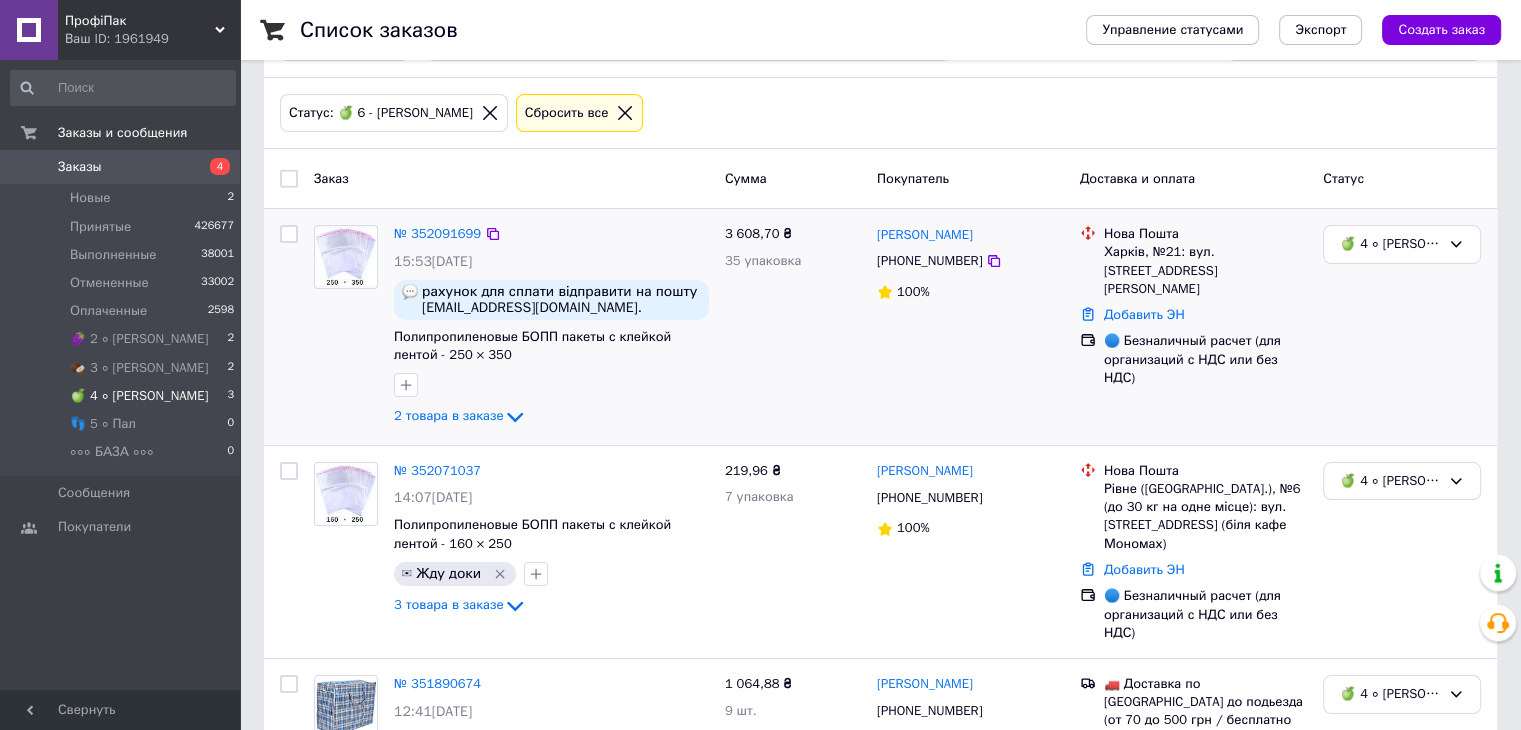 scroll, scrollTop: 160, scrollLeft: 0, axis: vertical 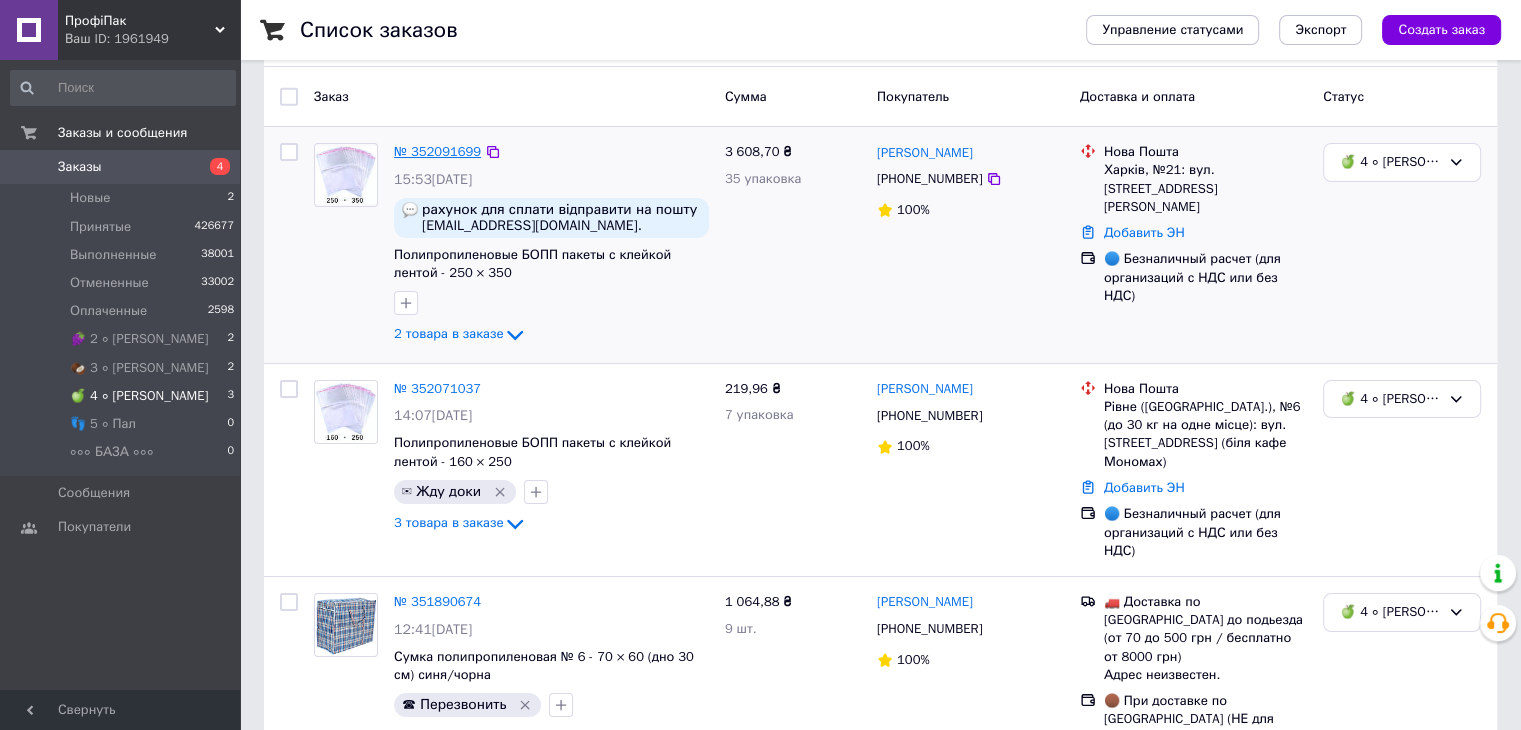 click on "№ 352091699" at bounding box center [437, 151] 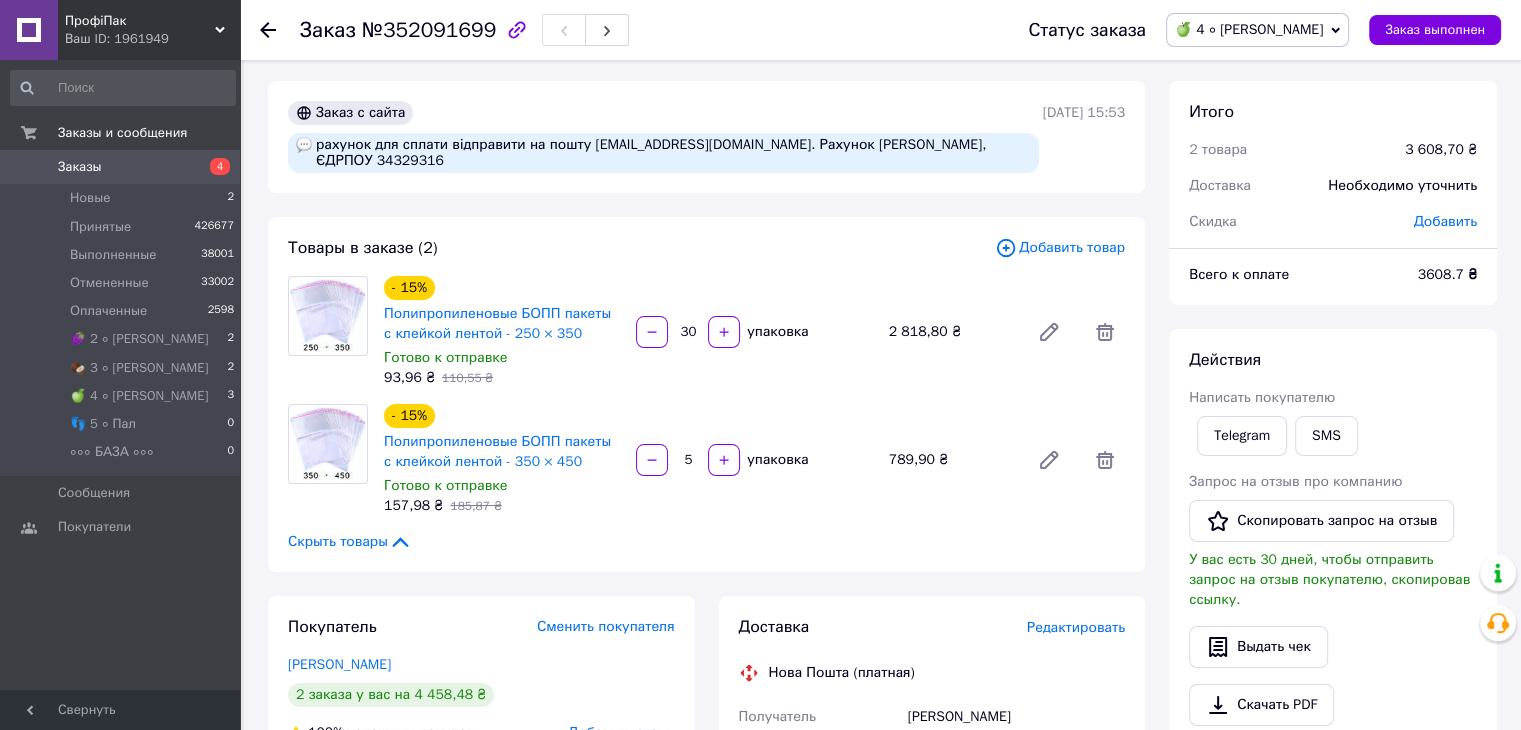 scroll, scrollTop: 0, scrollLeft: 0, axis: both 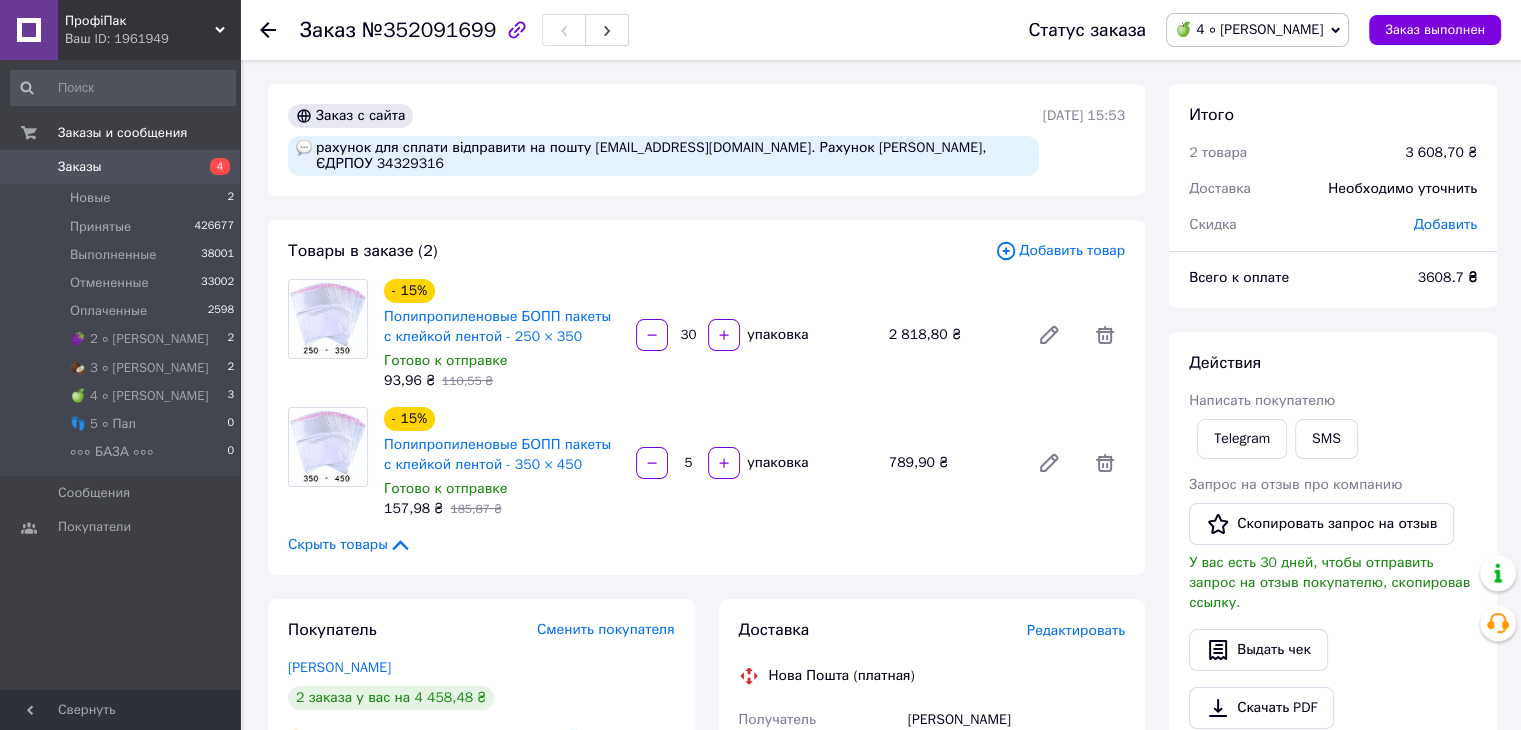 click on "🍏 4 ∘ [PERSON_NAME]" at bounding box center [1257, 30] 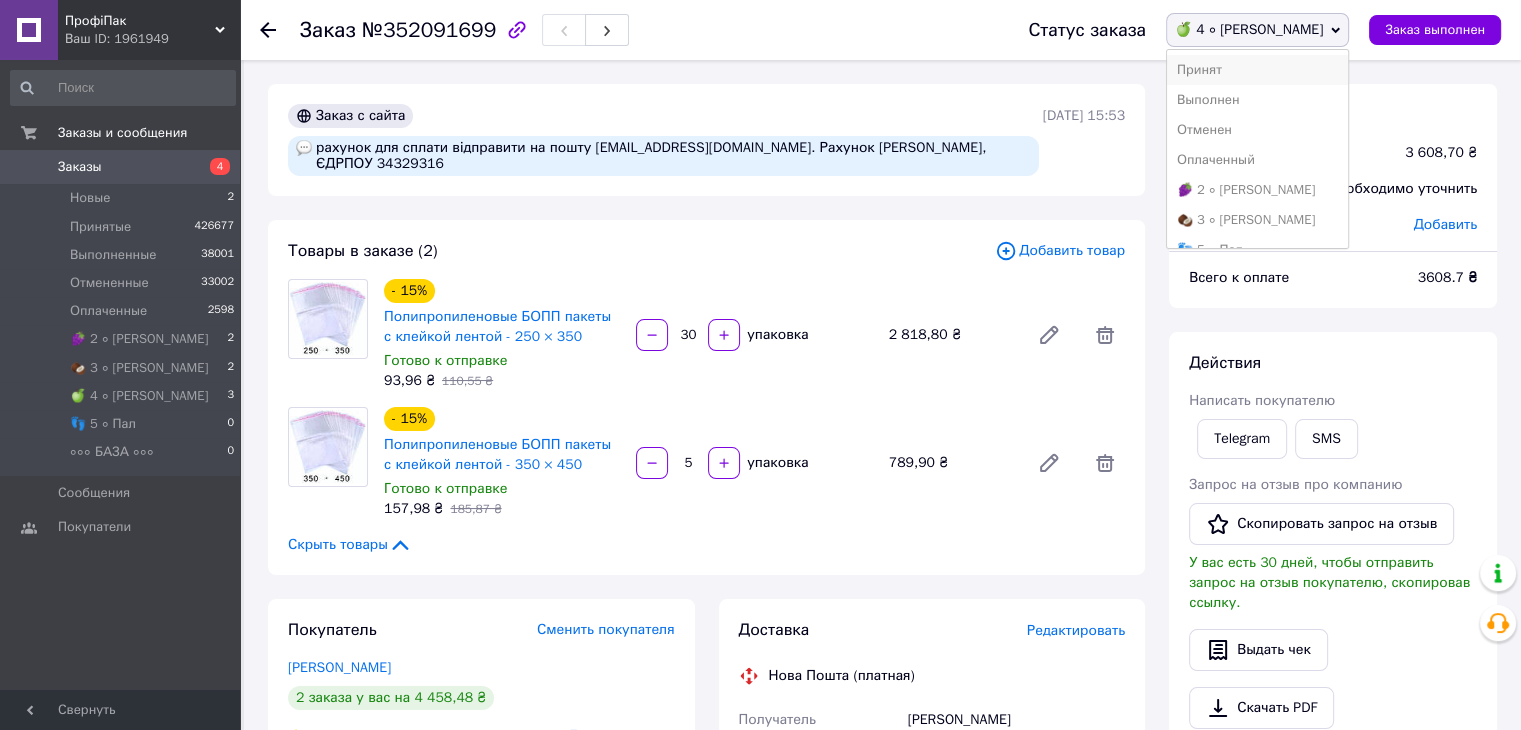 click on "Принят" at bounding box center (1257, 70) 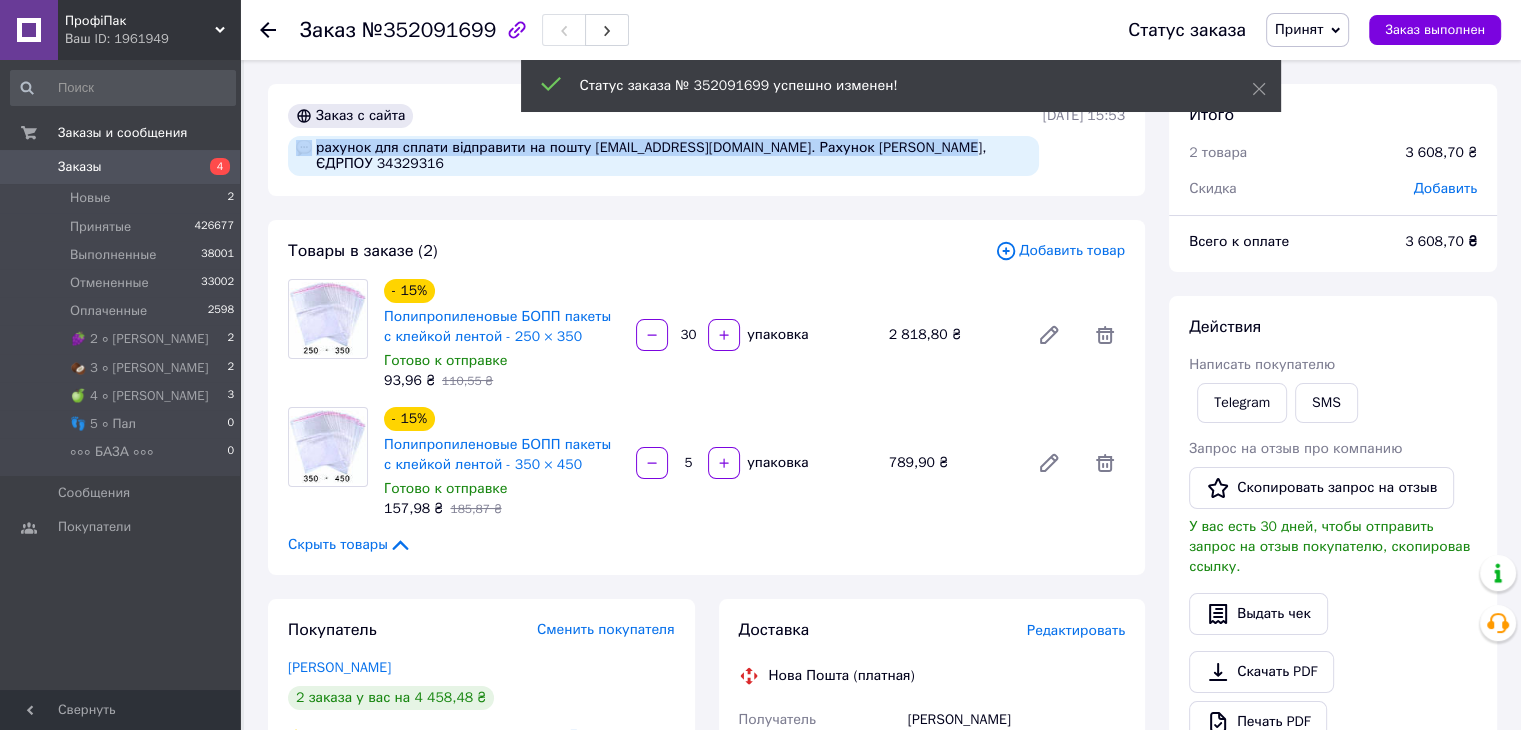 copy on "рахунок для сплати відправити на пошту kapitan_ko@ukr.net. Рахунок Медіа-Преміум, ЄДРПОУ" 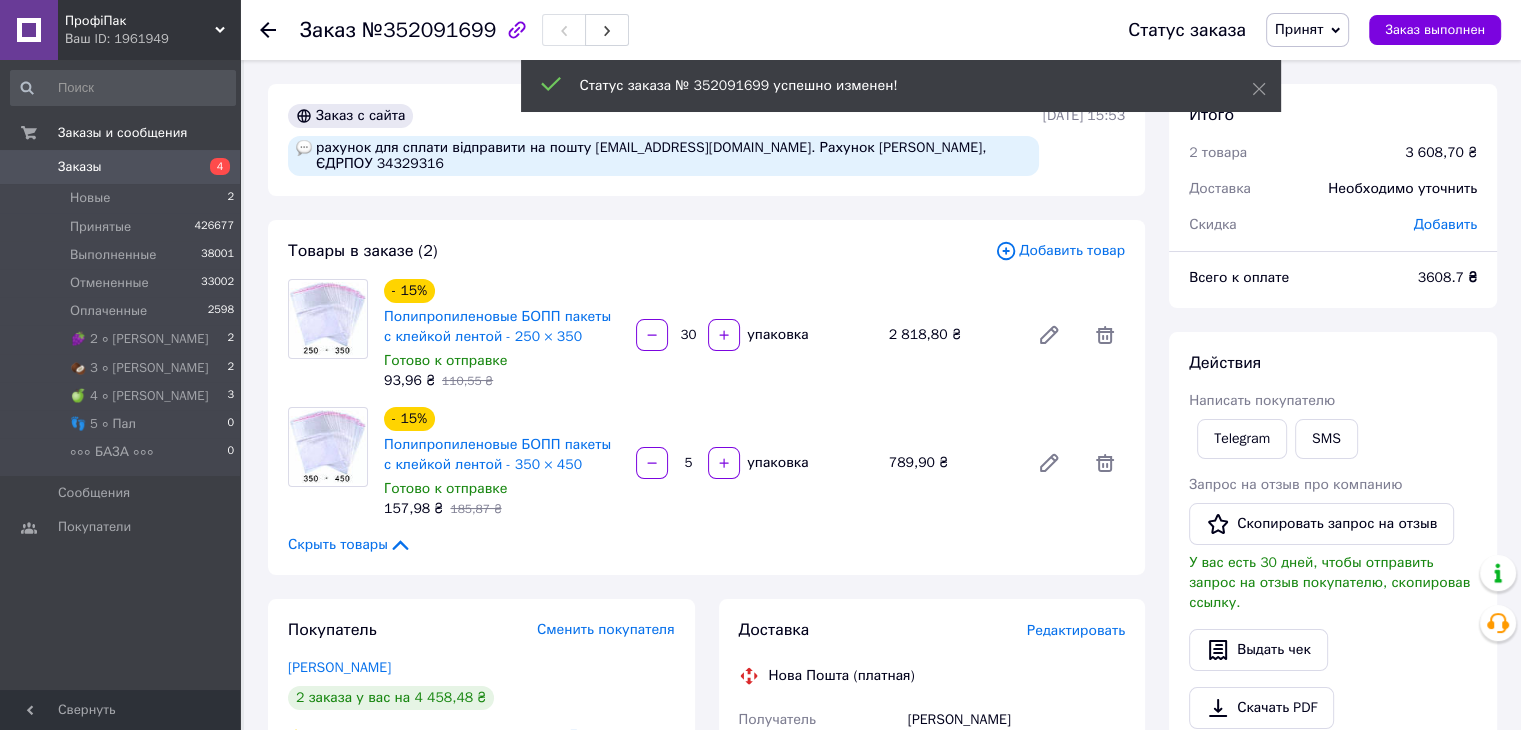 click on "рахунок для сплати відправити на пошту kapitan_ko@ukr.net. Рахунок Медіа-Преміум, ЄДРПОУ 34329316" at bounding box center [663, 156] 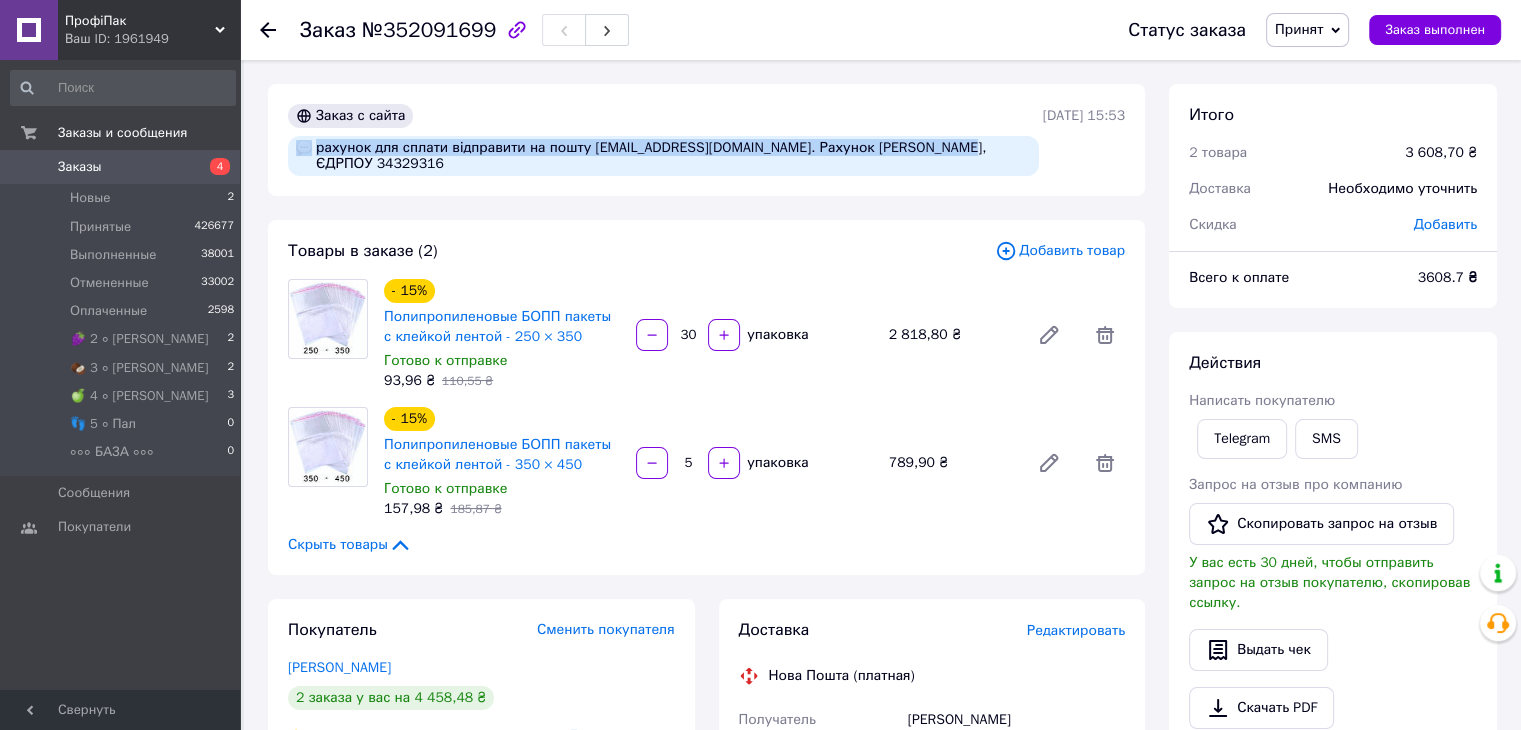 copy on "рахунок для сплати відправити на пошту kapitan_ko@ukr.net. Рахунок Медіа-Преміум, ЄДРПОУ" 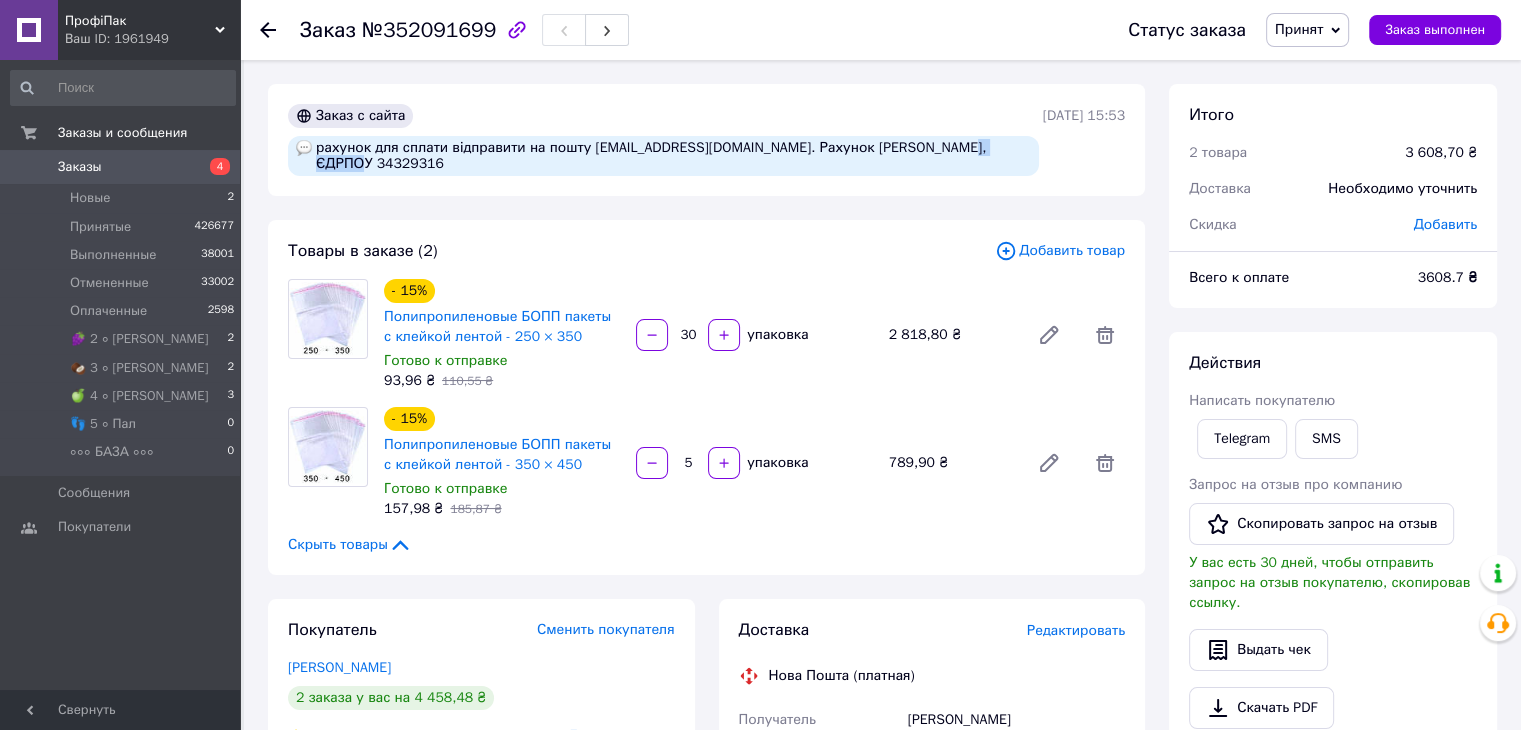 drag, startPoint x: 932, startPoint y: 148, endPoint x: 991, endPoint y: 148, distance: 59 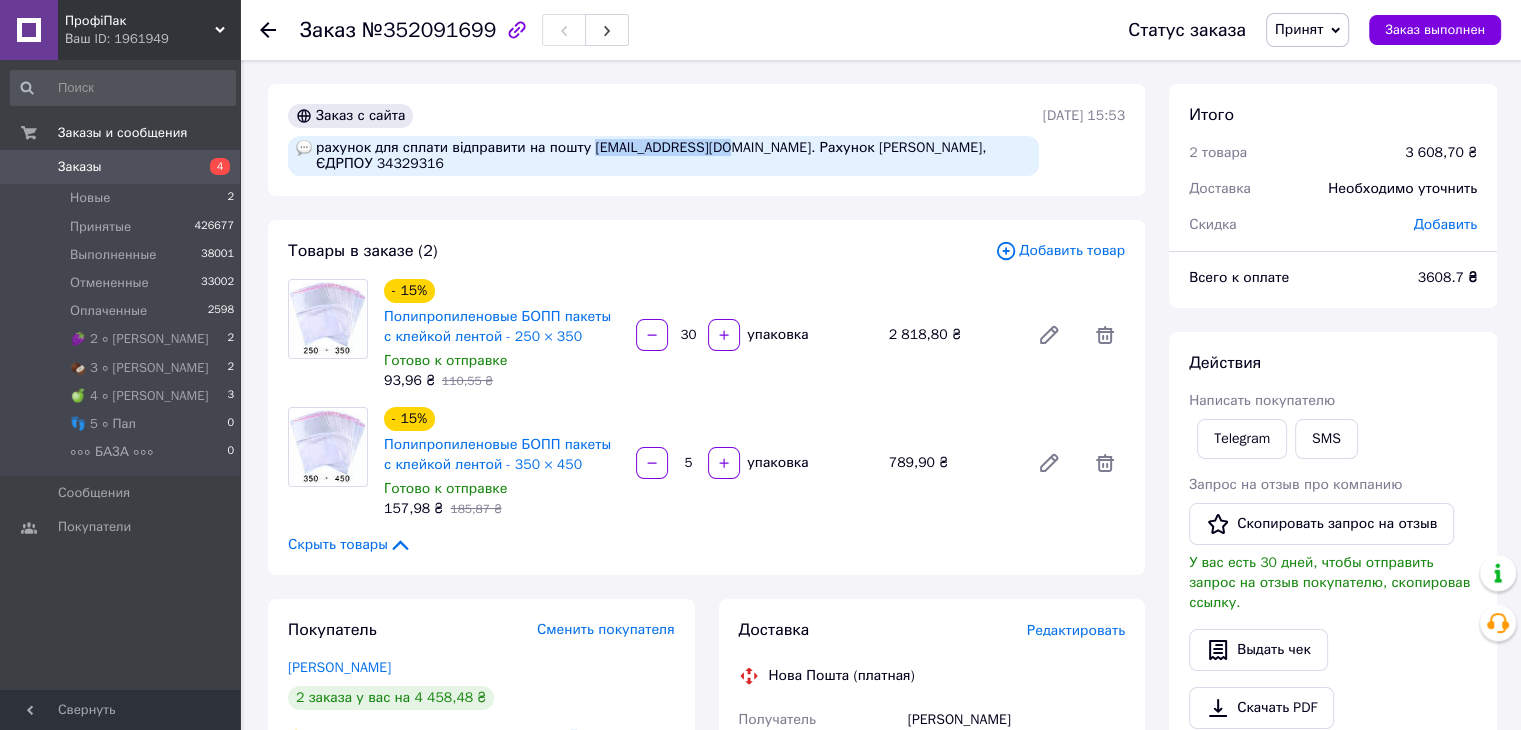 copy on "kapitan_ko@ukr.net" 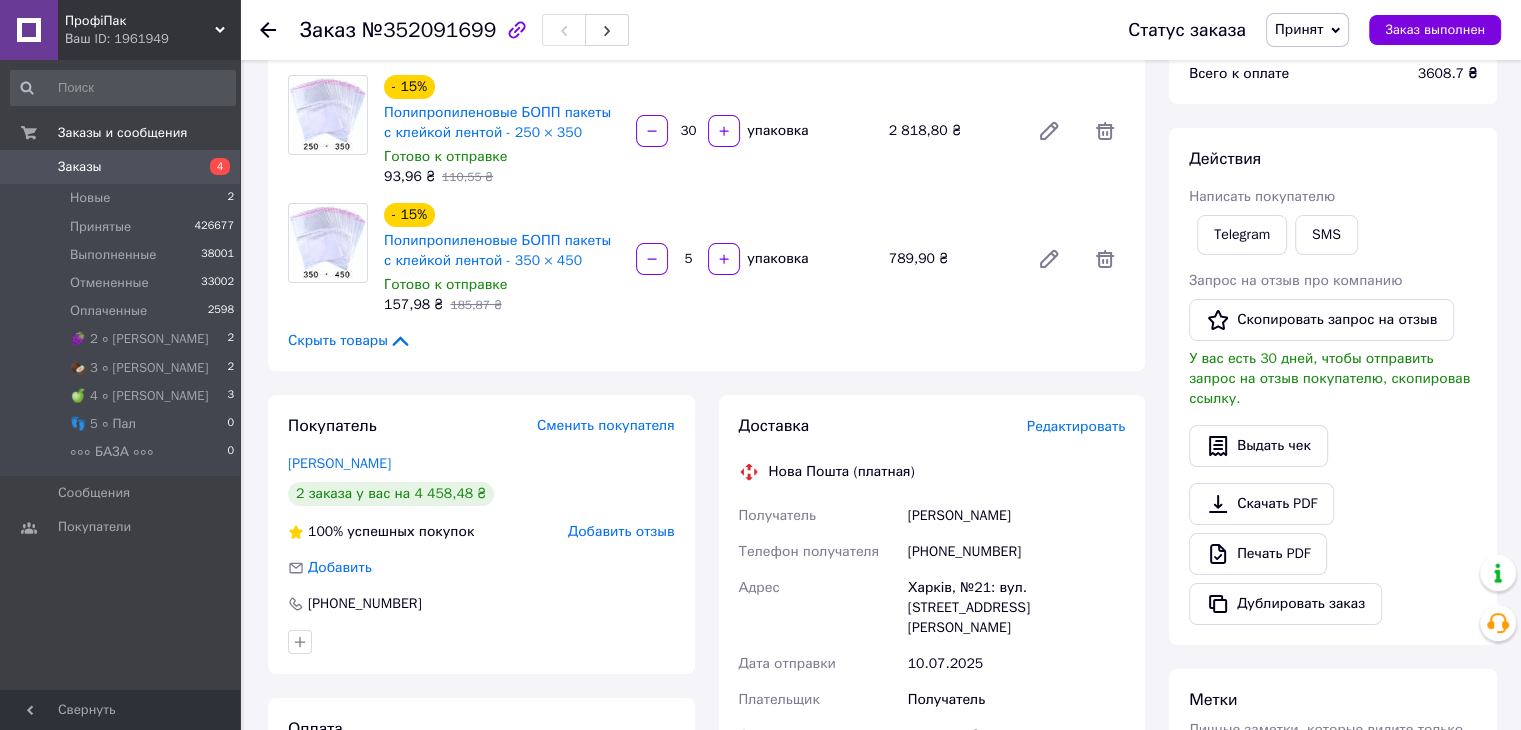 scroll, scrollTop: 400, scrollLeft: 0, axis: vertical 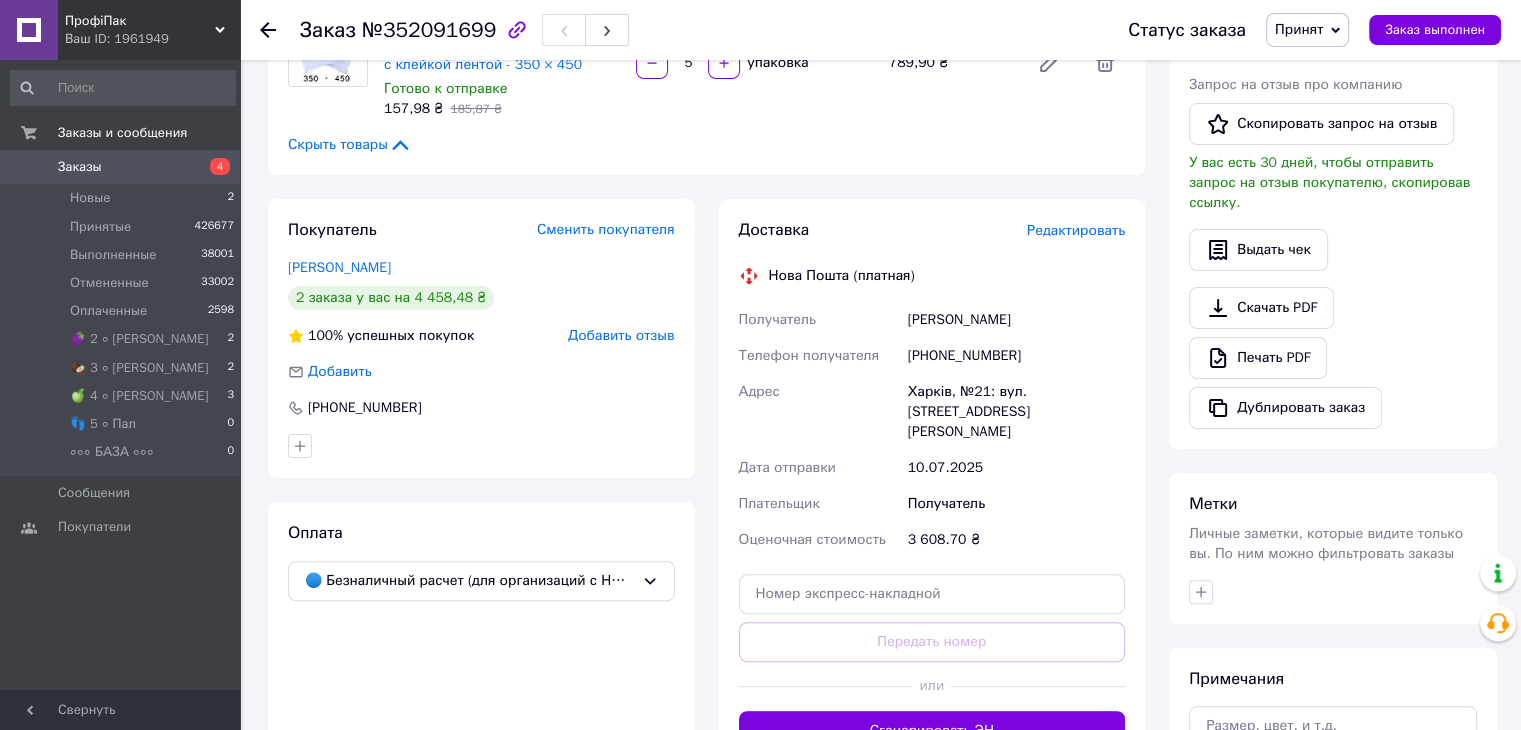drag, startPoint x: 1036, startPoint y: 323, endPoint x: 952, endPoint y: 337, distance: 85.158676 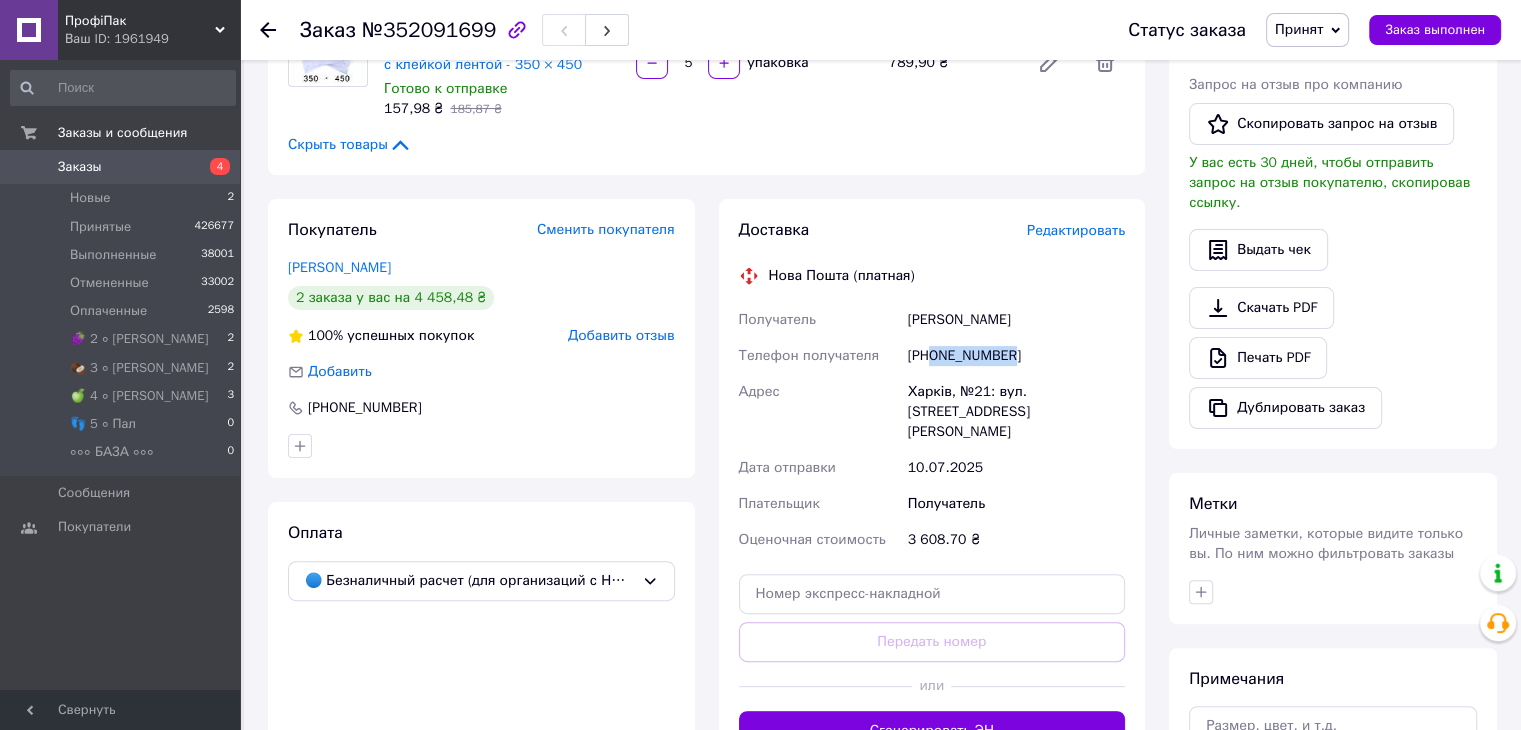 copy on "0506349020" 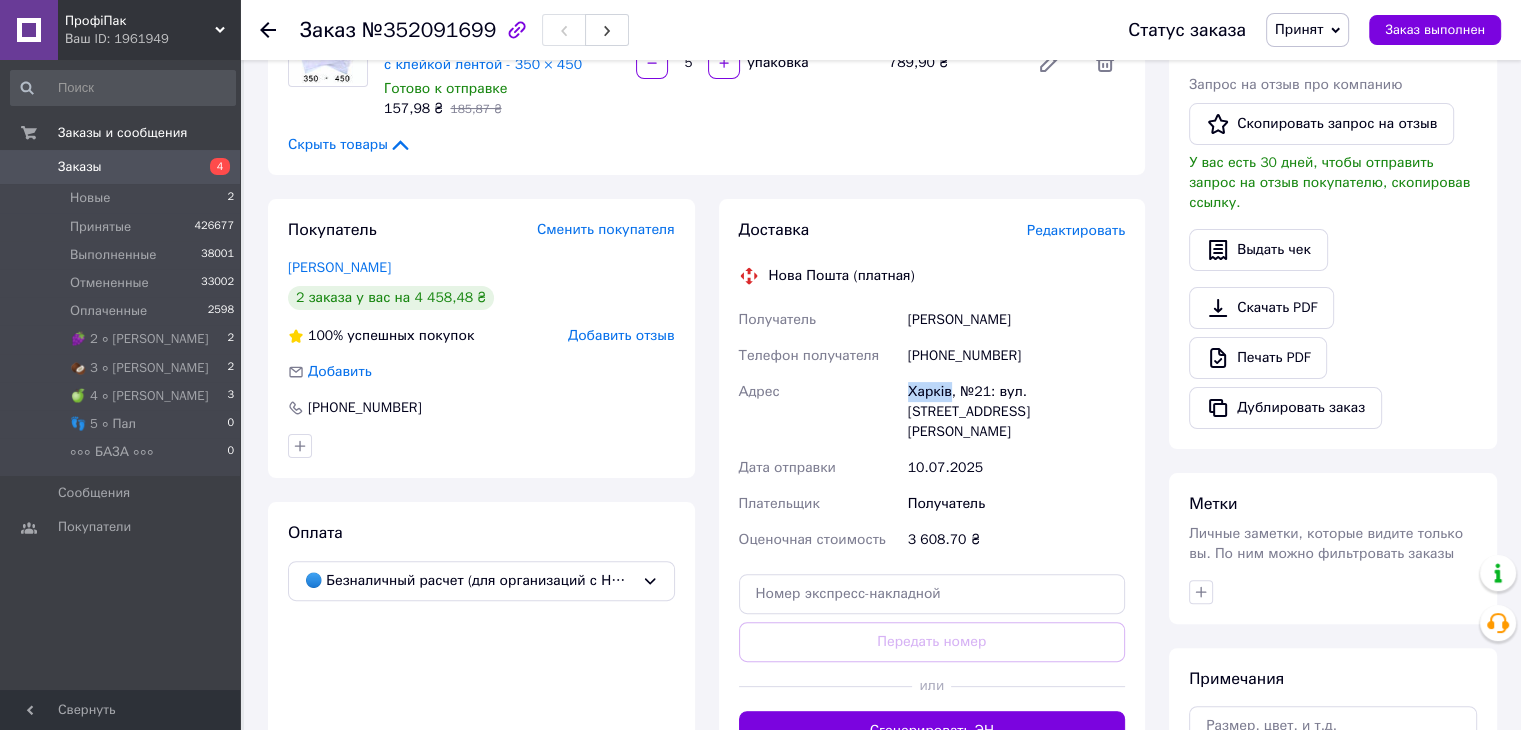 drag, startPoint x: 945, startPoint y: 374, endPoint x: 889, endPoint y: 380, distance: 56.32051 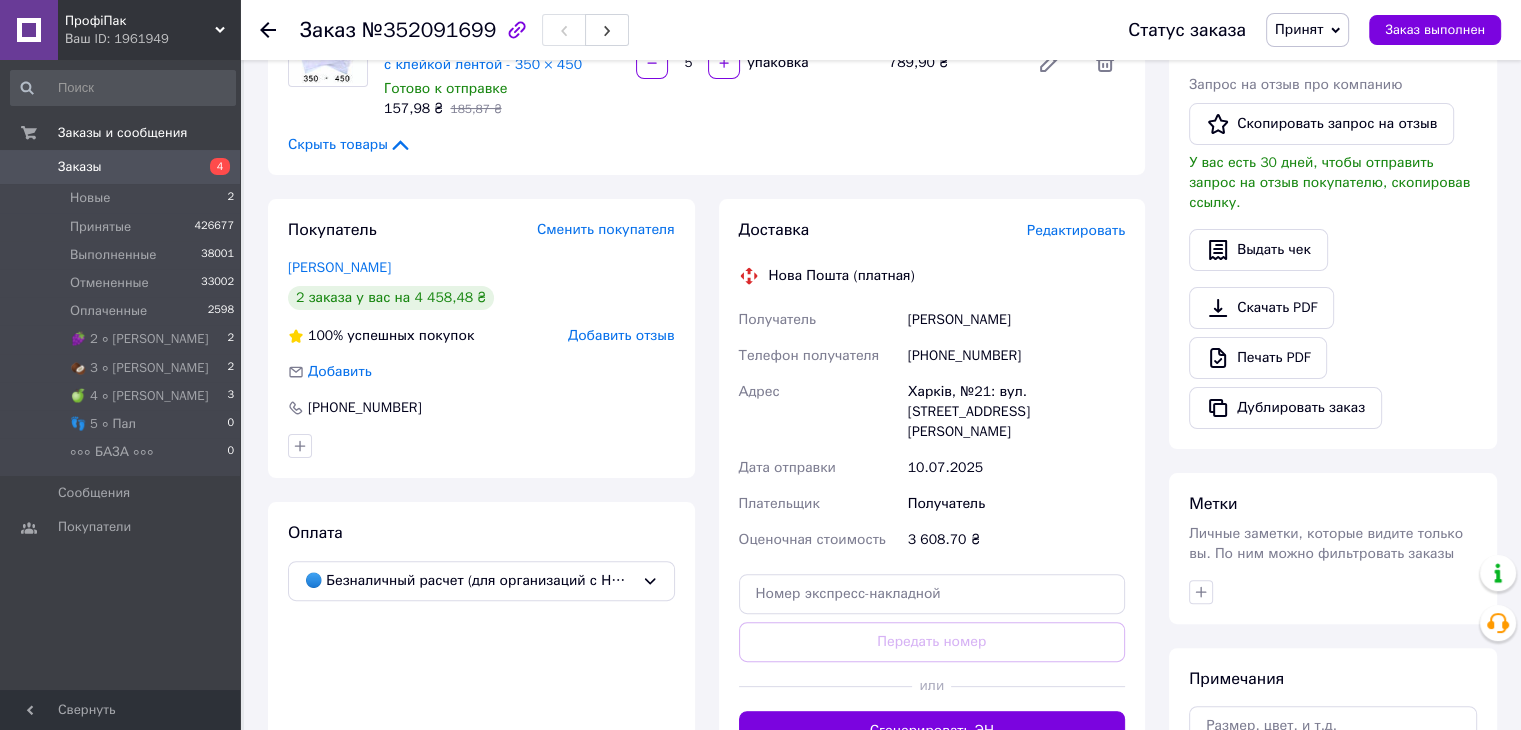 click on "Харків, №21: вул. Академіка Проскури, 1" at bounding box center [1016, 412] 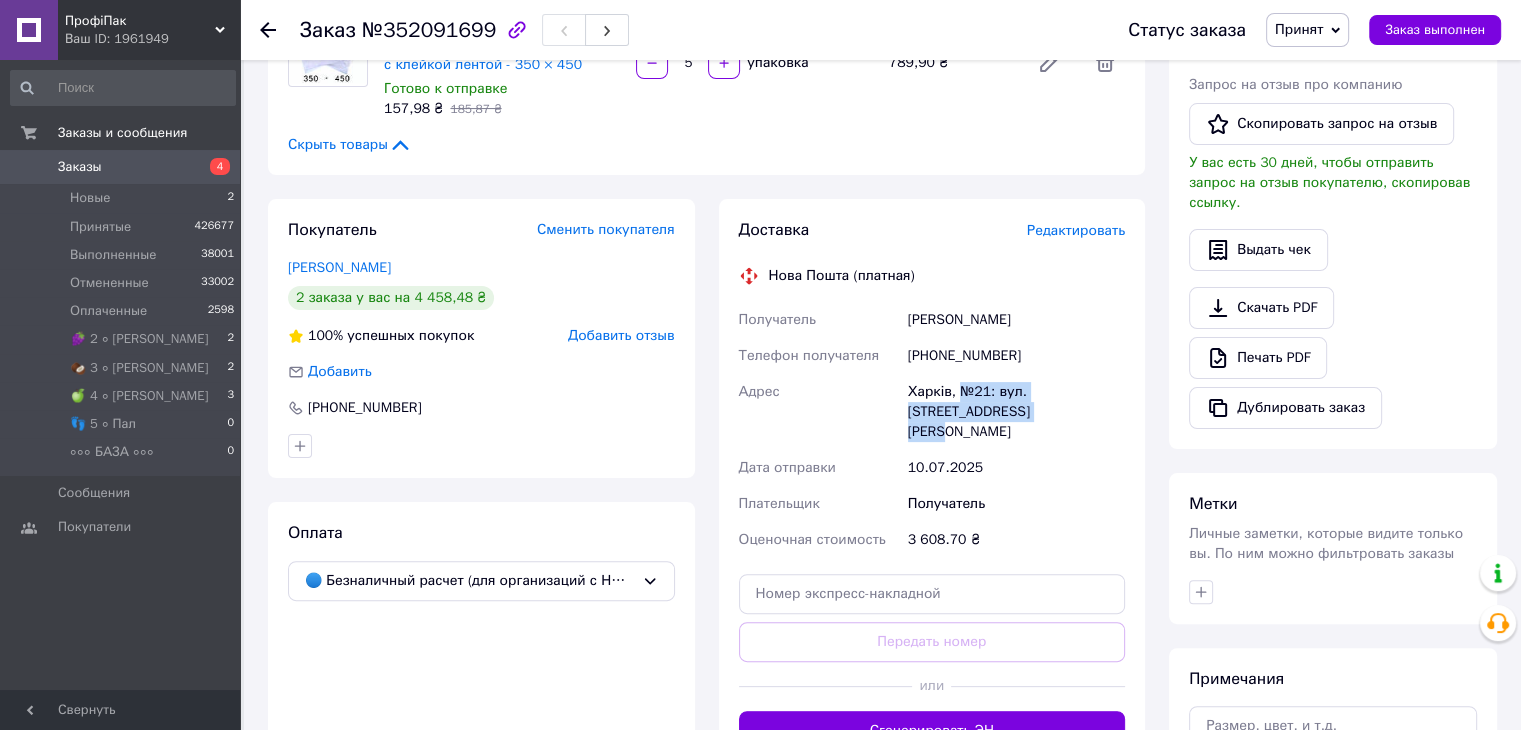 drag, startPoint x: 960, startPoint y: 374, endPoint x: 1000, endPoint y: 390, distance: 43.081318 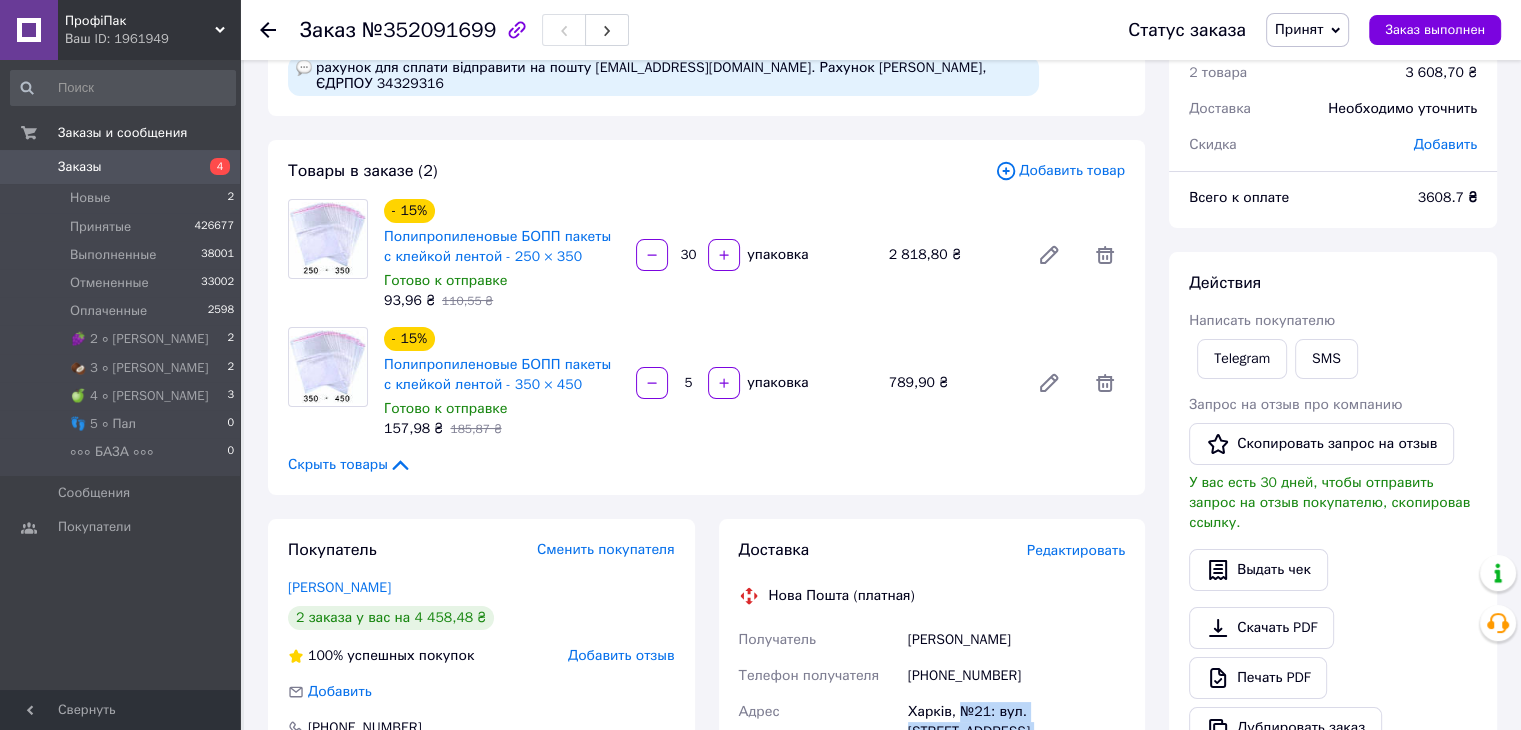 scroll, scrollTop: 0, scrollLeft: 0, axis: both 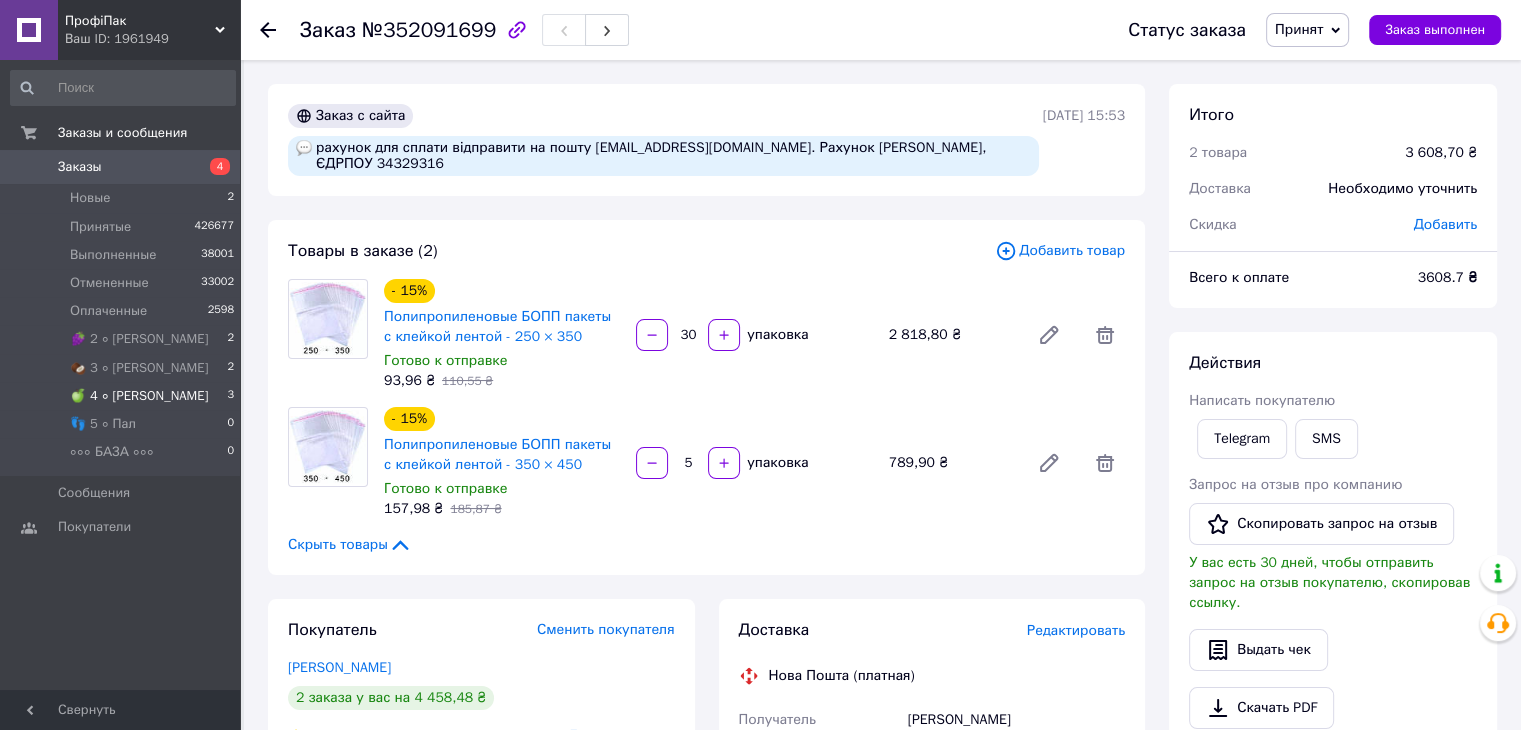 click on "🍏 4 ∘ Таня 3" at bounding box center [123, 396] 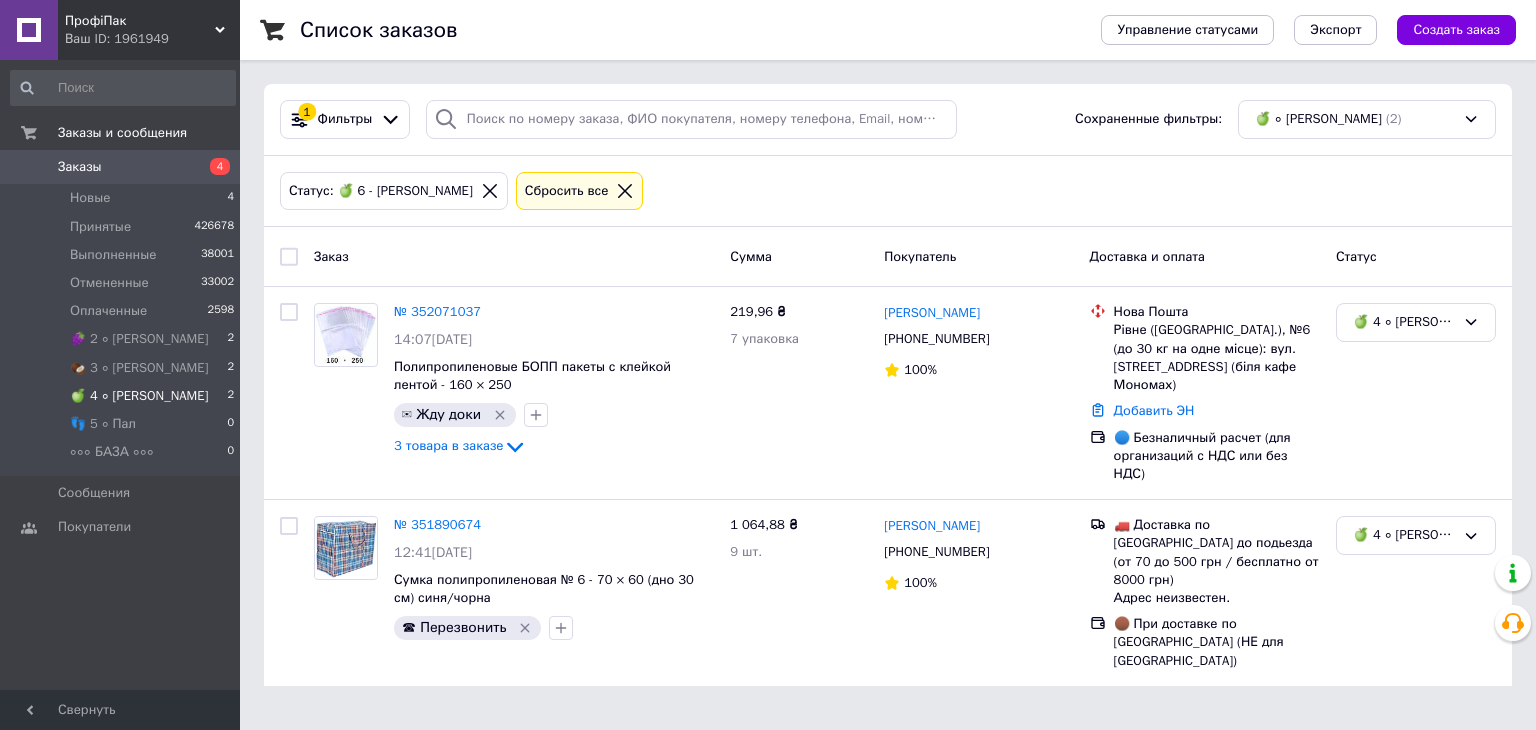 click 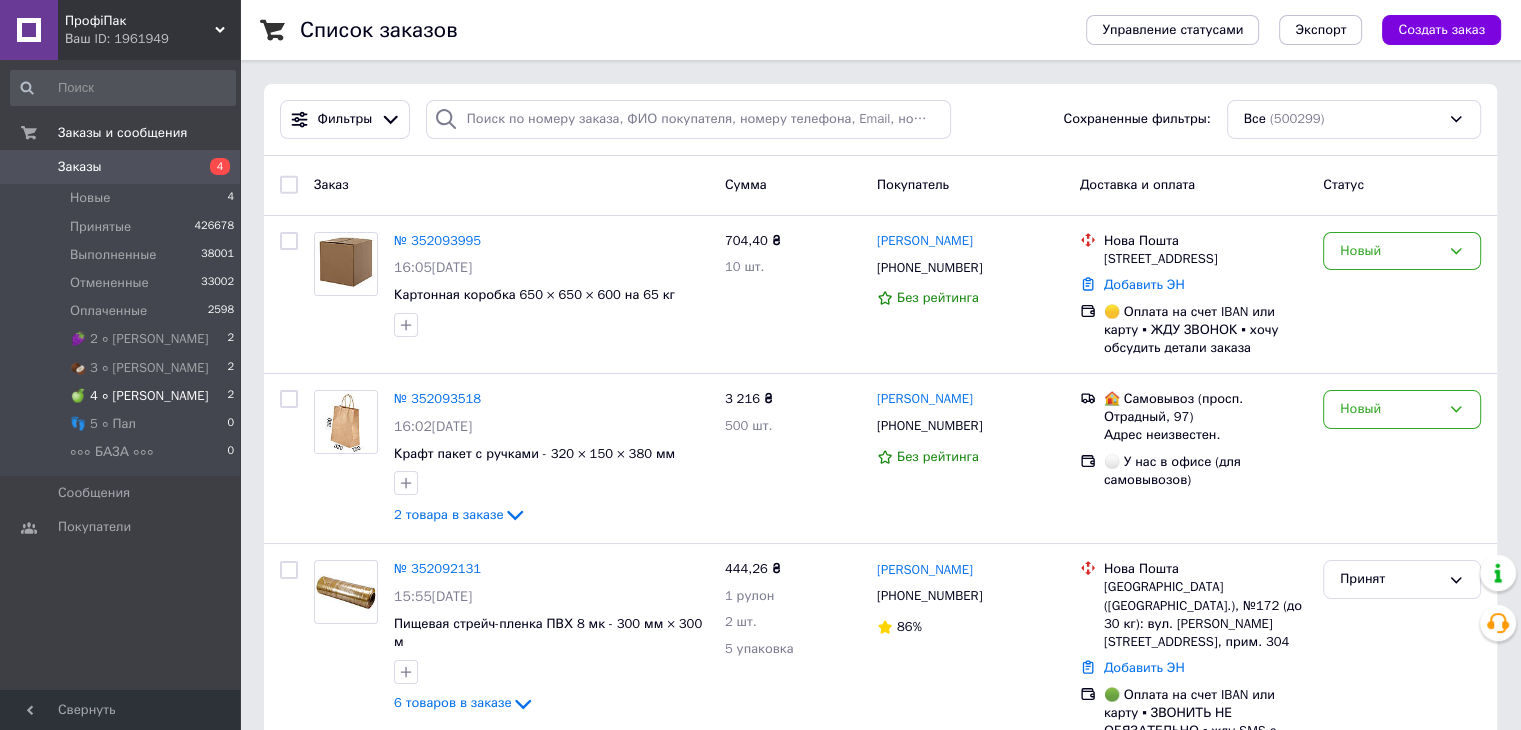 click on "🍏 4 ∘ [PERSON_NAME]" at bounding box center (139, 396) 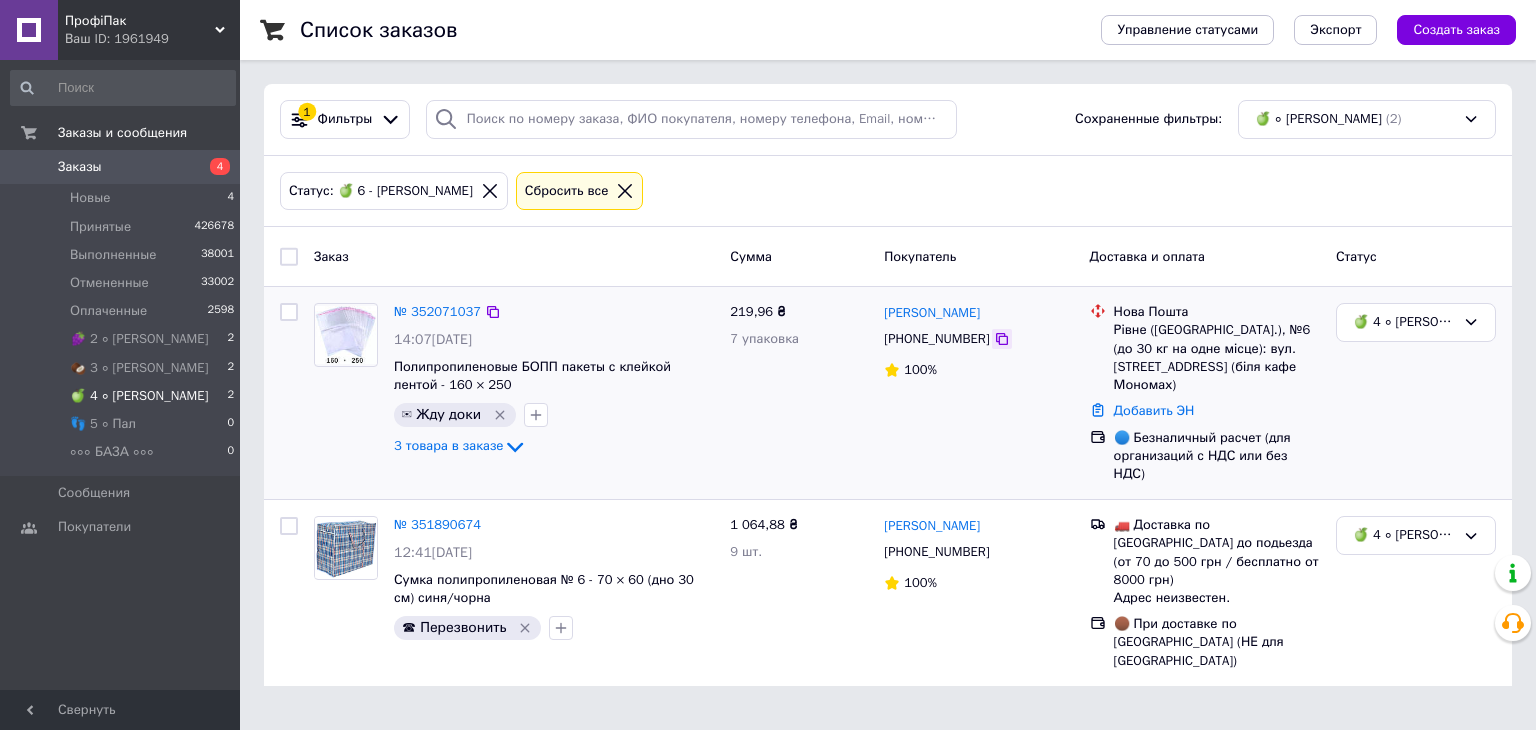click 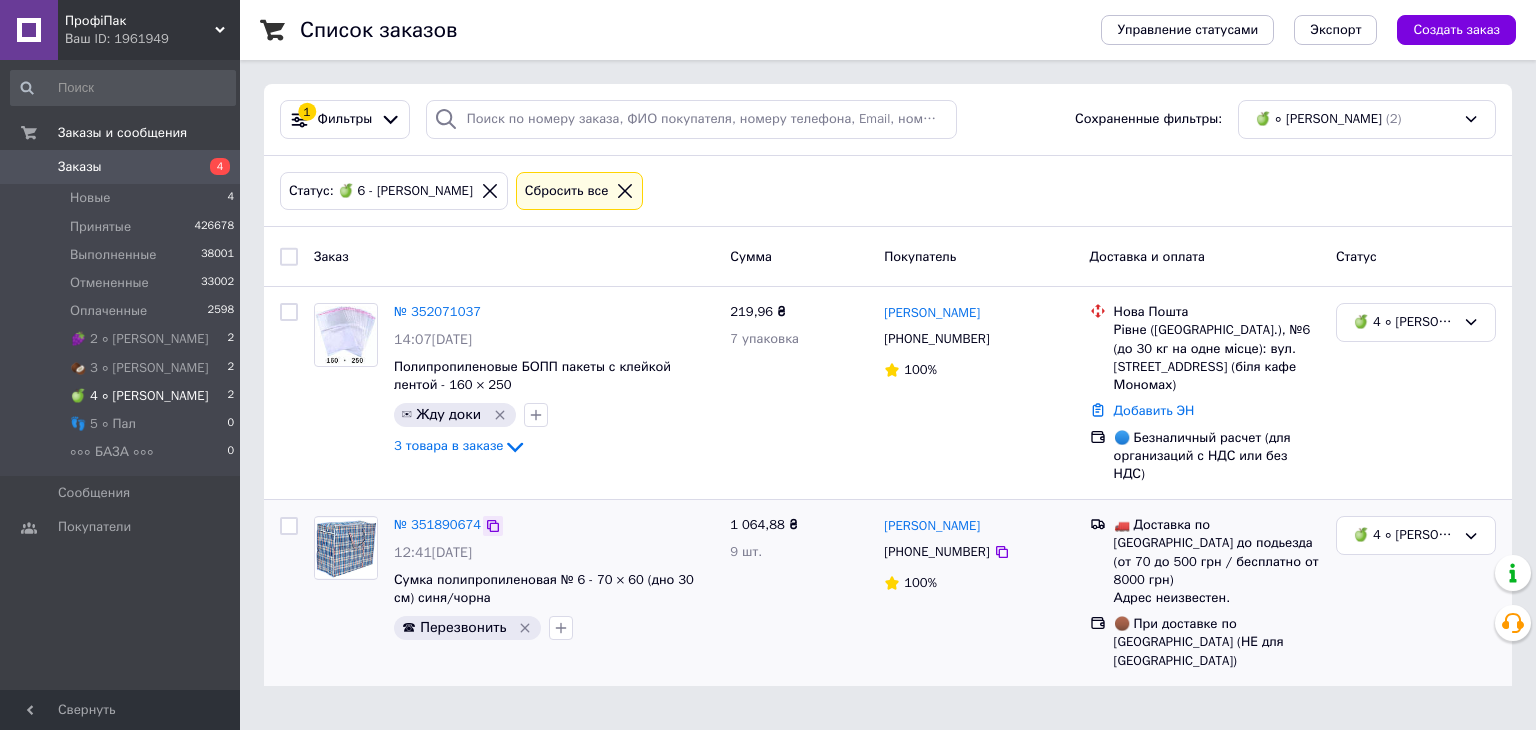 click 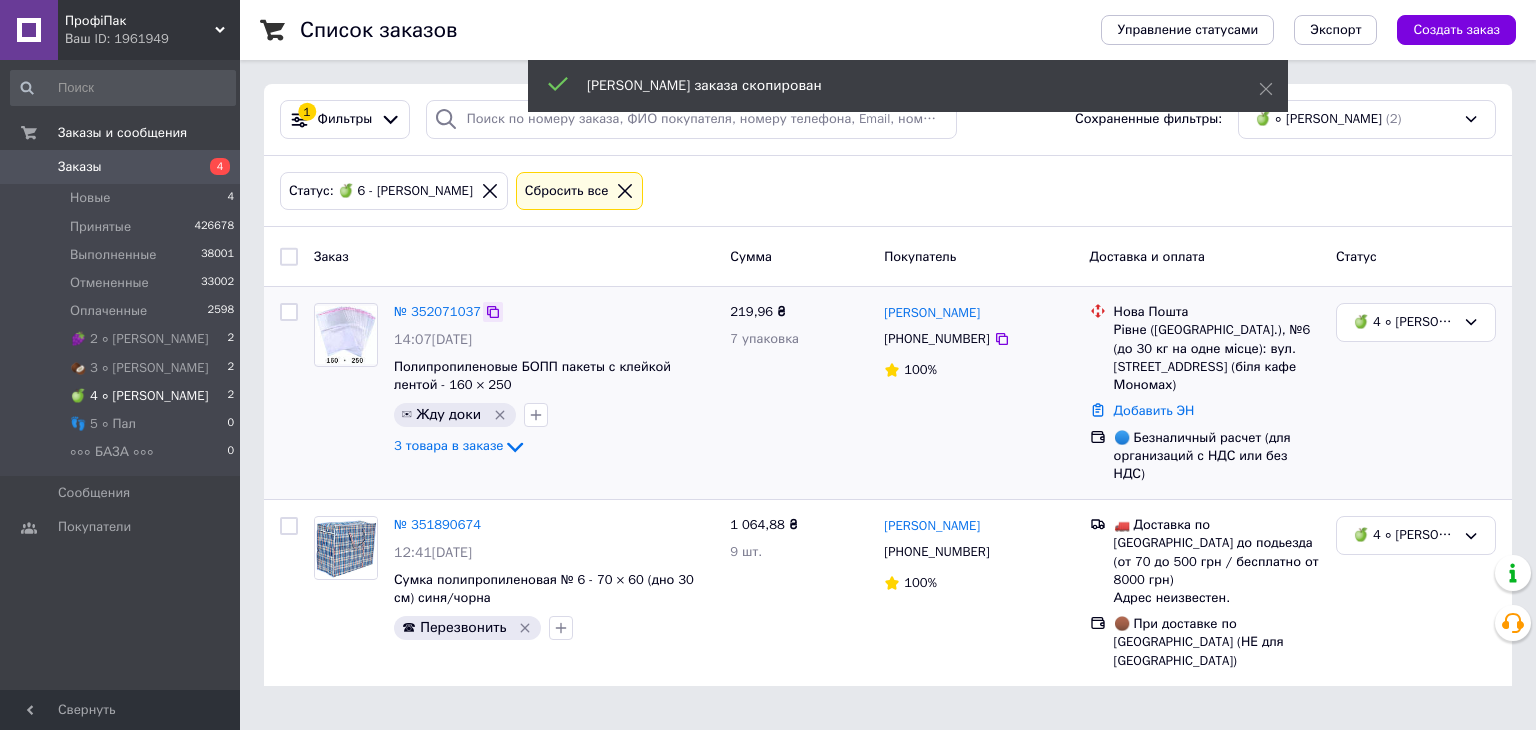 click 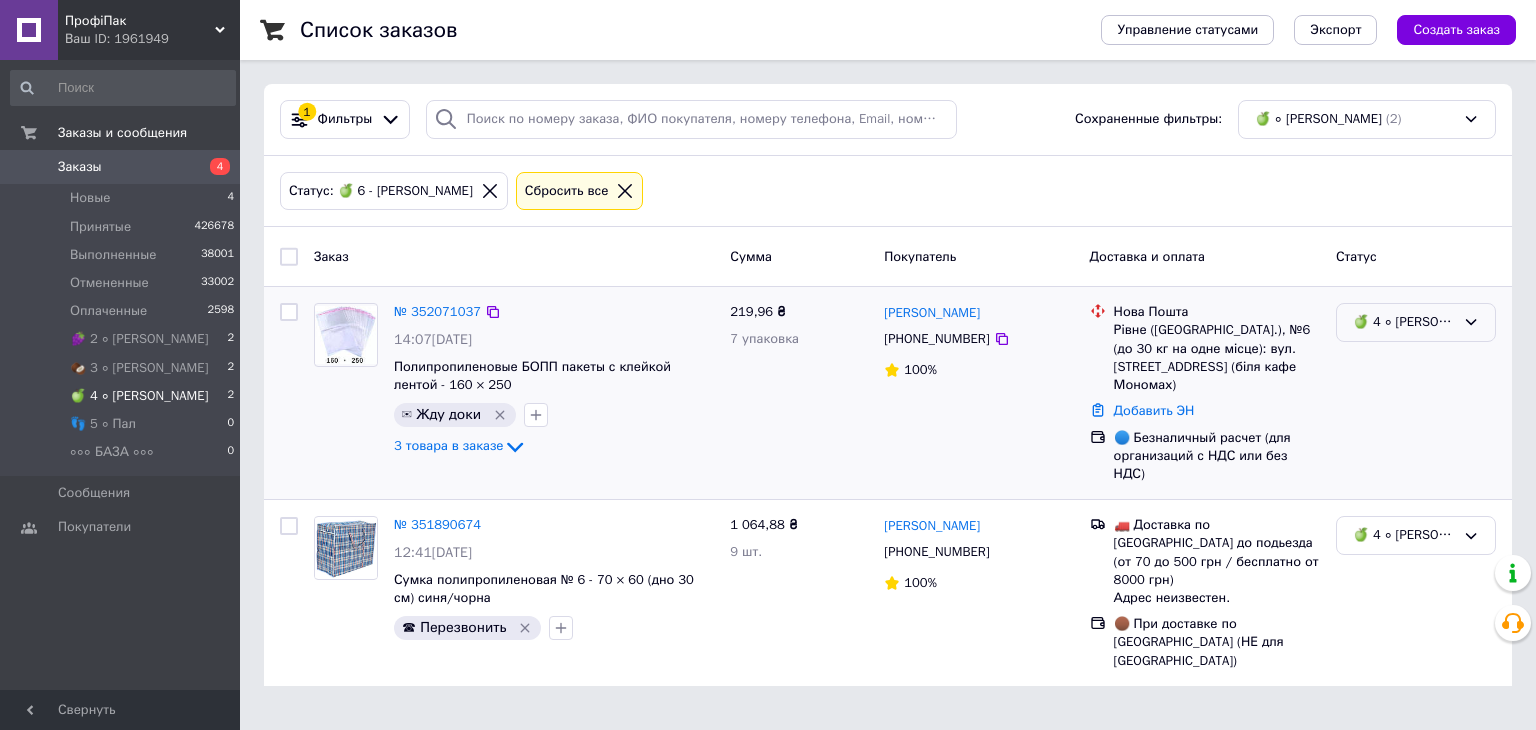 click on "🍏 4 ∘ [PERSON_NAME]" at bounding box center (1416, 322) 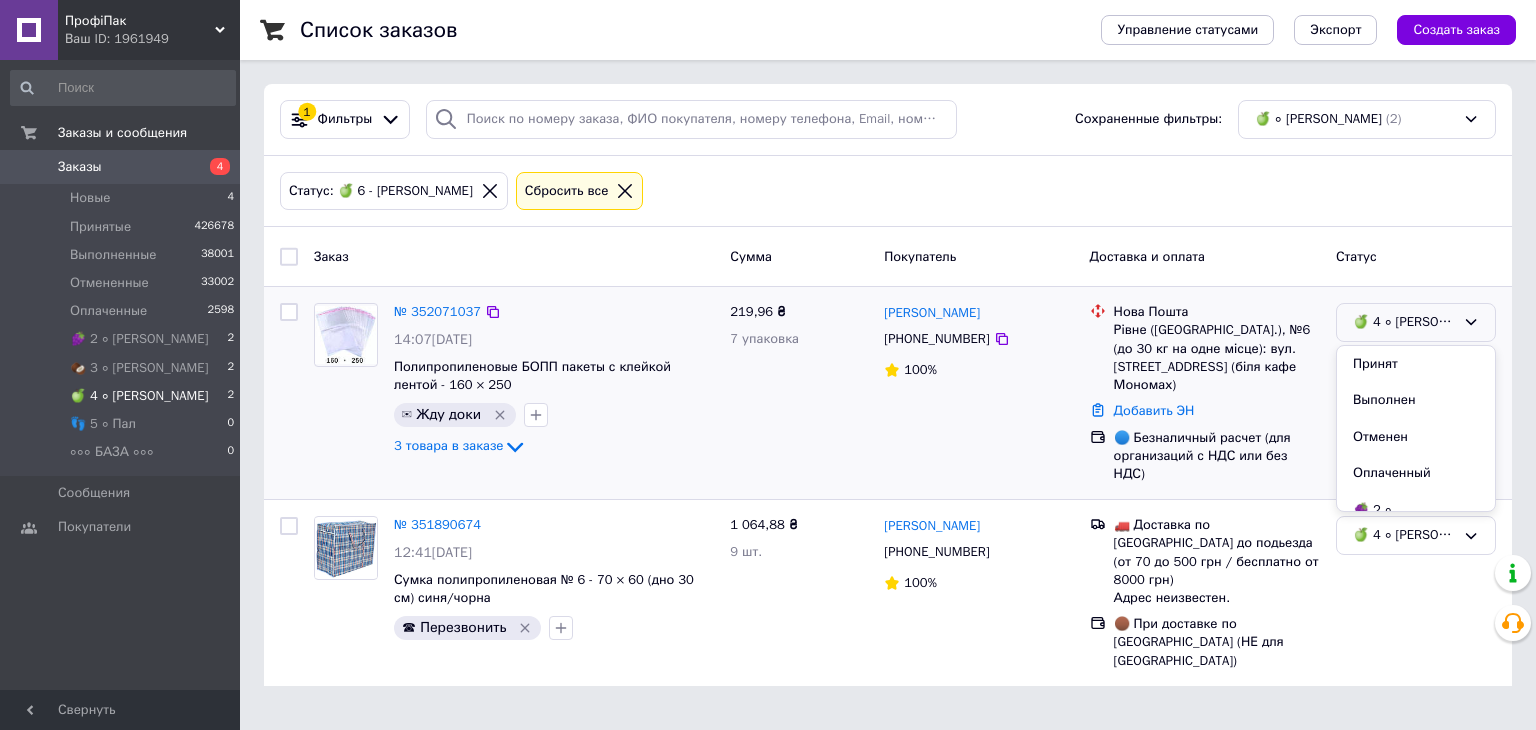 click on "Принят" at bounding box center [1416, 364] 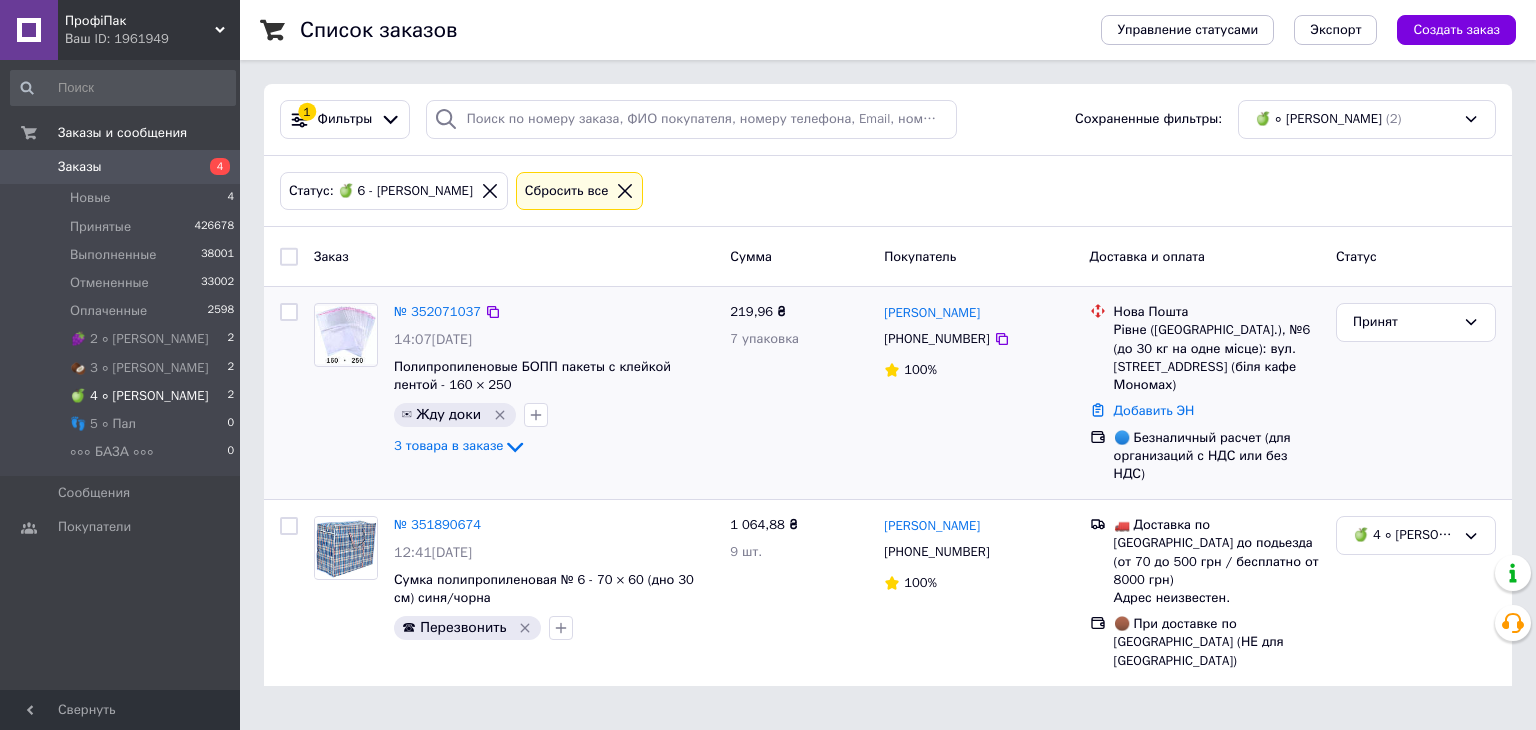 click at bounding box center (625, 191) 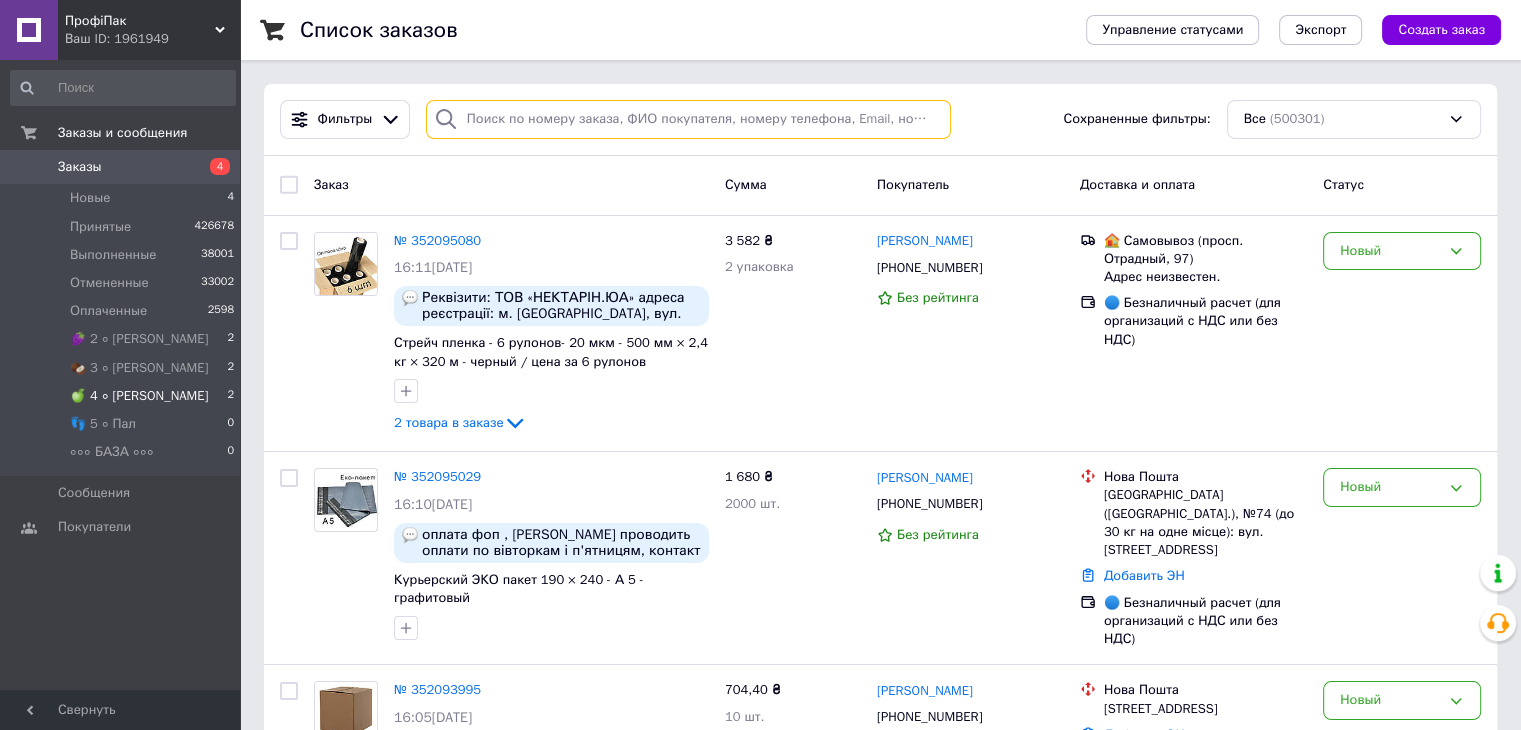 click at bounding box center [688, 119] 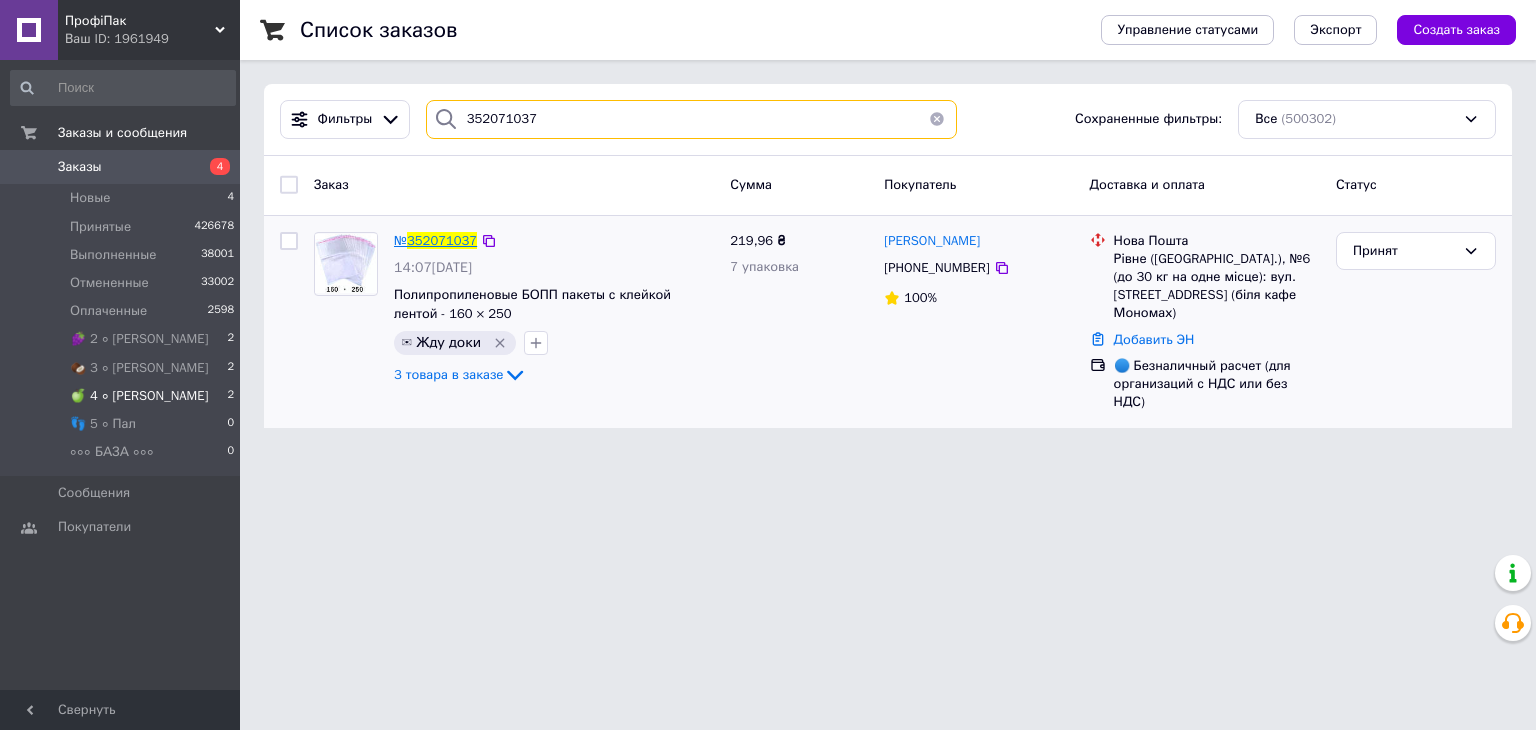type on "352071037" 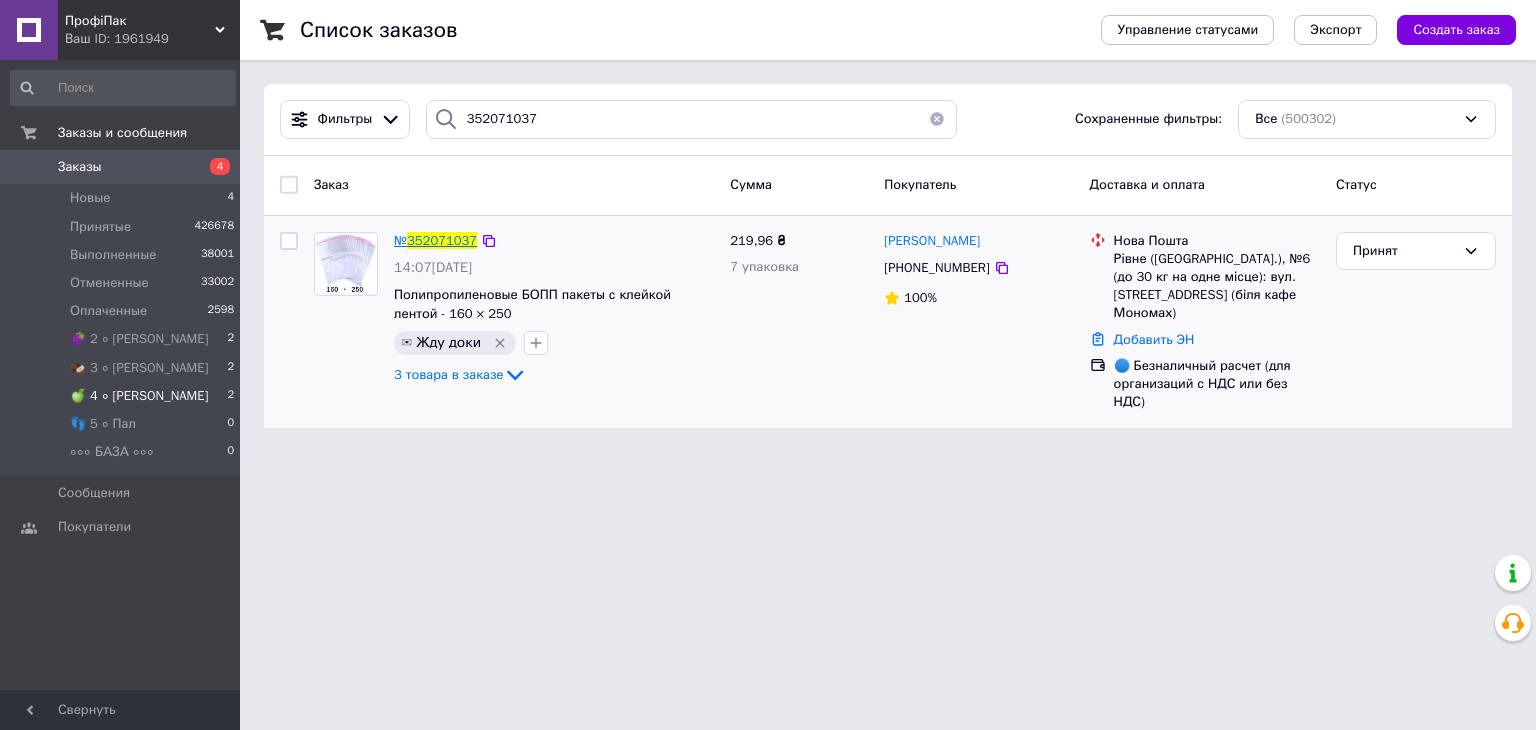 click on "352071037" at bounding box center [442, 240] 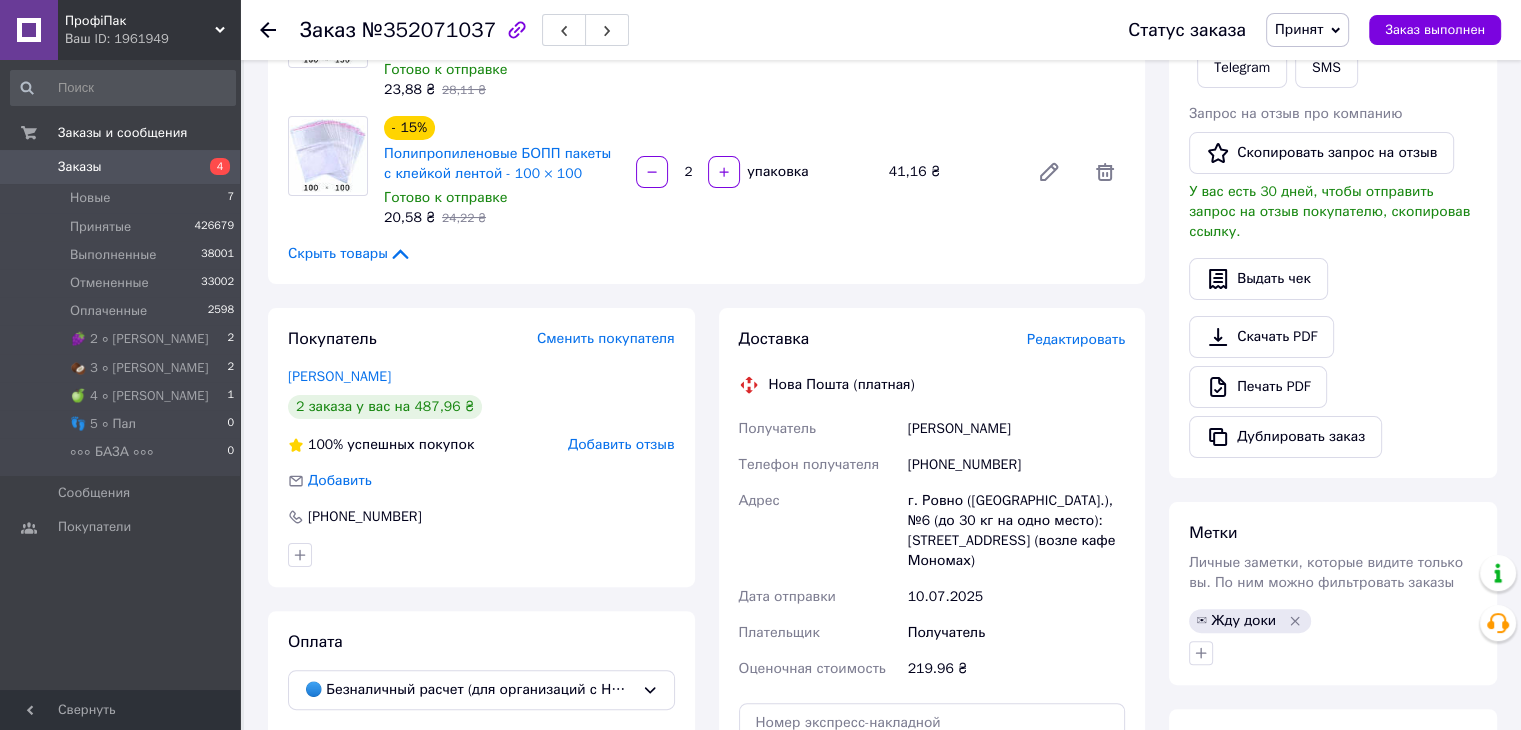 scroll, scrollTop: 400, scrollLeft: 0, axis: vertical 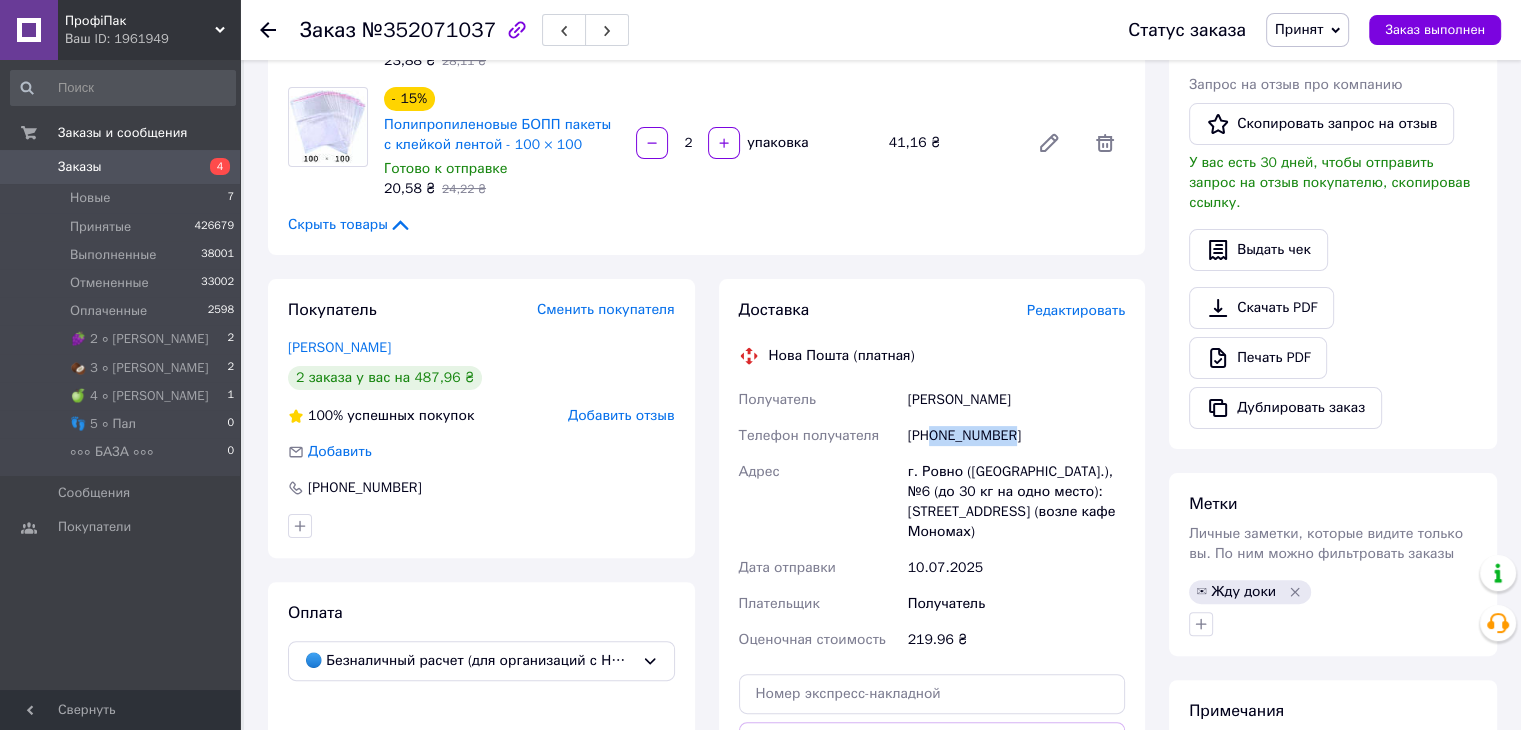 drag, startPoint x: 1018, startPoint y: 434, endPoint x: 930, endPoint y: 444, distance: 88.56636 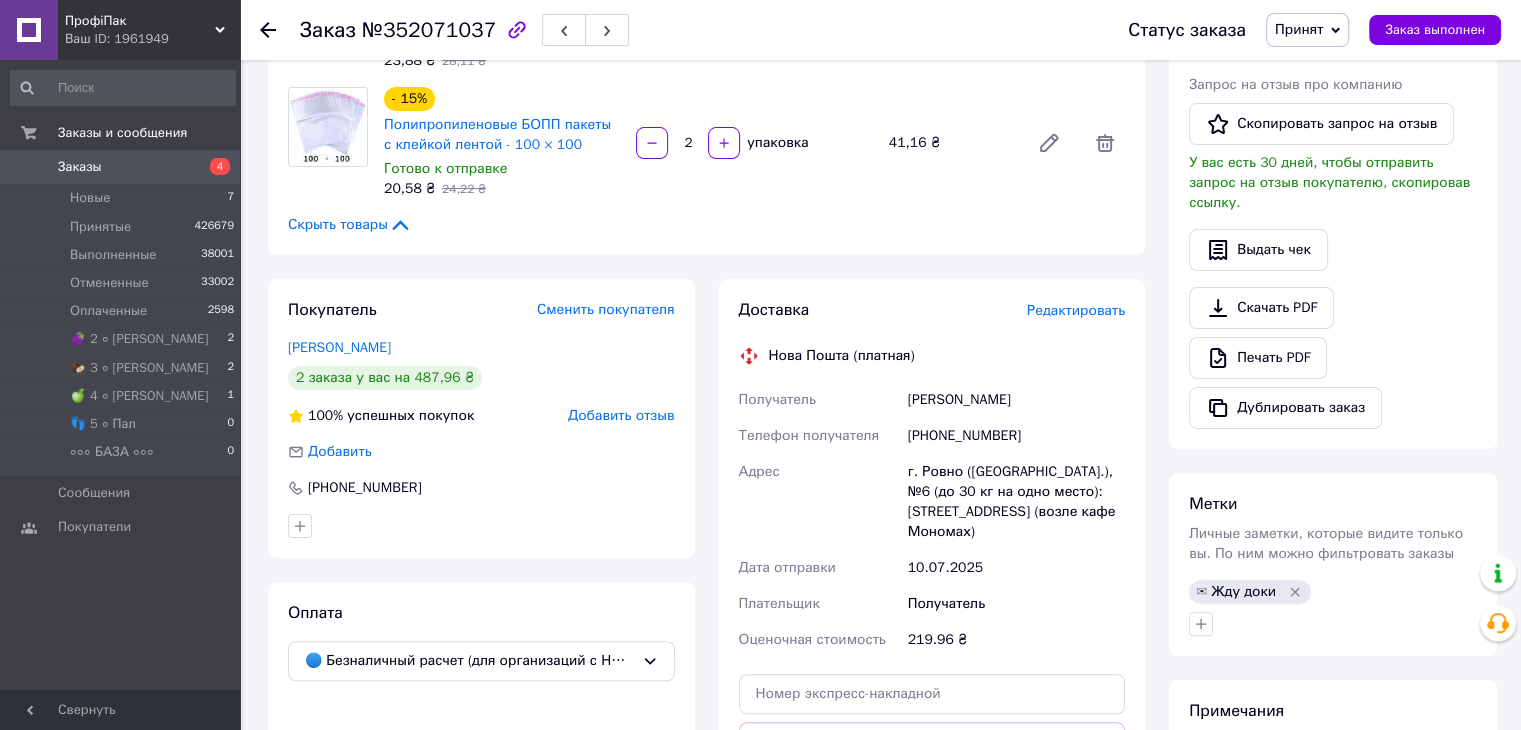 click on "г. Ровно (Ровенская обл.), №6 (до 30 кг на одно место): ул. Киевская, 44 (возле кафе Мономах)" at bounding box center [1016, 502] 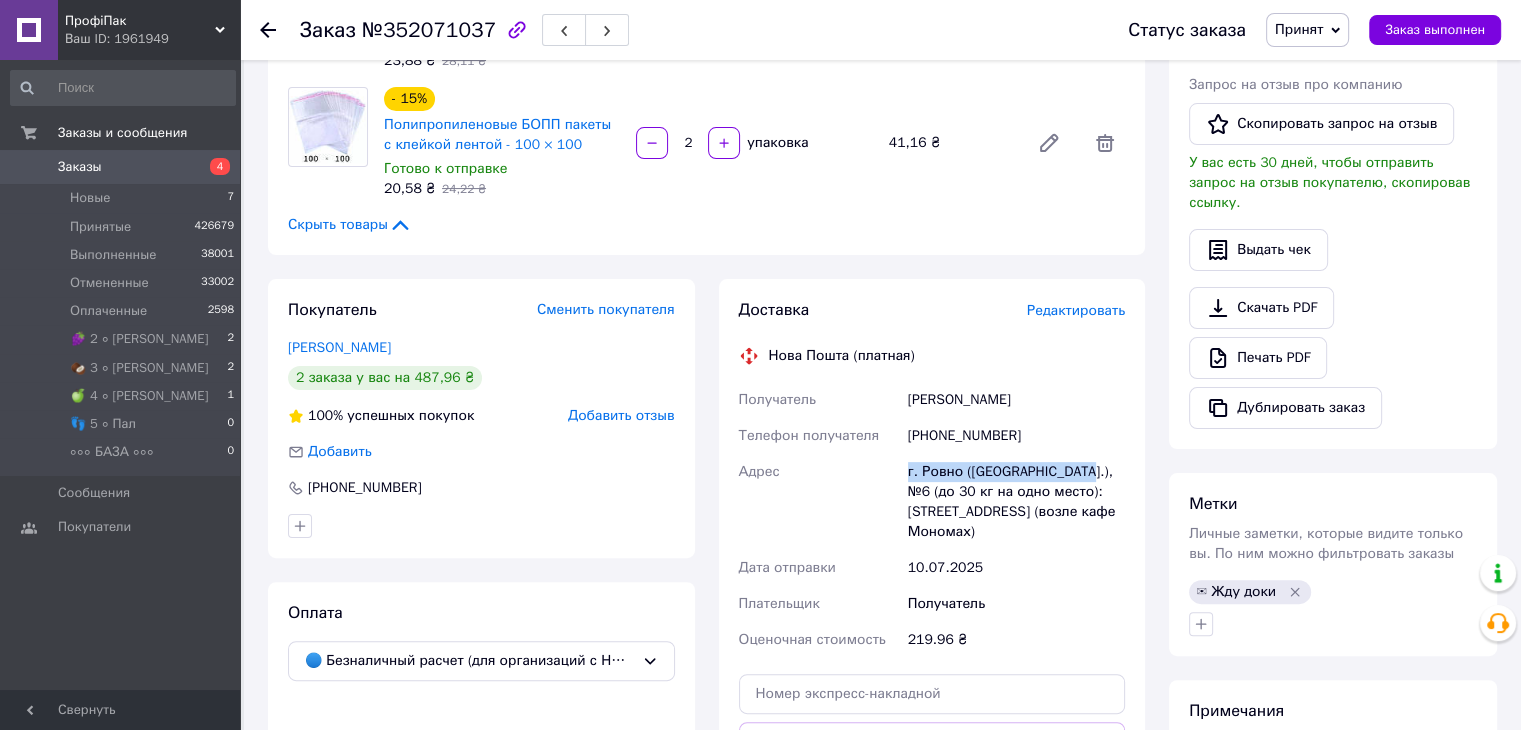 drag, startPoint x: 1069, startPoint y: 470, endPoint x: 906, endPoint y: 478, distance: 163.1962 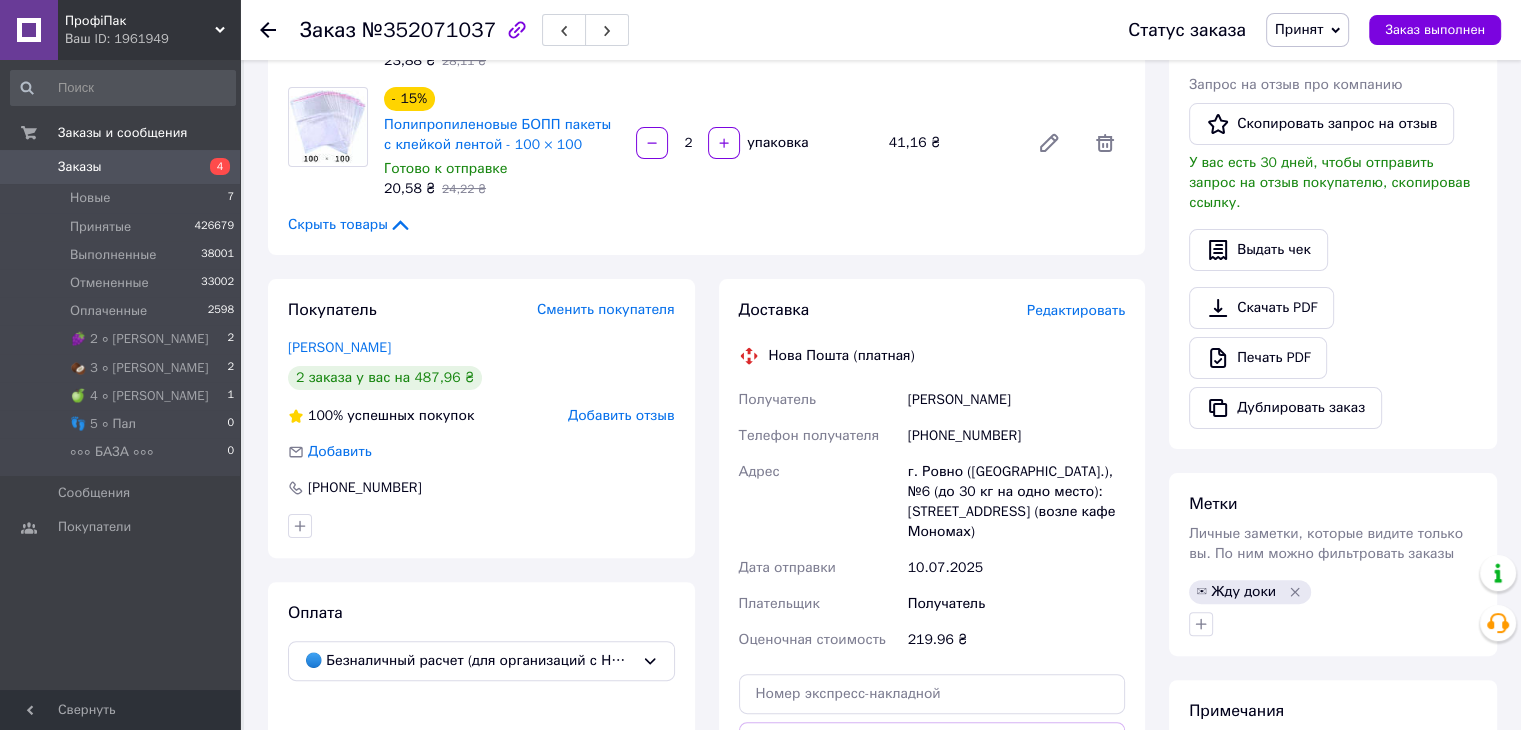 click on "г. Ровно (Ровенская обл.), №6 (до 30 кг на одно место): ул. Киевская, 44 (возле кафе Мономах)" at bounding box center [1016, 502] 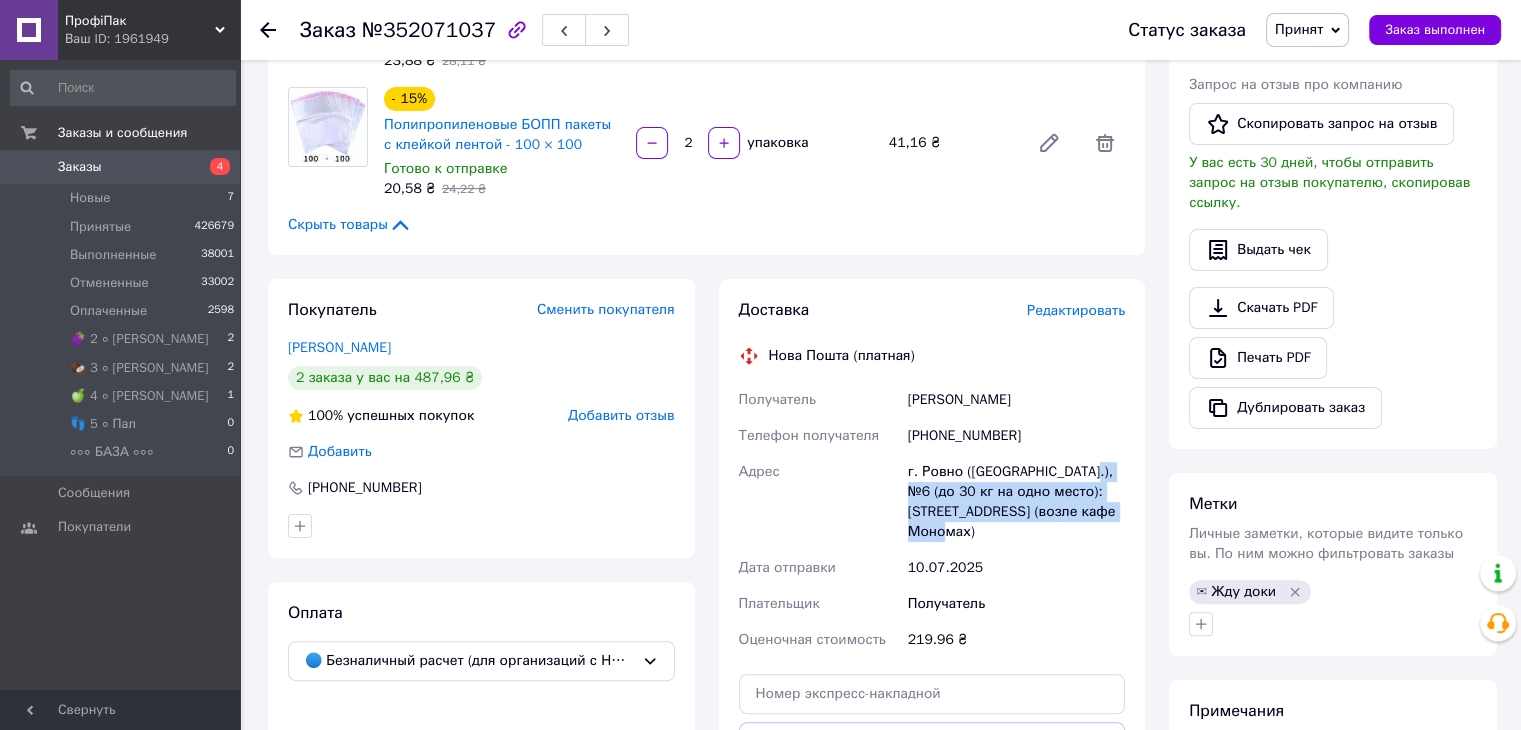 drag, startPoint x: 1074, startPoint y: 469, endPoint x: 1128, endPoint y: 538, distance: 87.61849 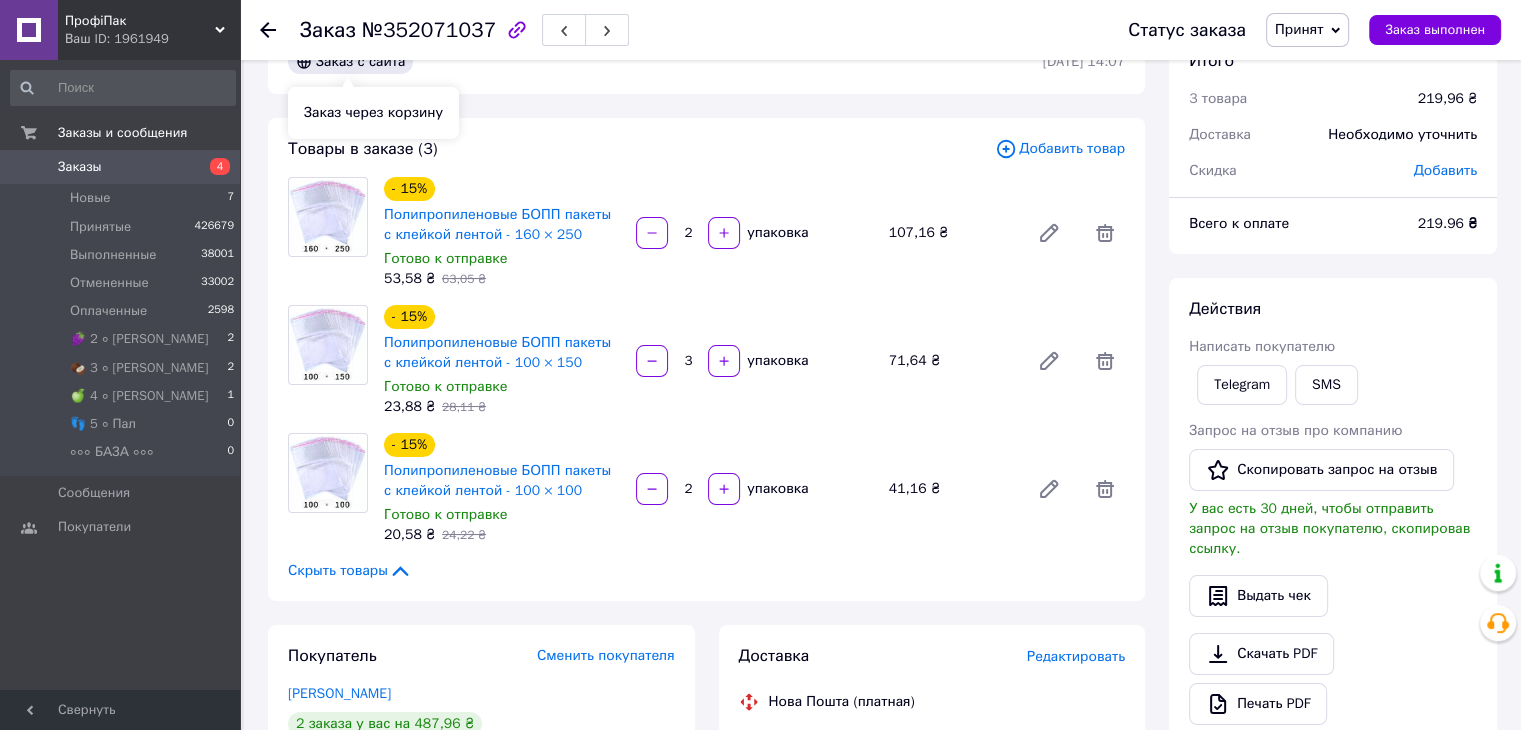 scroll, scrollTop: 0, scrollLeft: 0, axis: both 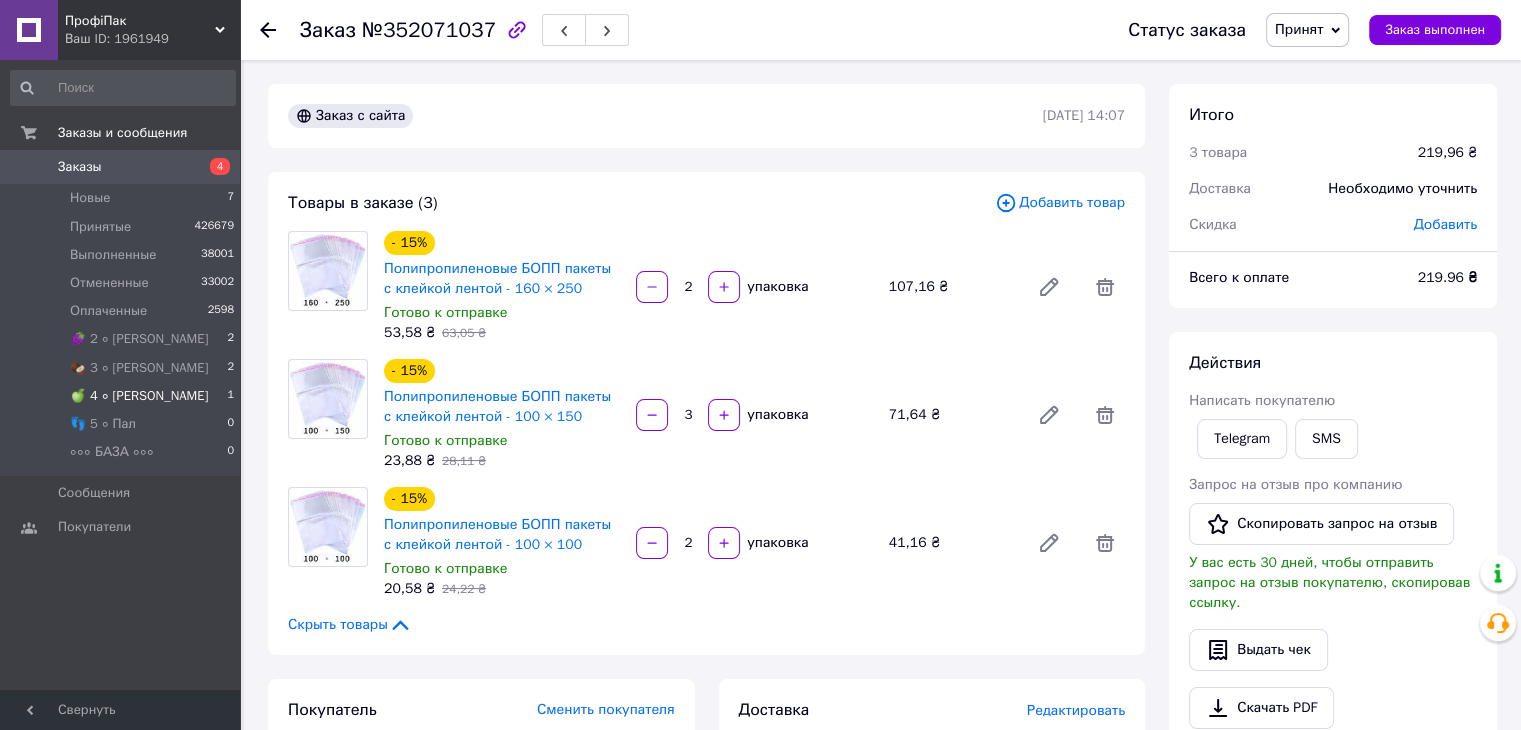 click on "🍏 4 ∘ Таня 1" at bounding box center [123, 396] 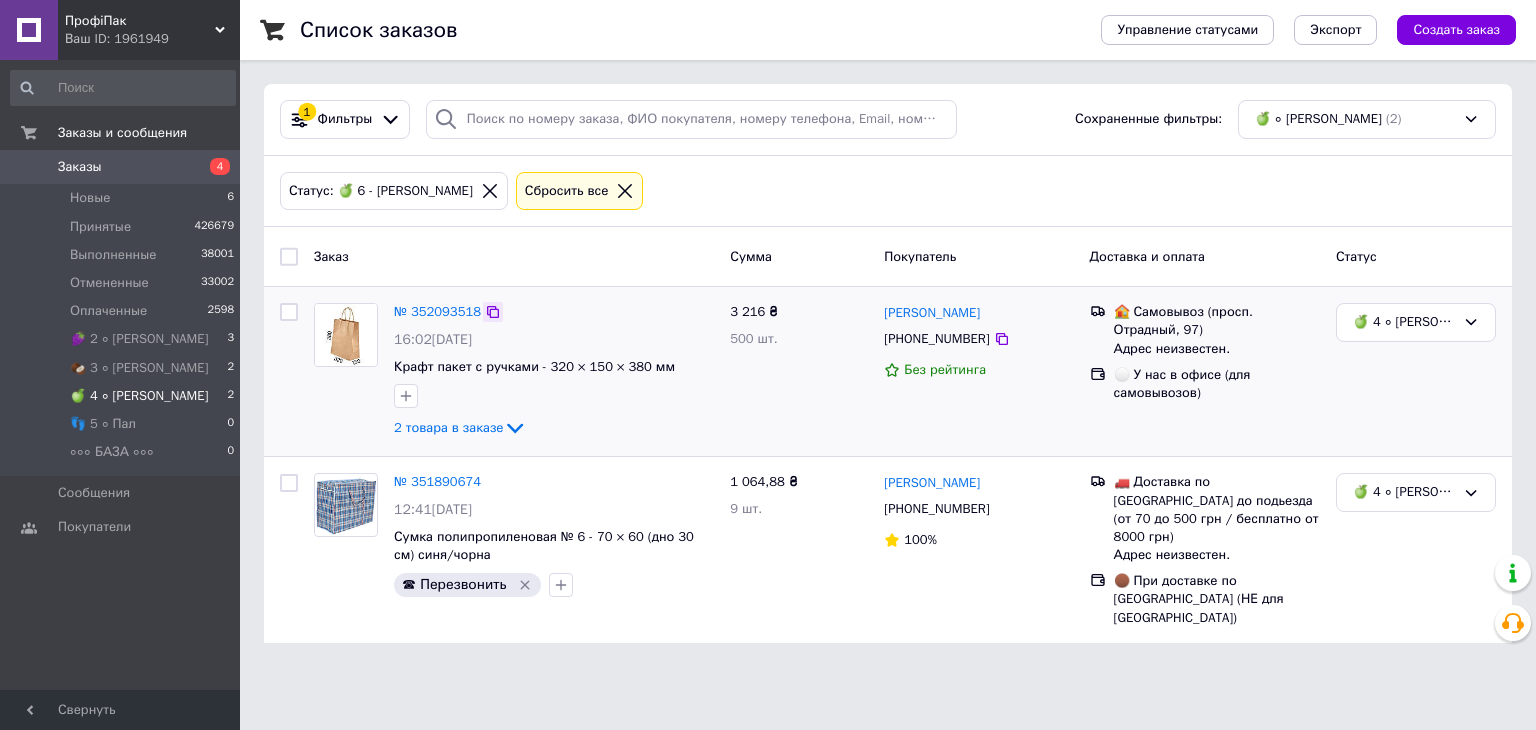 click 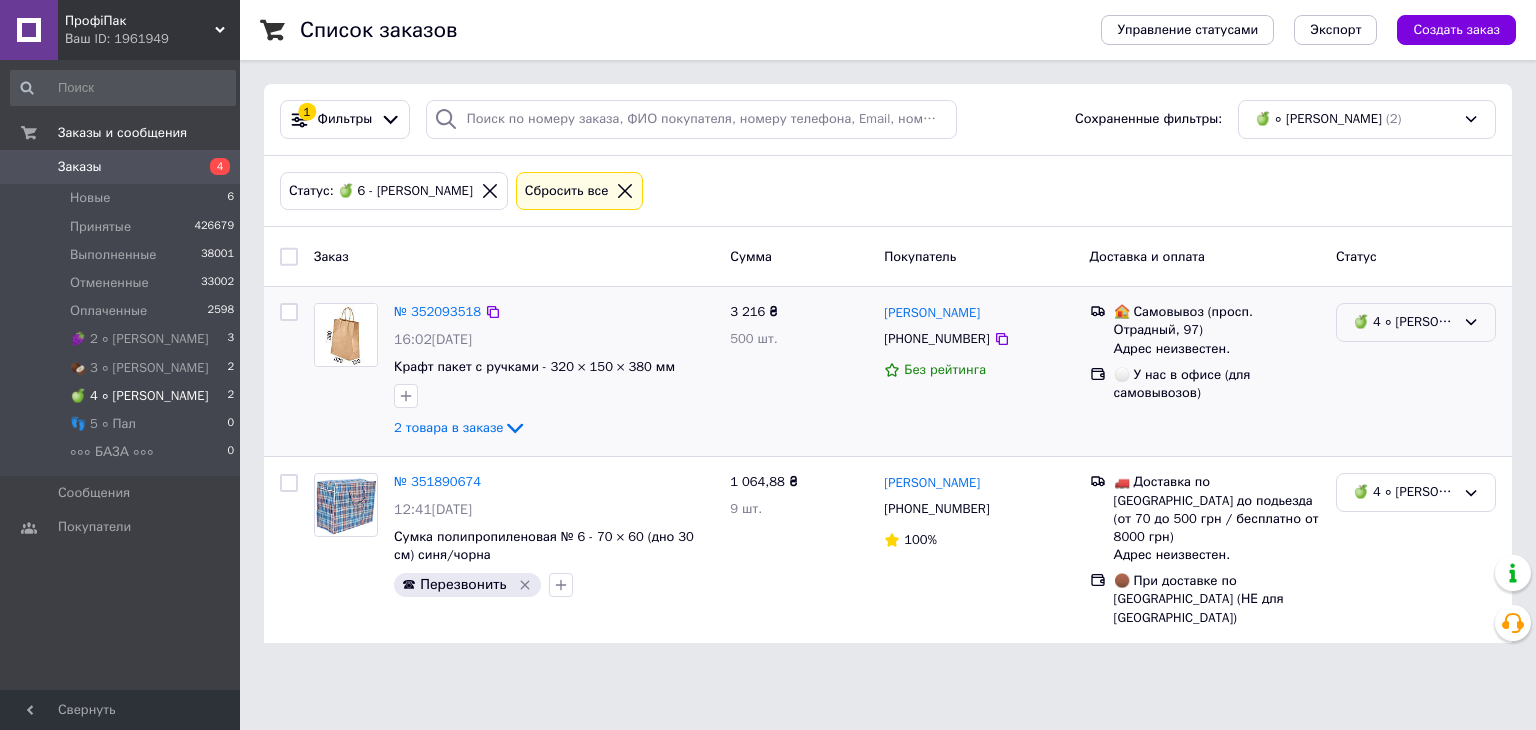 click on "🍏 4 ∘ [PERSON_NAME]" at bounding box center (1404, 322) 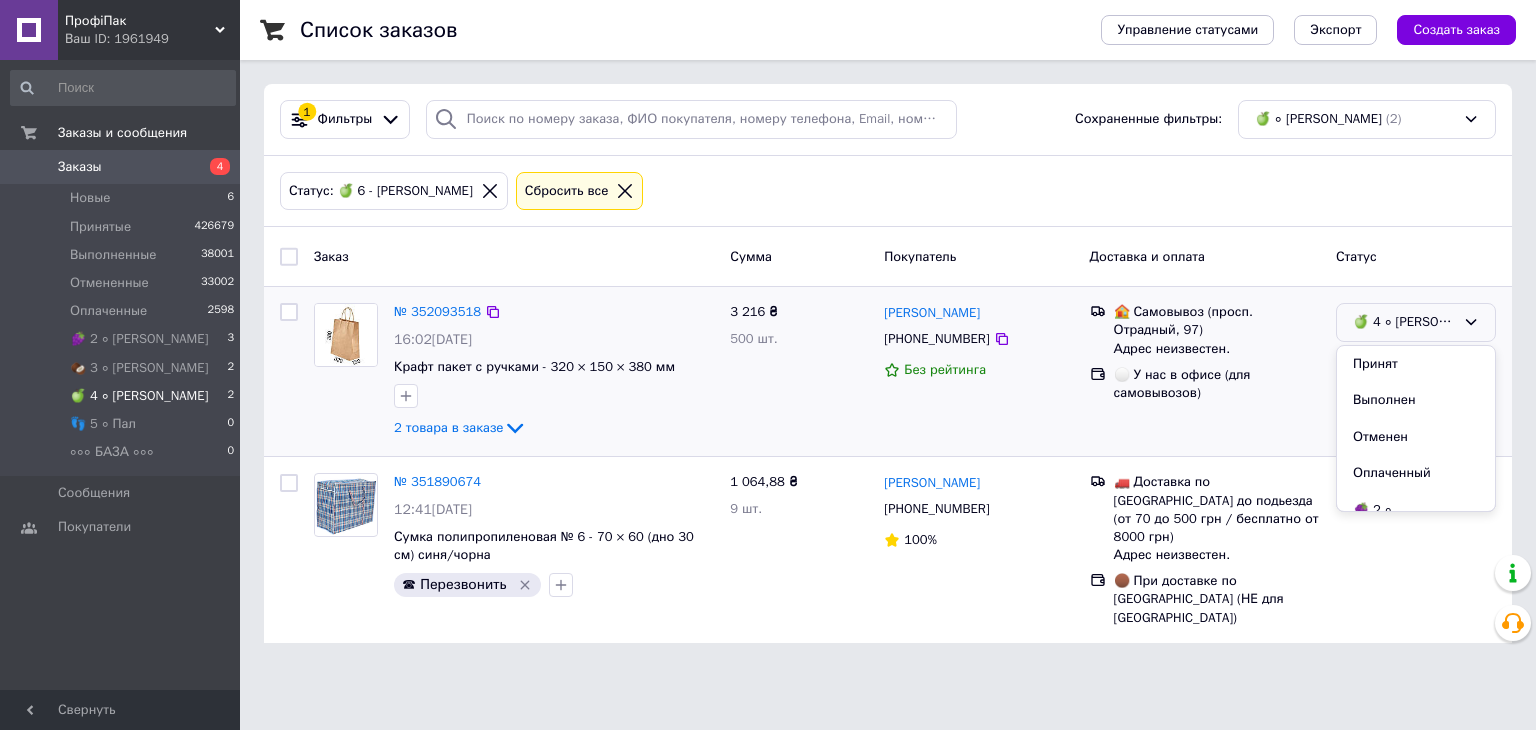 click on "Принят" at bounding box center [1416, 364] 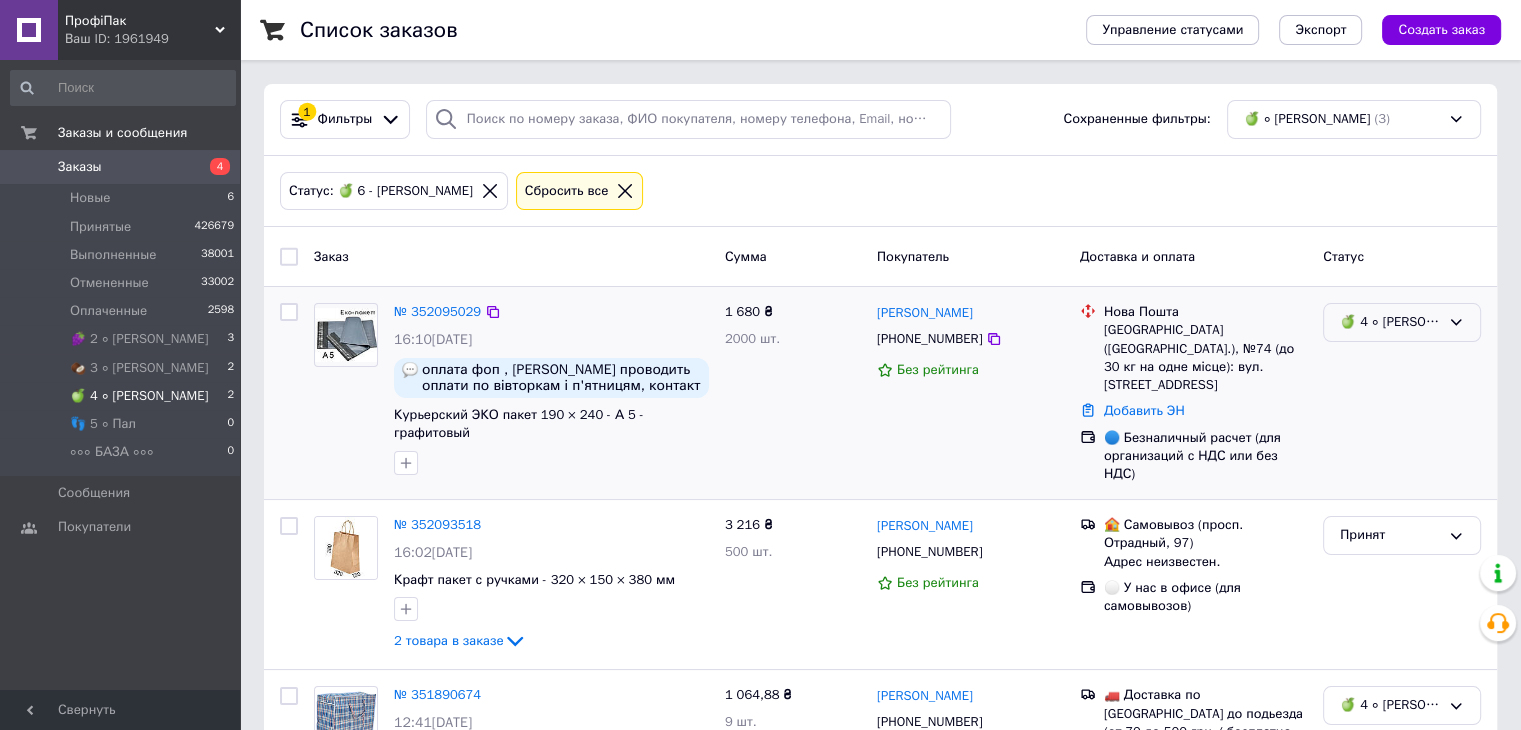 click on "🍏 4 ∘ [PERSON_NAME]" at bounding box center [1402, 322] 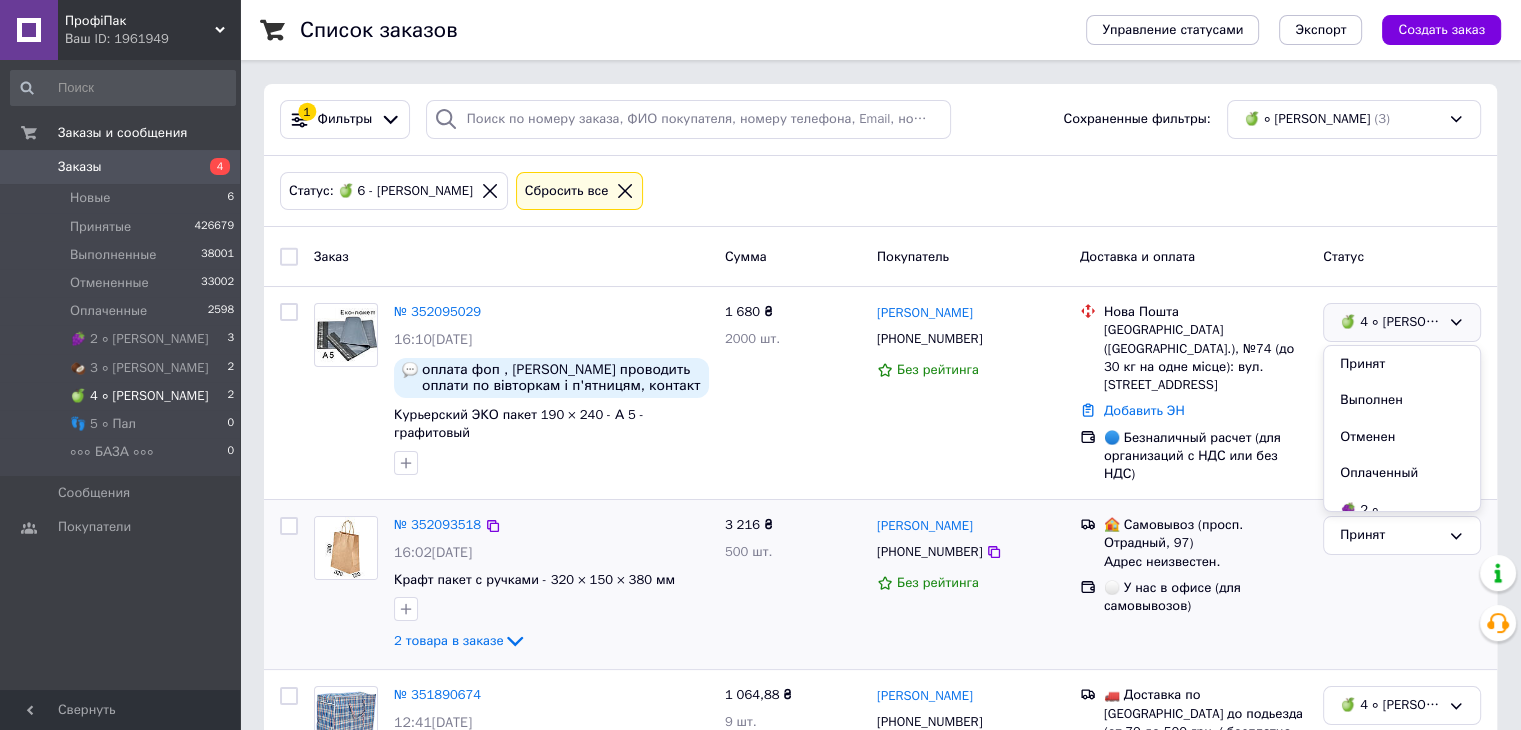 drag, startPoint x: 1228, startPoint y: 555, endPoint x: 1344, endPoint y: 521, distance: 120.880104 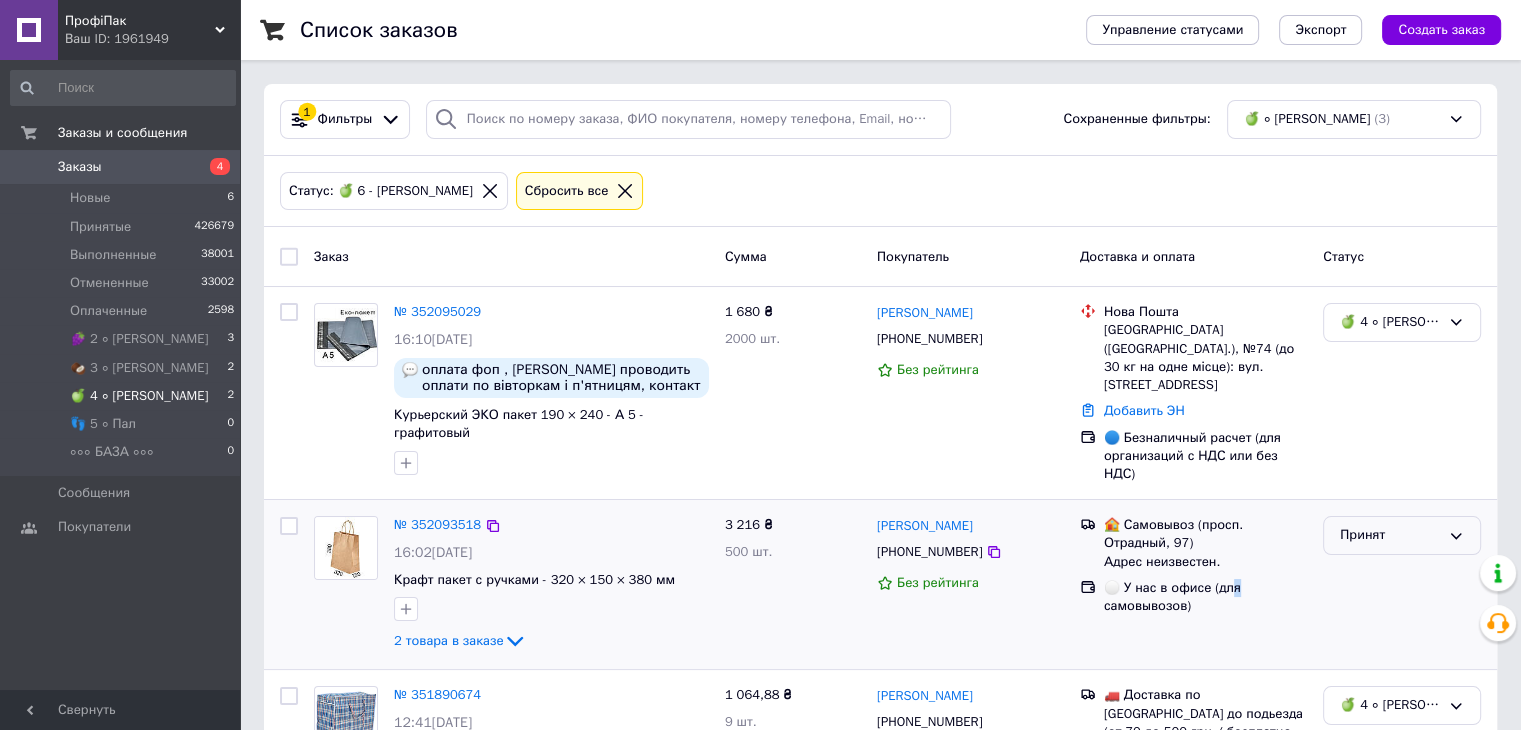 click on "Принят" at bounding box center (1390, 535) 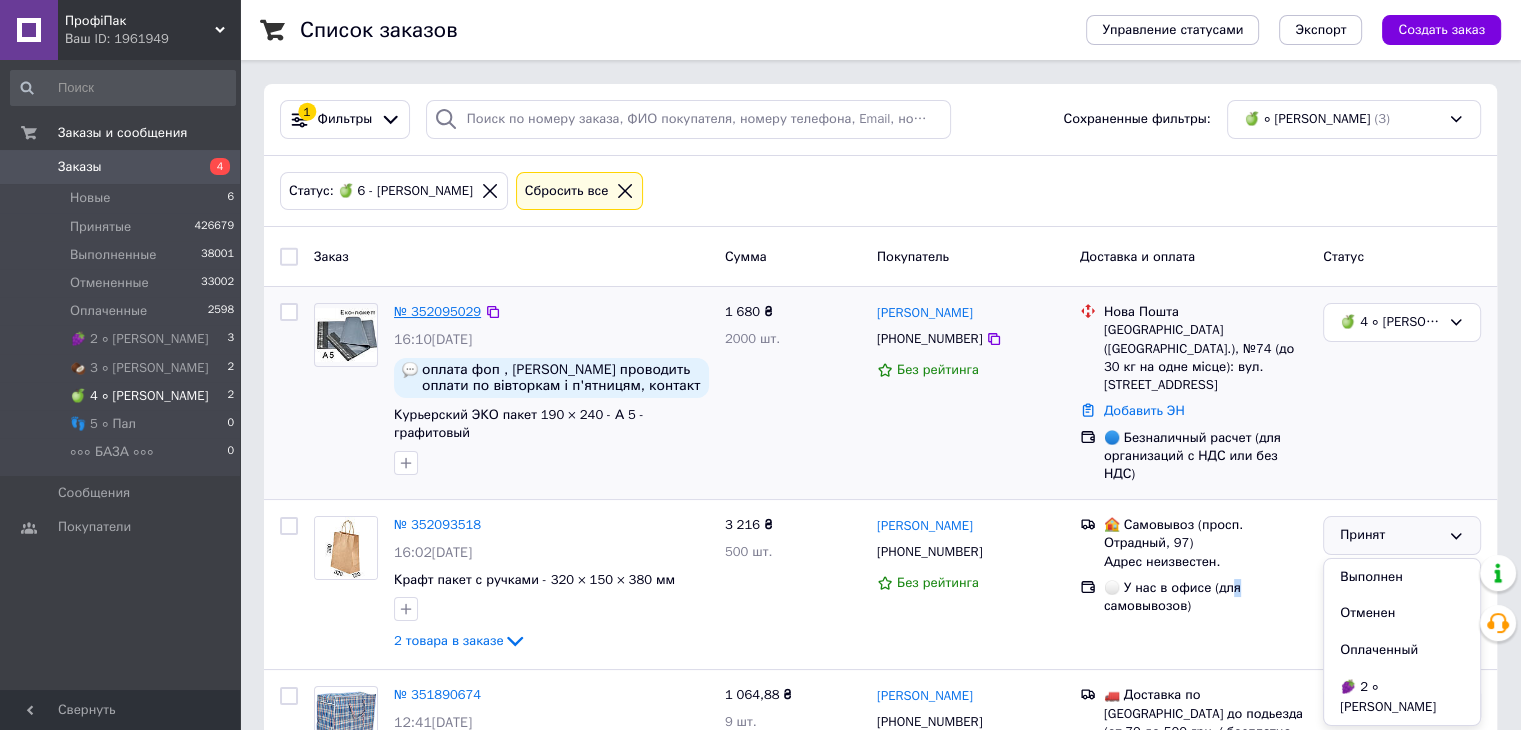 click on "№ 352095029" at bounding box center (437, 311) 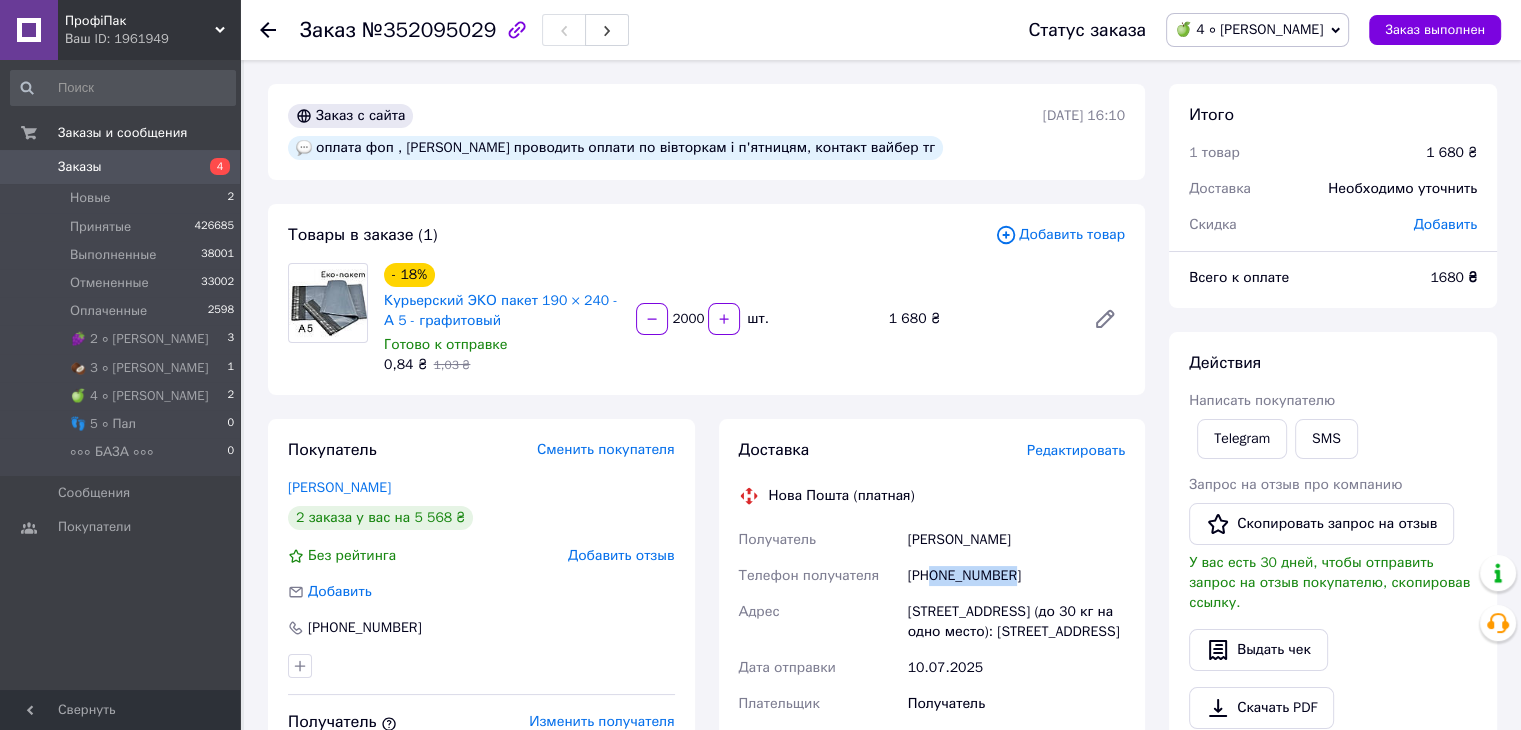 drag, startPoint x: 992, startPoint y: 545, endPoint x: 932, endPoint y: 549, distance: 60.133186 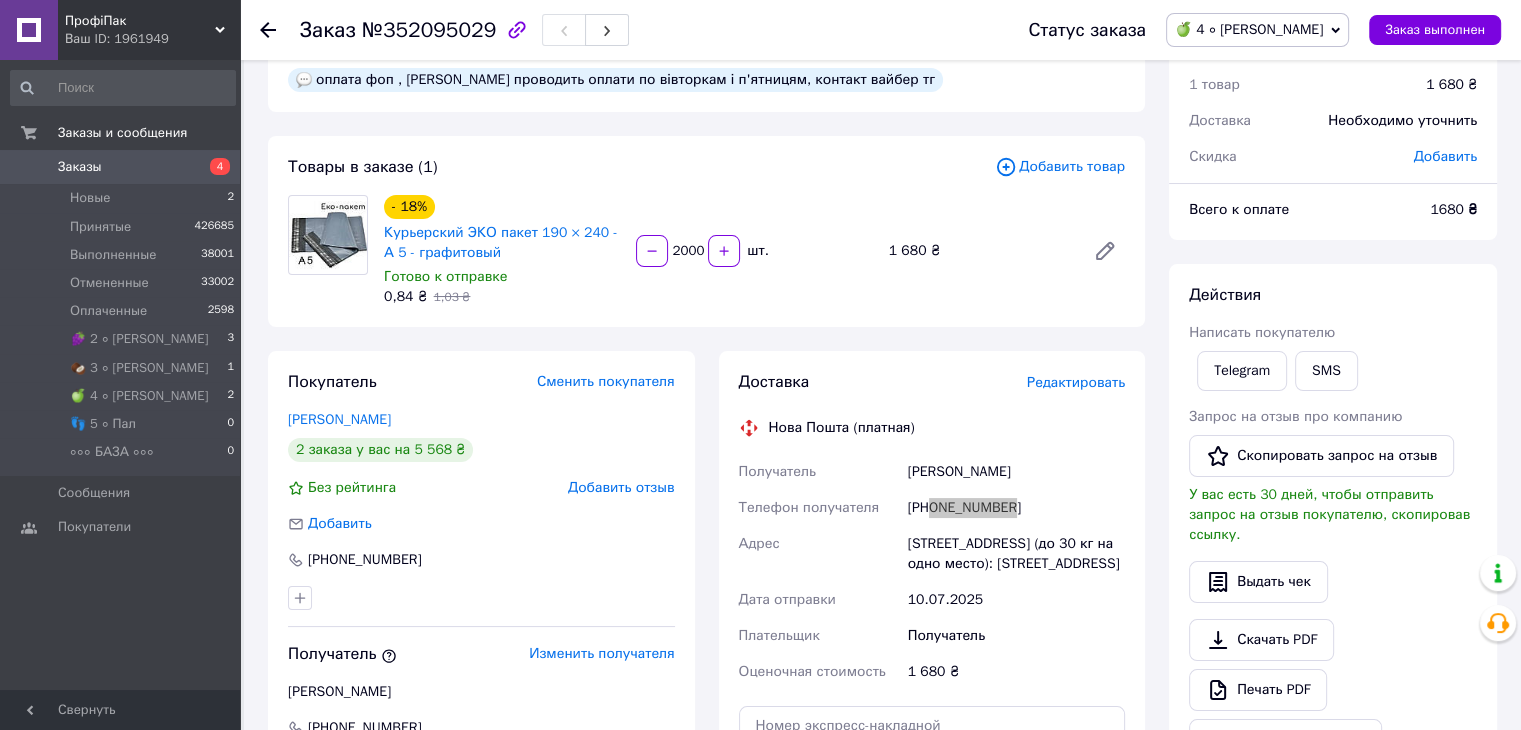 scroll, scrollTop: 0, scrollLeft: 0, axis: both 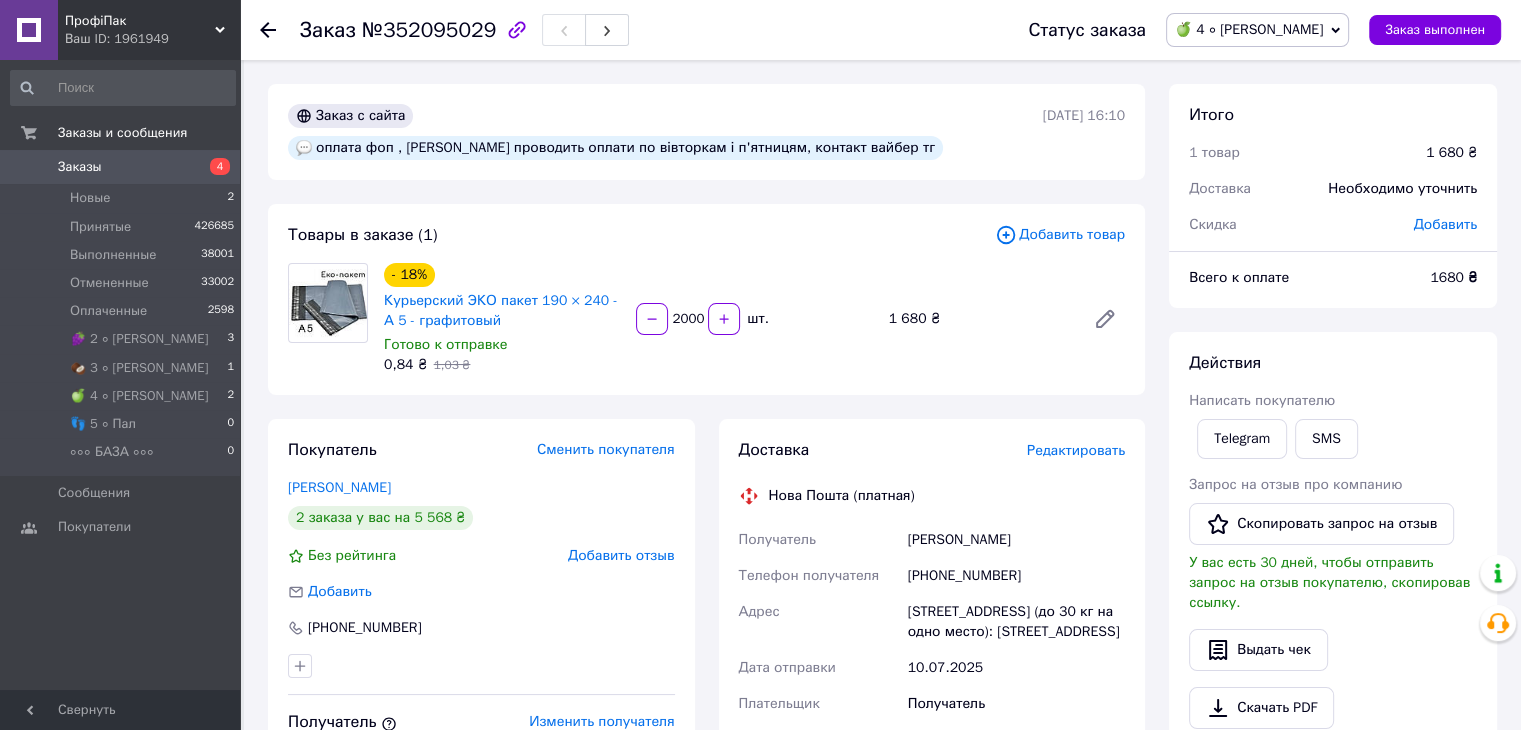 click on "Товары в заказе (1) Добавить товар - 18% Курьерский ЭКО пакет 190 × 240 - А 5 - графитовый Готово к отправке 0,84 ₴   1,03 ₴ 2000   шт. 1 680 ₴" at bounding box center (706, 299) 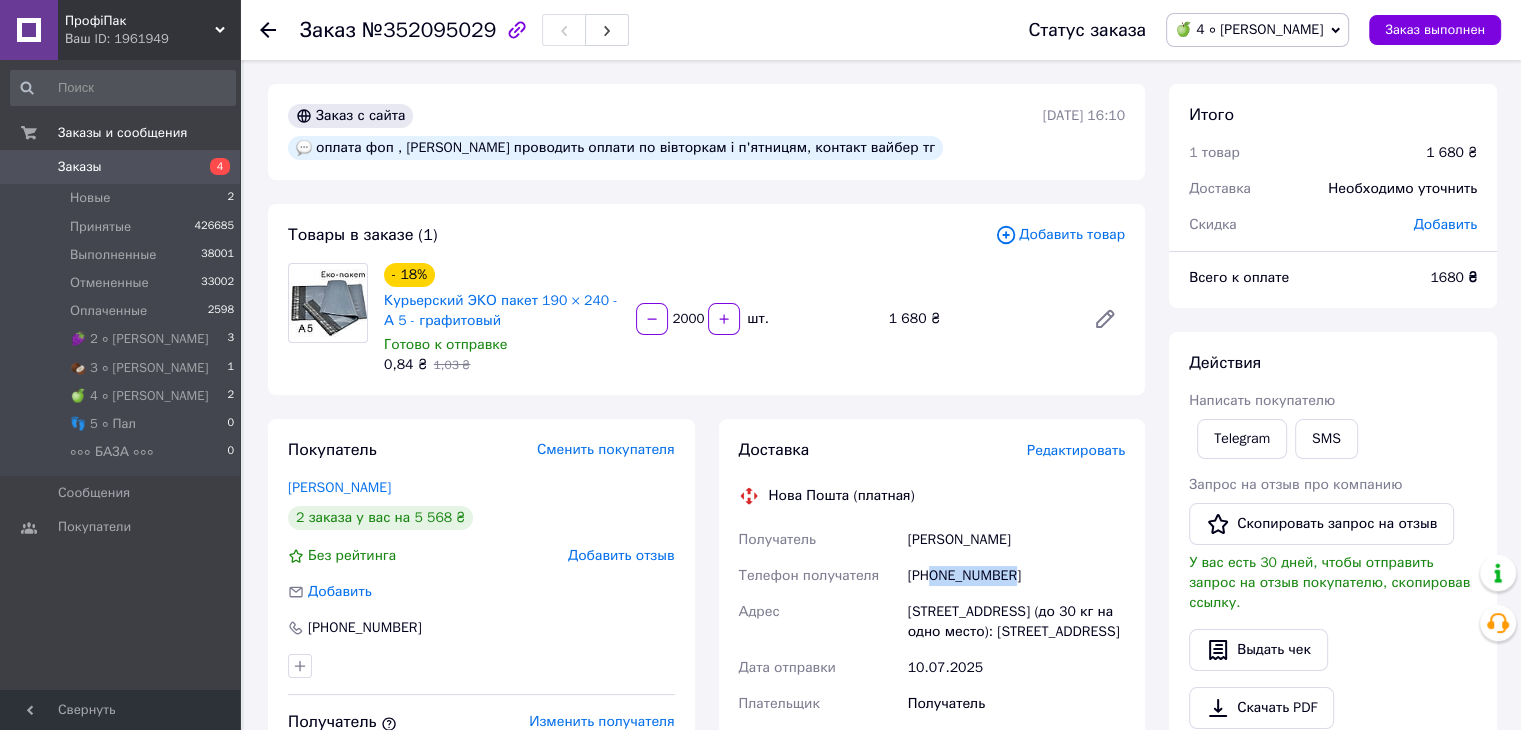 drag, startPoint x: 1029, startPoint y: 549, endPoint x: 935, endPoint y: 541, distance: 94.33981 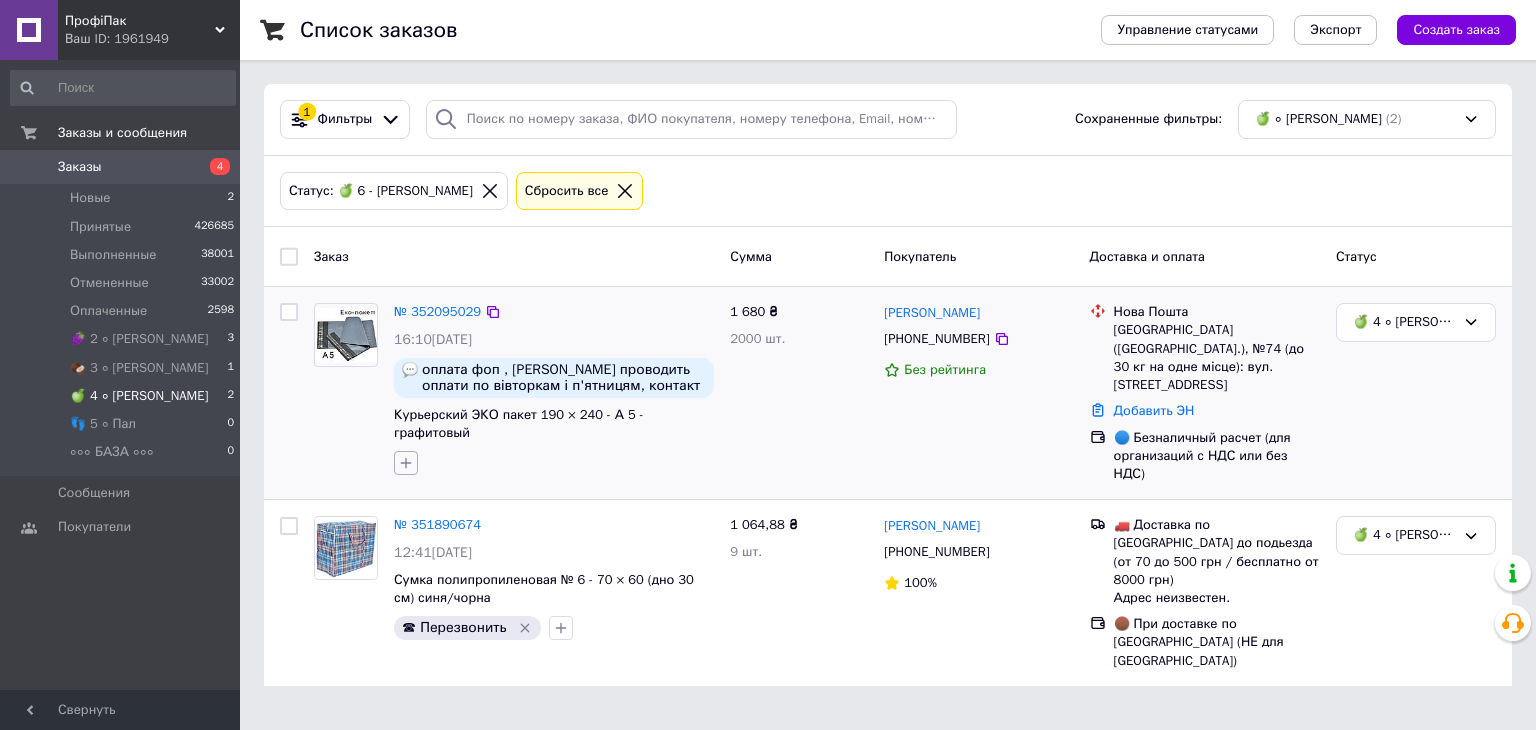 click 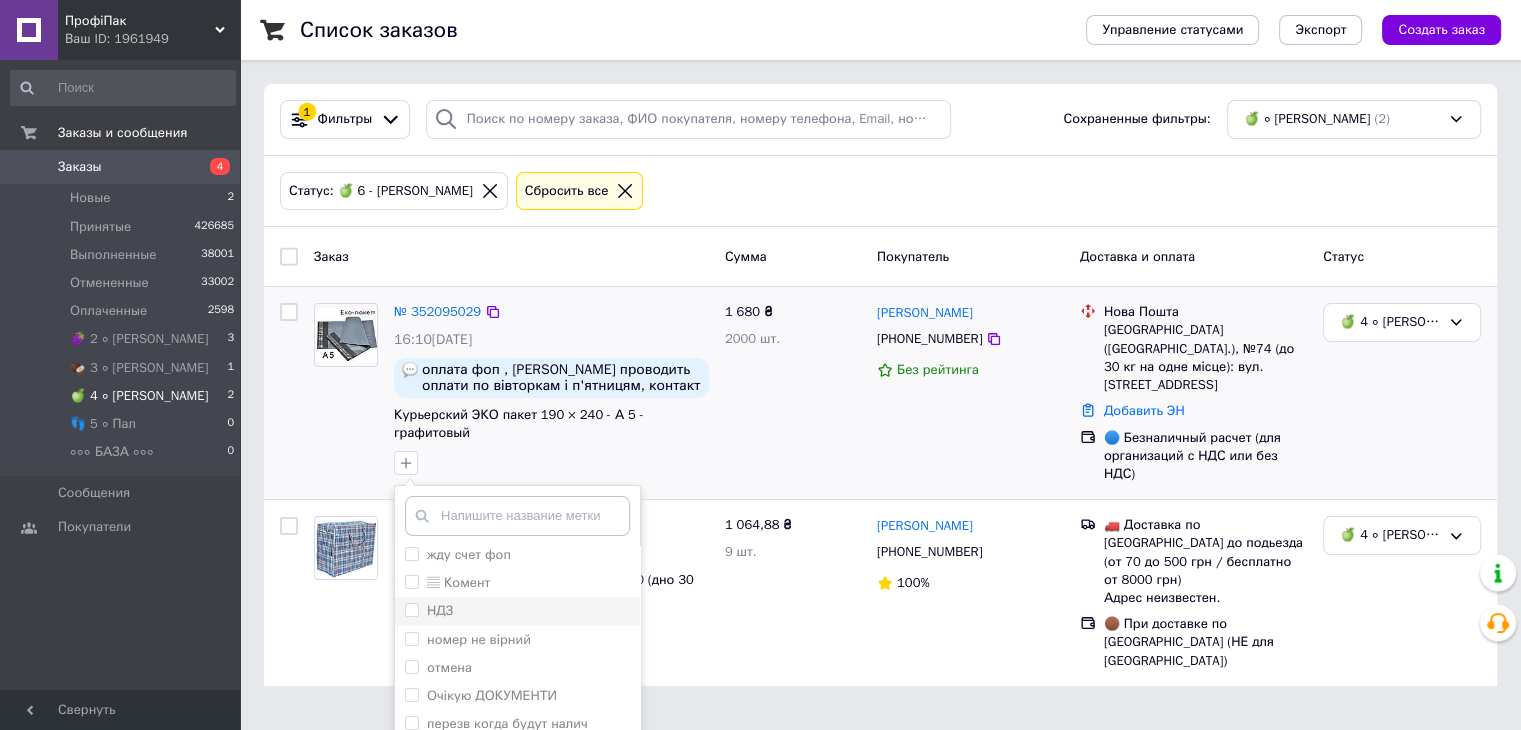scroll, scrollTop: 300, scrollLeft: 0, axis: vertical 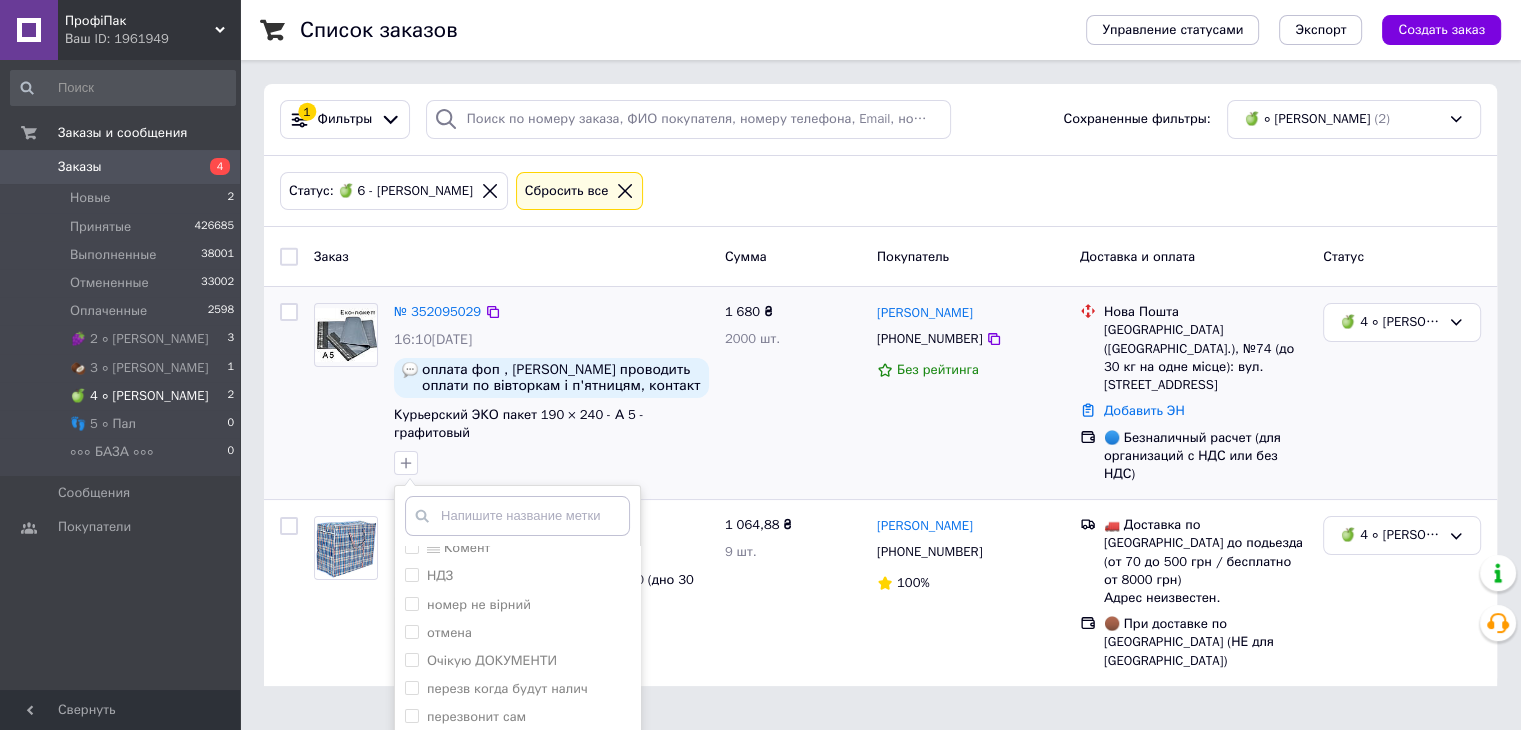 click on "☎ Перезвонить" at bounding box center (475, 744) 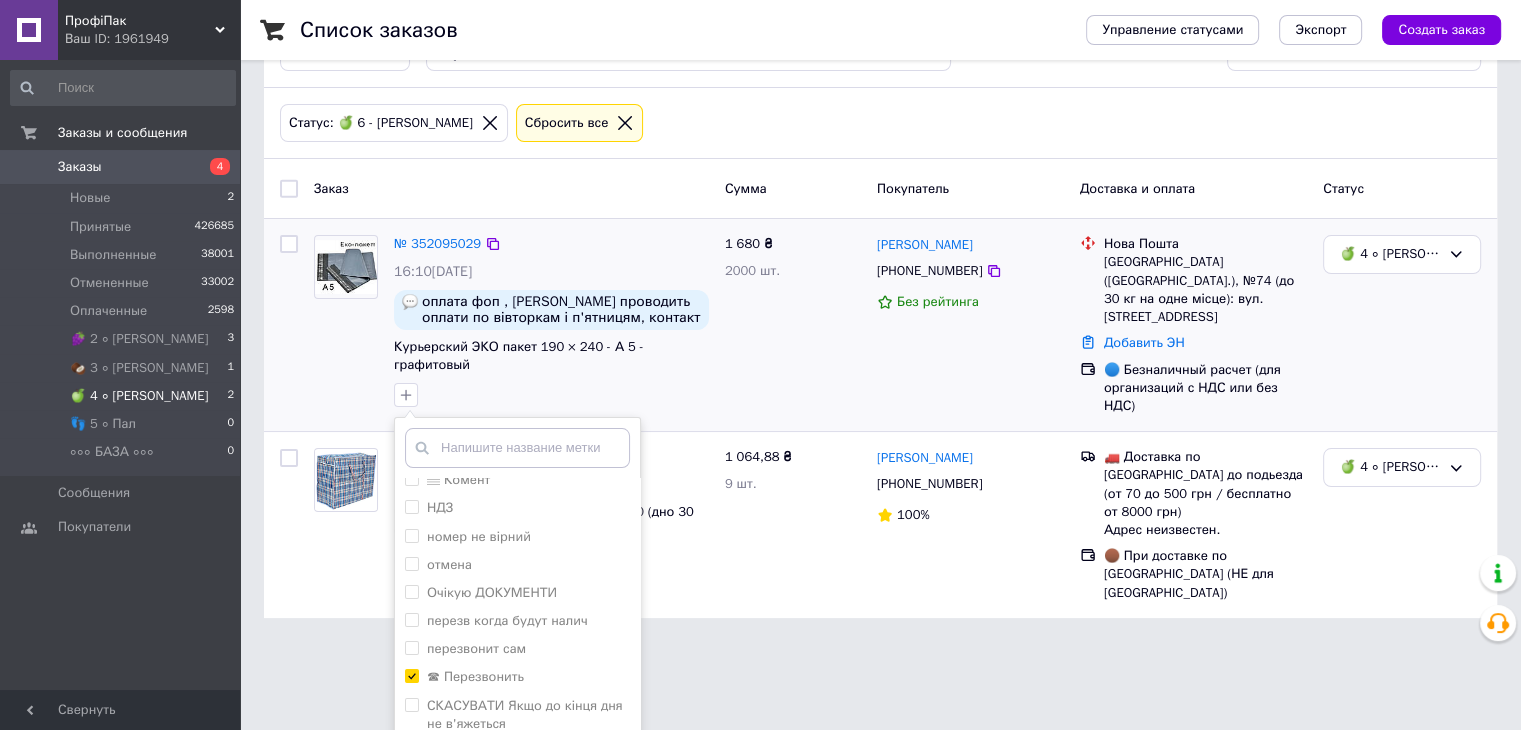 scroll, scrollTop: 100, scrollLeft: 0, axis: vertical 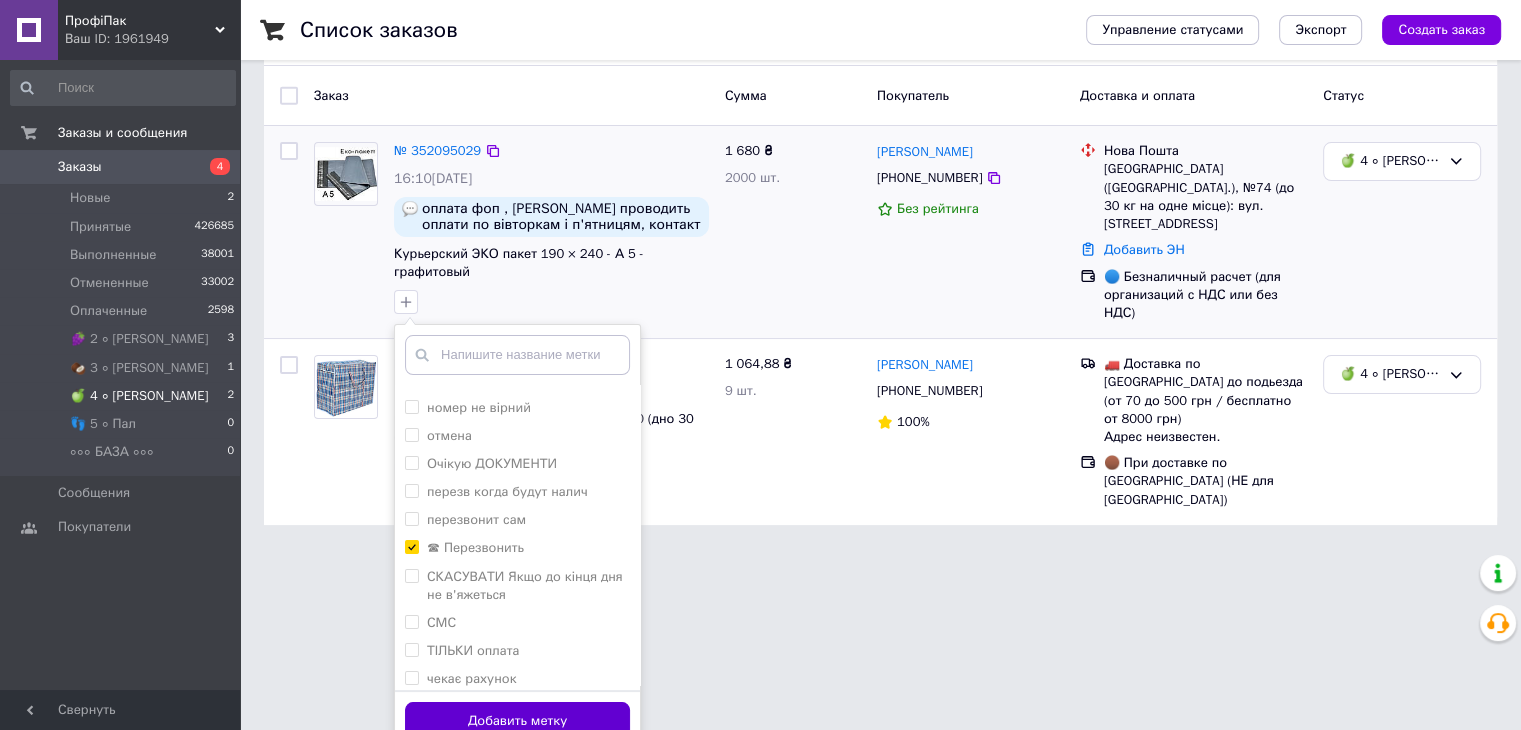 click on "Добавить метку" at bounding box center [517, 721] 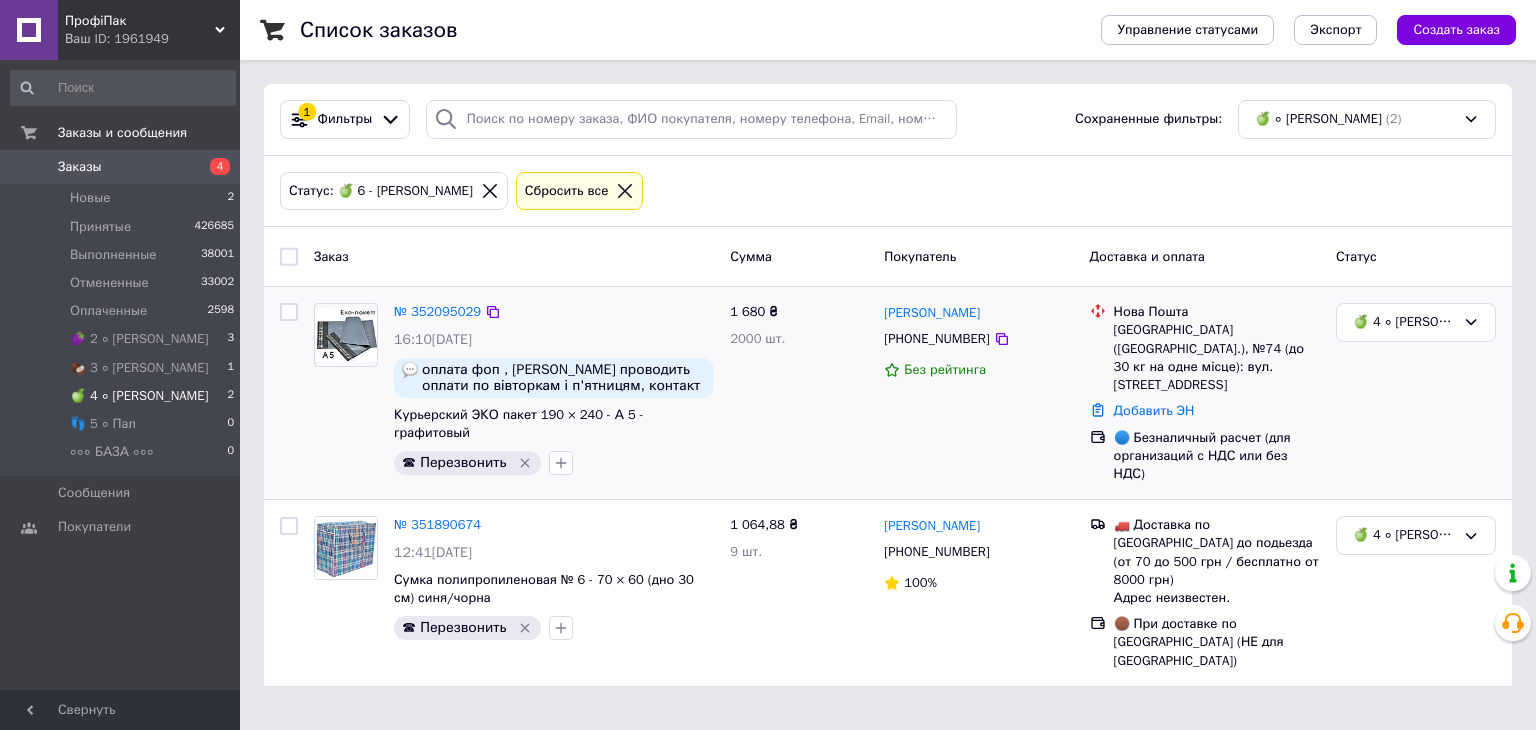 drag, startPoint x: 995, startPoint y: 525, endPoint x: 931, endPoint y: 437, distance: 108.81177 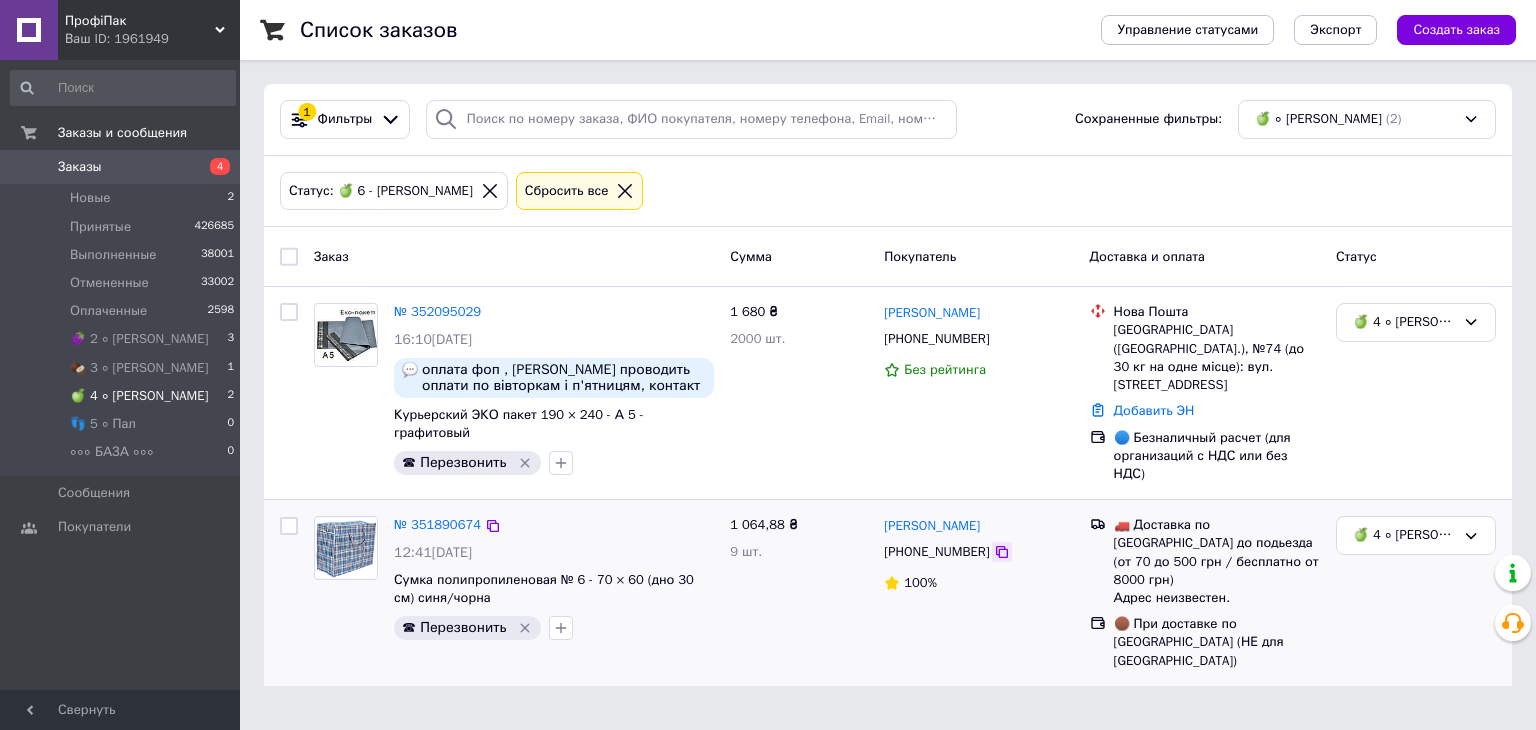 click 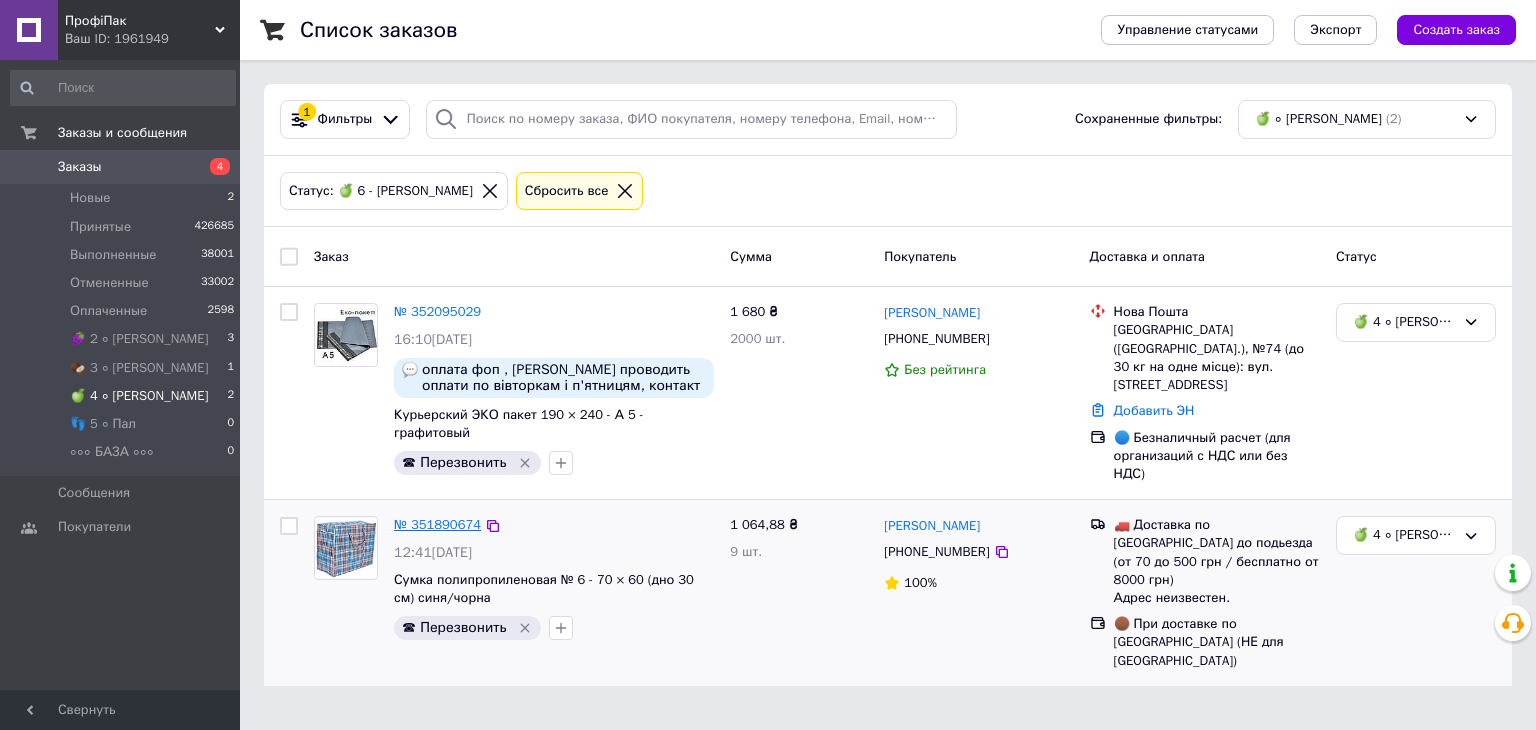 click on "№ 351890674" at bounding box center [437, 524] 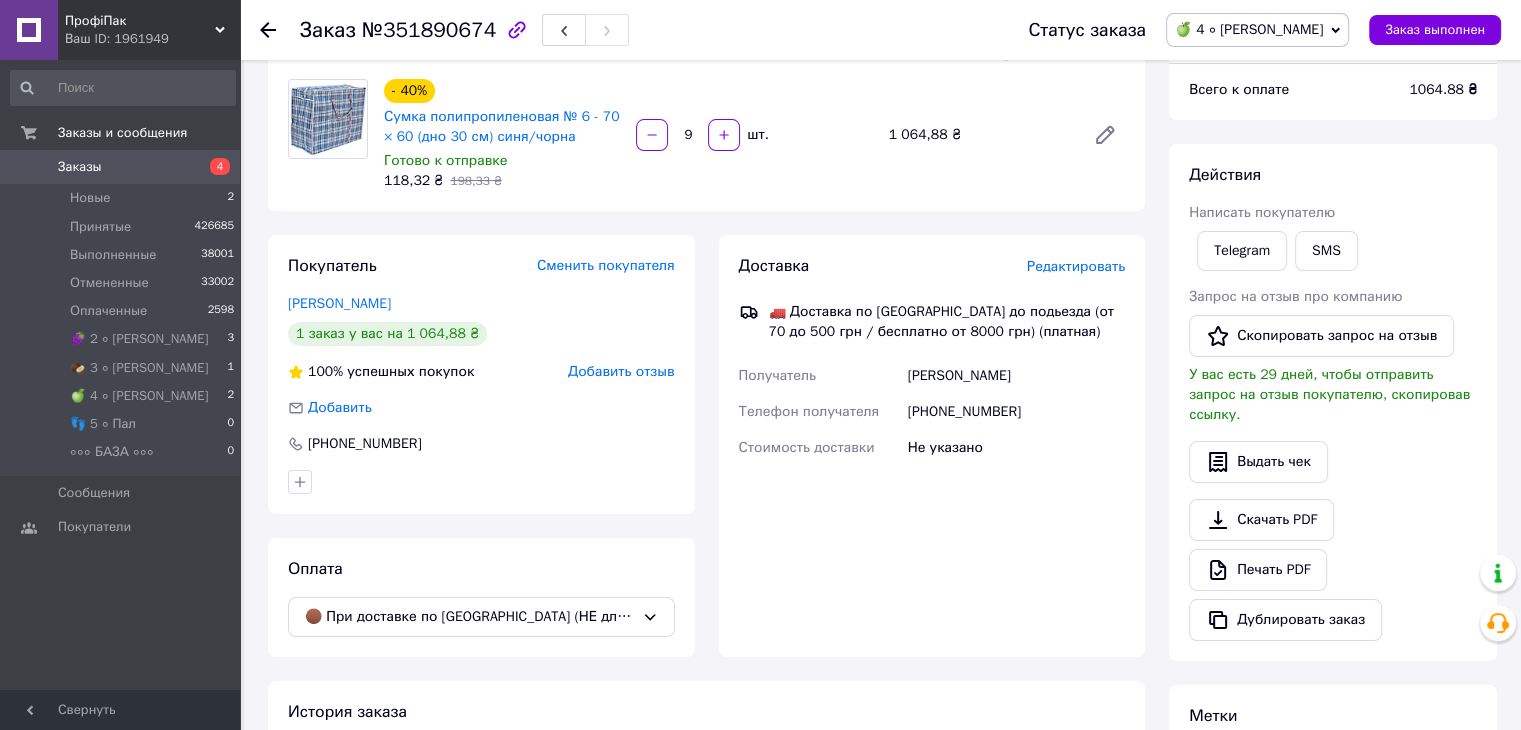 scroll, scrollTop: 200, scrollLeft: 0, axis: vertical 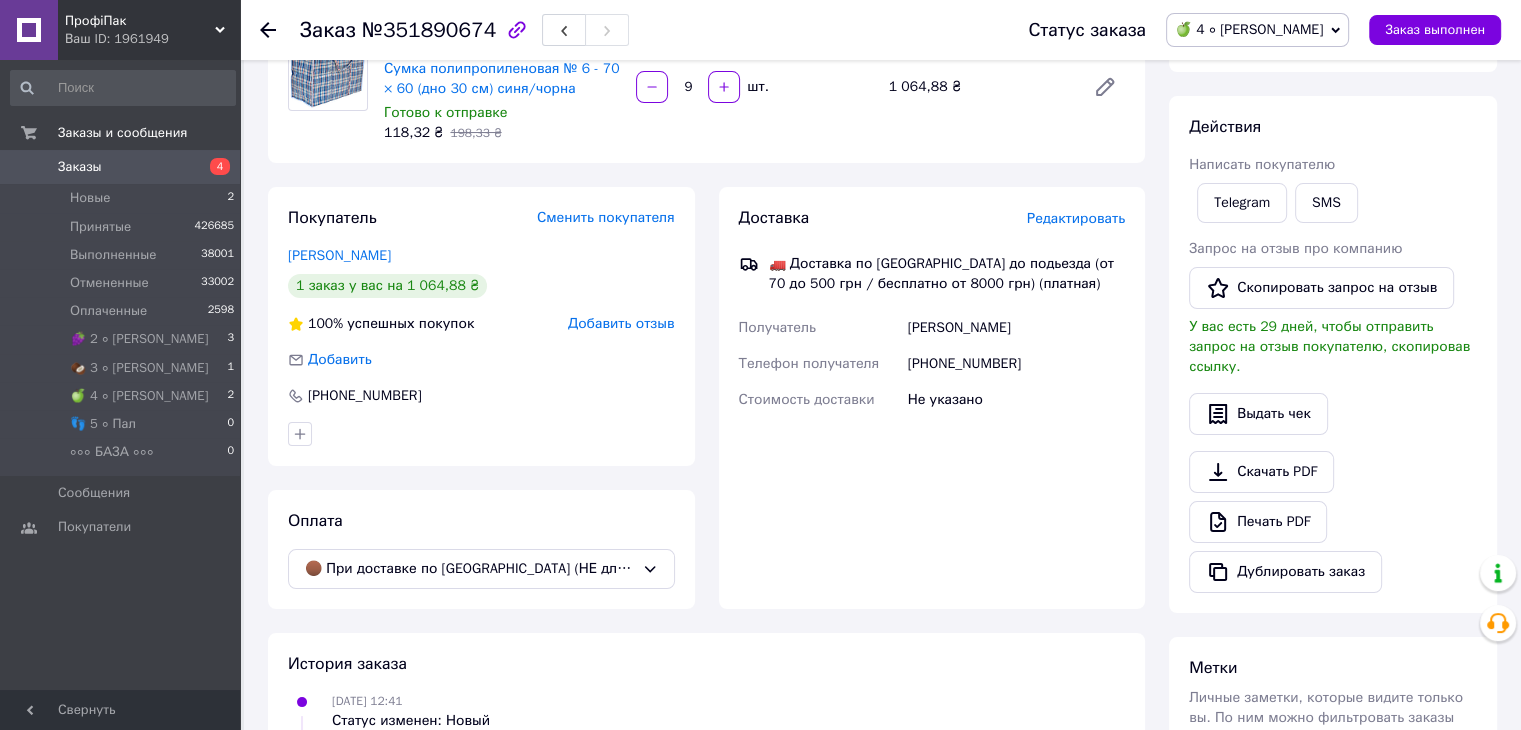 click on "🍏 4 ∘ [PERSON_NAME]" at bounding box center [1249, 29] 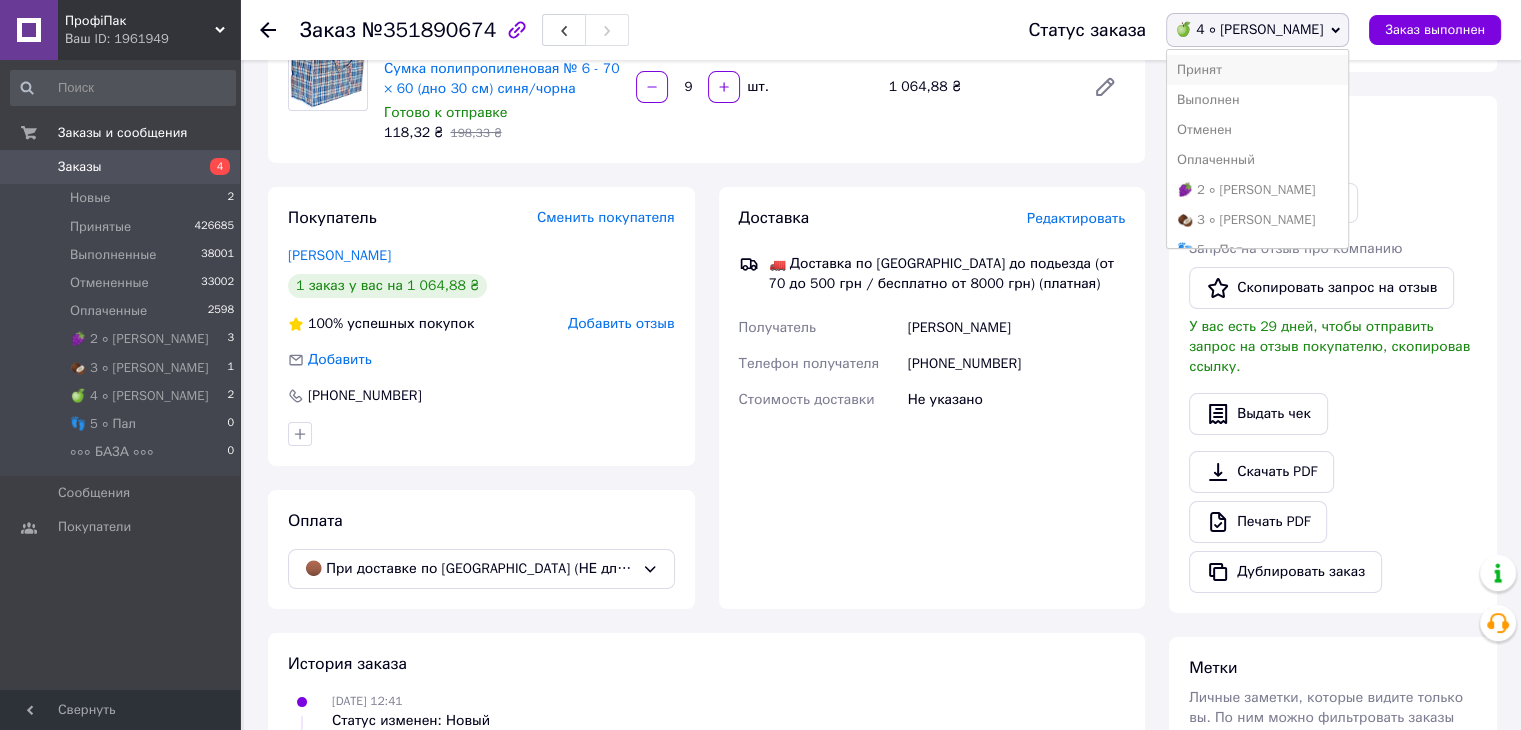 click on "Принят" at bounding box center (1257, 70) 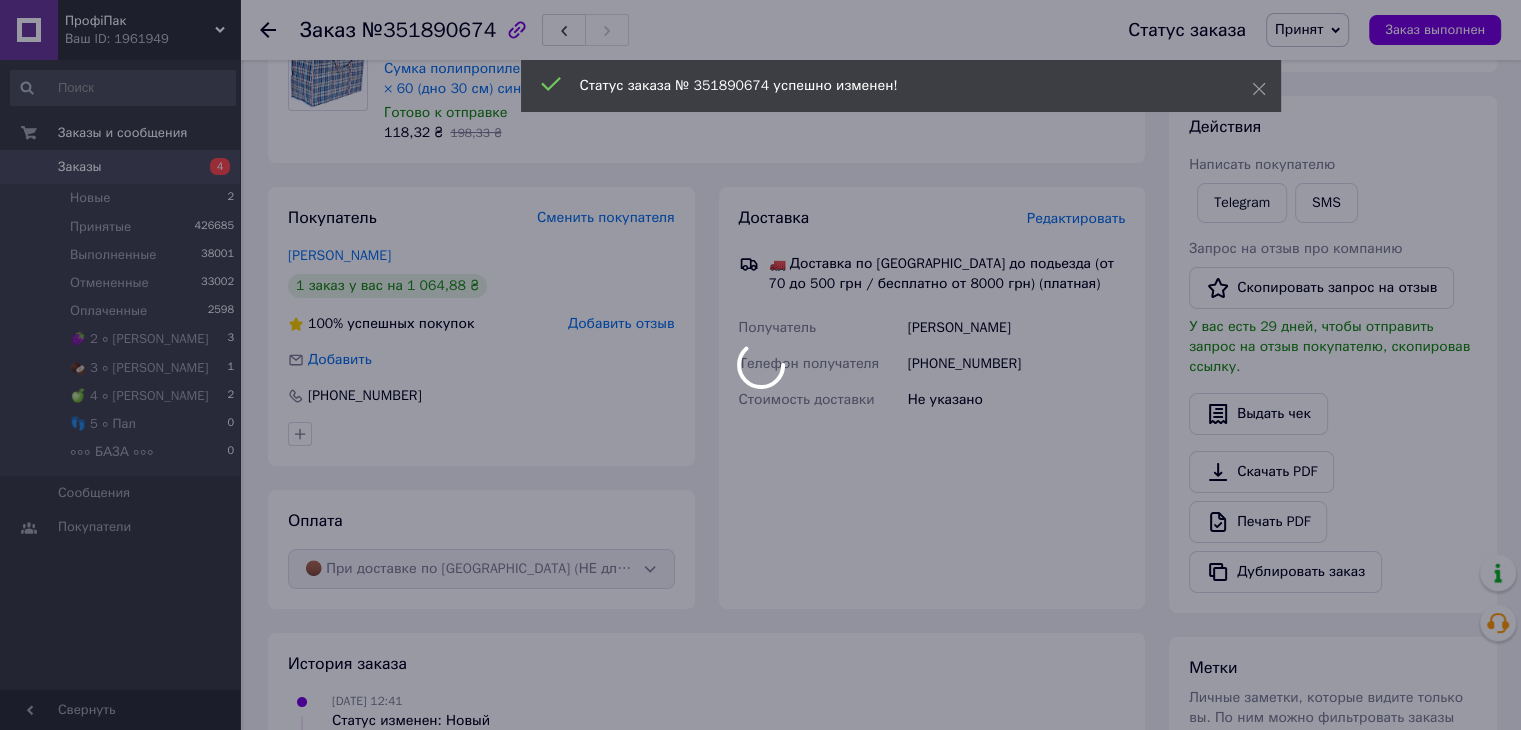 click on "№351890674" at bounding box center (429, 30) 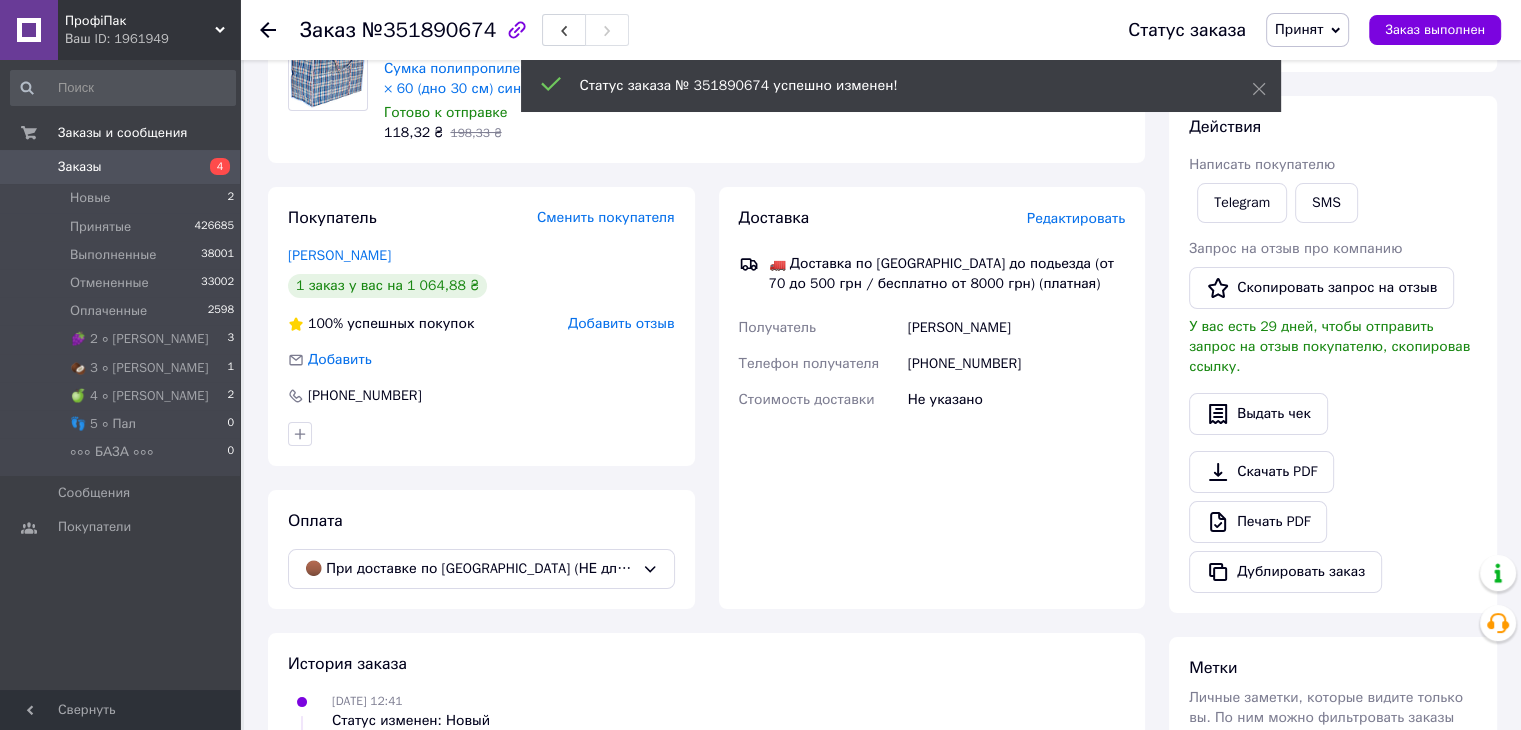click on "Заказ №351890674" at bounding box center [464, 30] 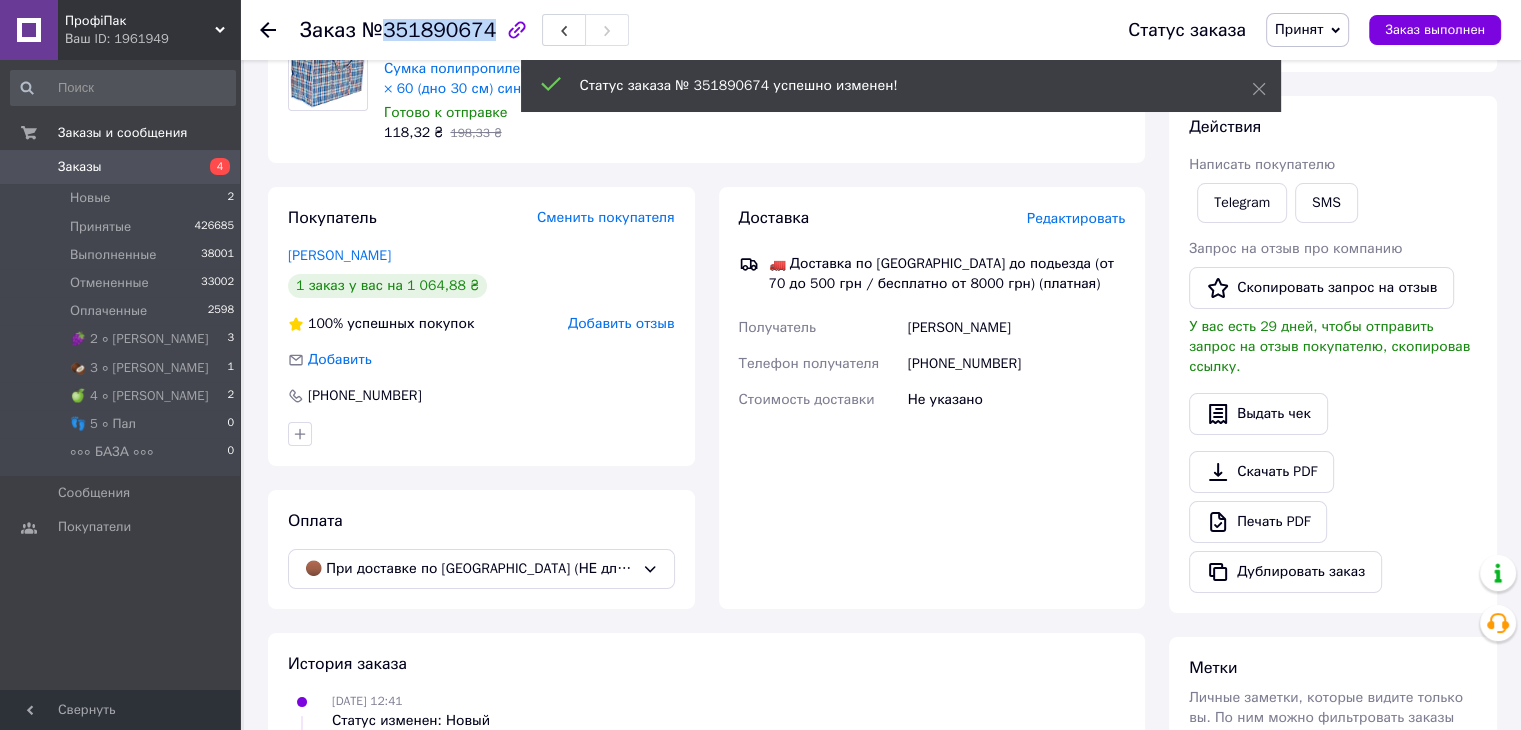 click on "Заказ №351890674" at bounding box center [464, 30] 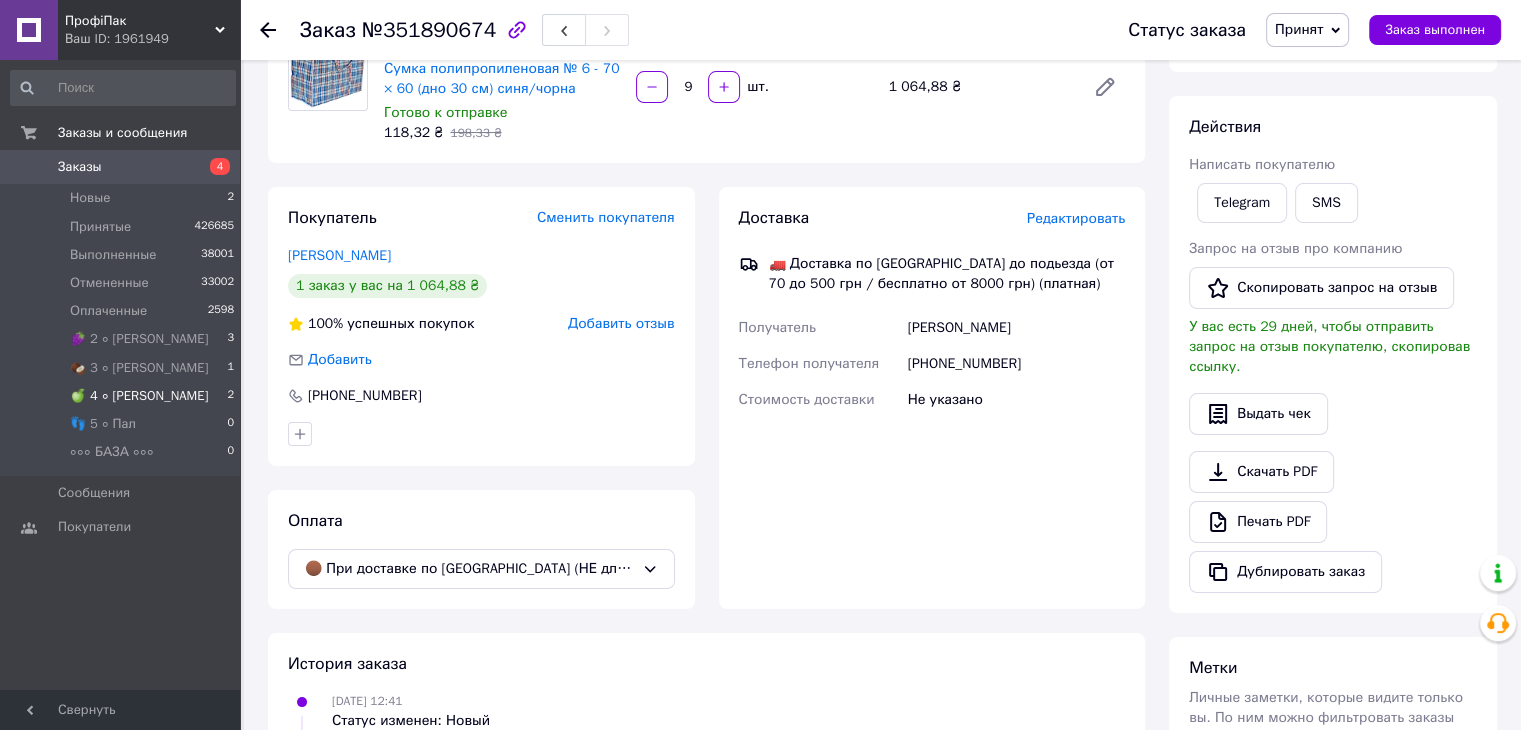 click on "🍏 4 ∘ Таня 2" at bounding box center (123, 396) 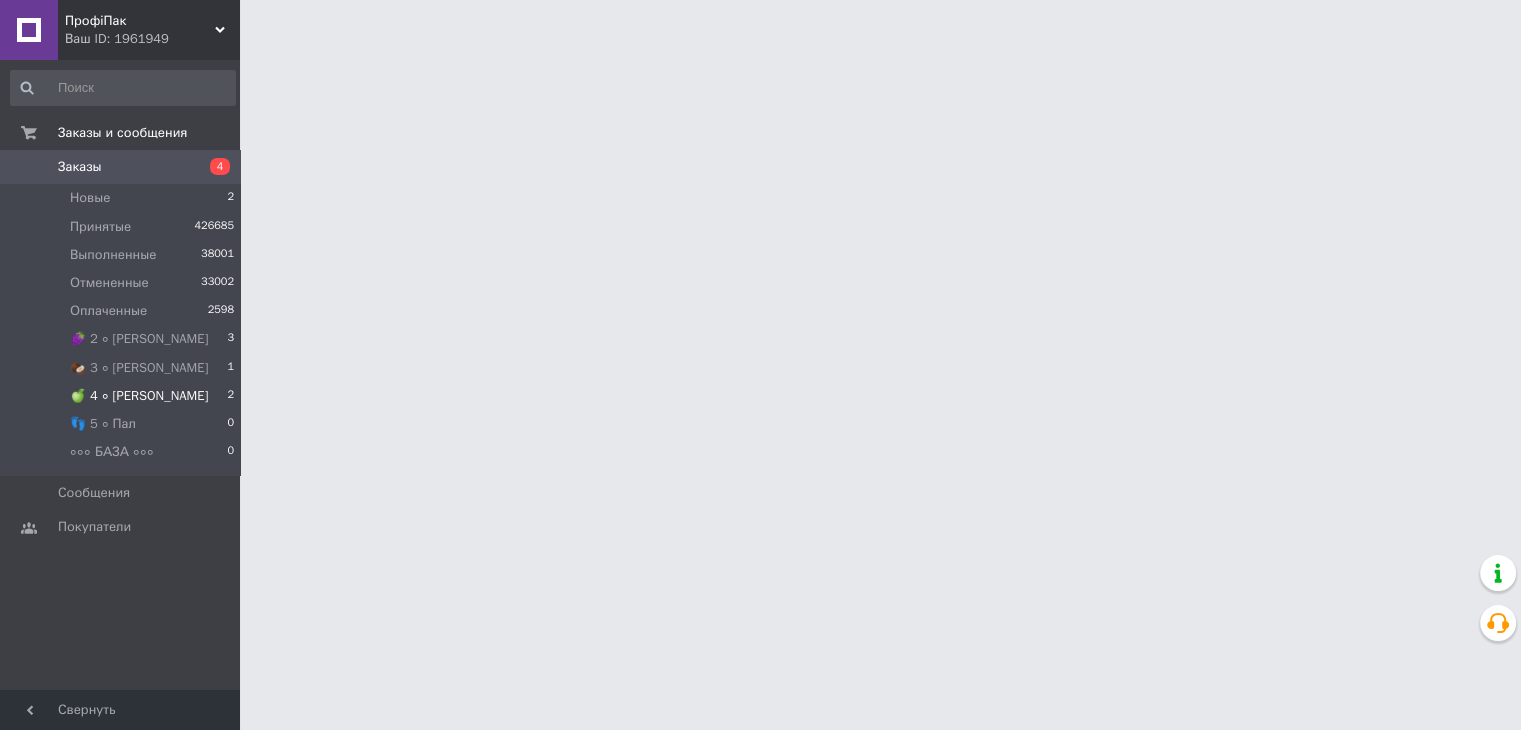 scroll, scrollTop: 0, scrollLeft: 0, axis: both 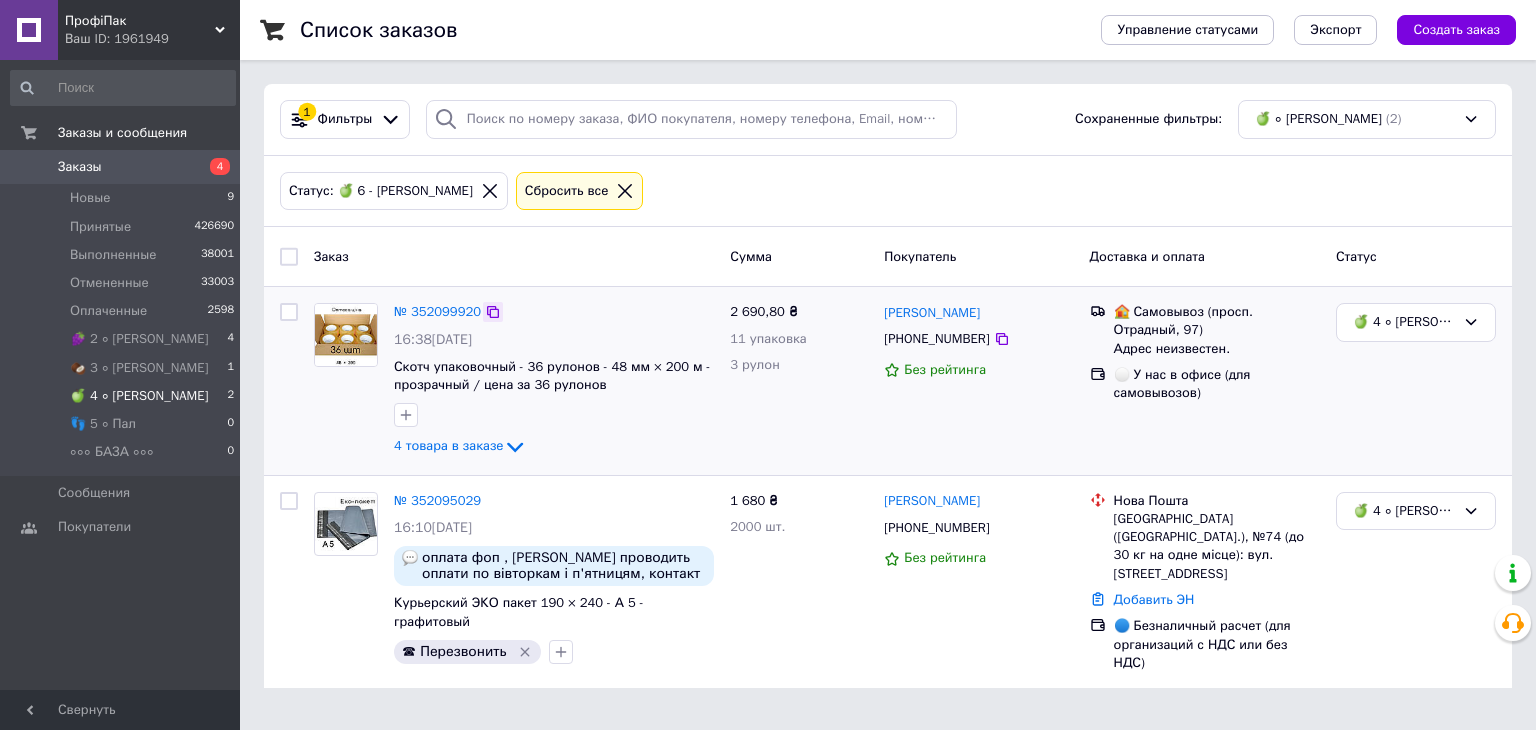 click 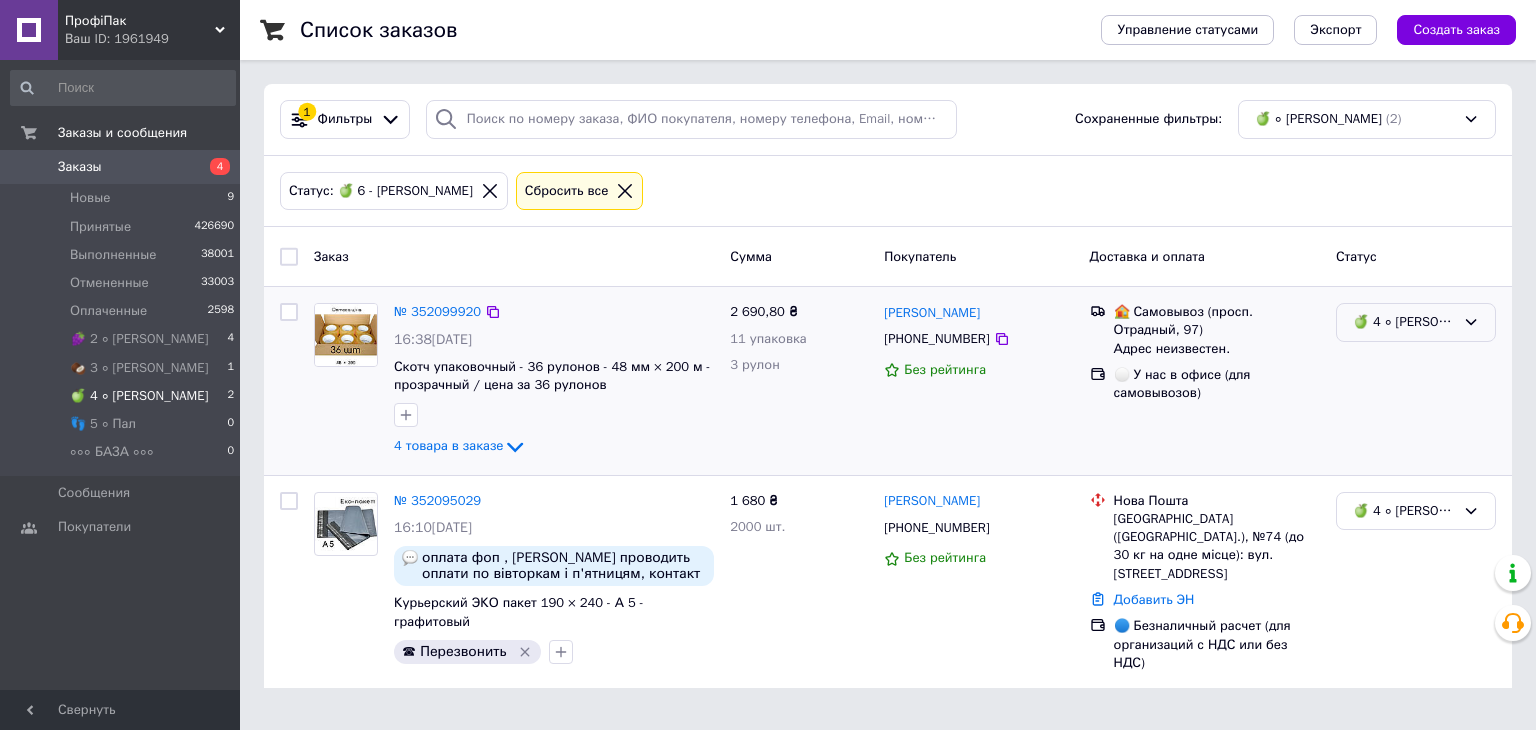 click on "🍏 4 ∘ [PERSON_NAME]" at bounding box center (1404, 322) 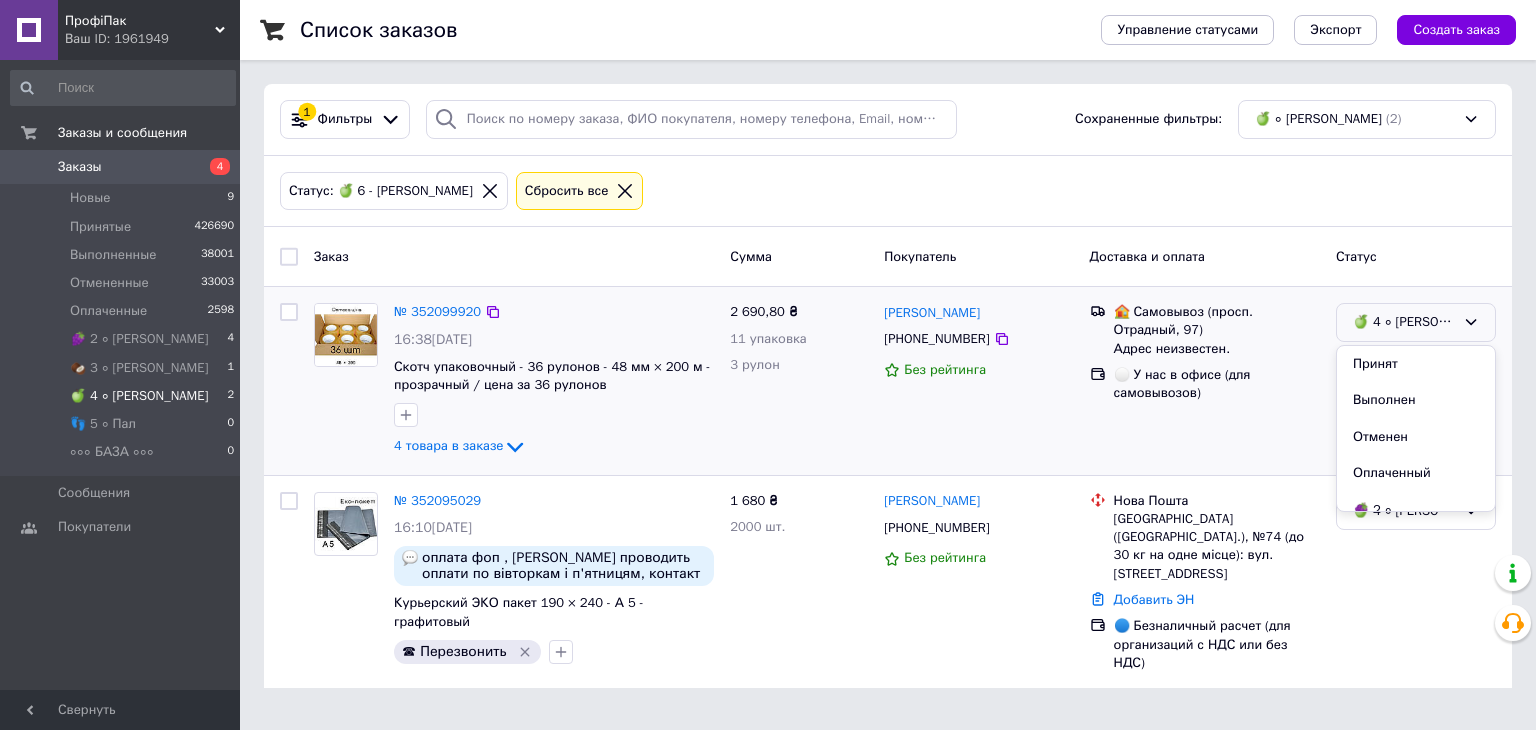 click on "Принят" at bounding box center [1416, 364] 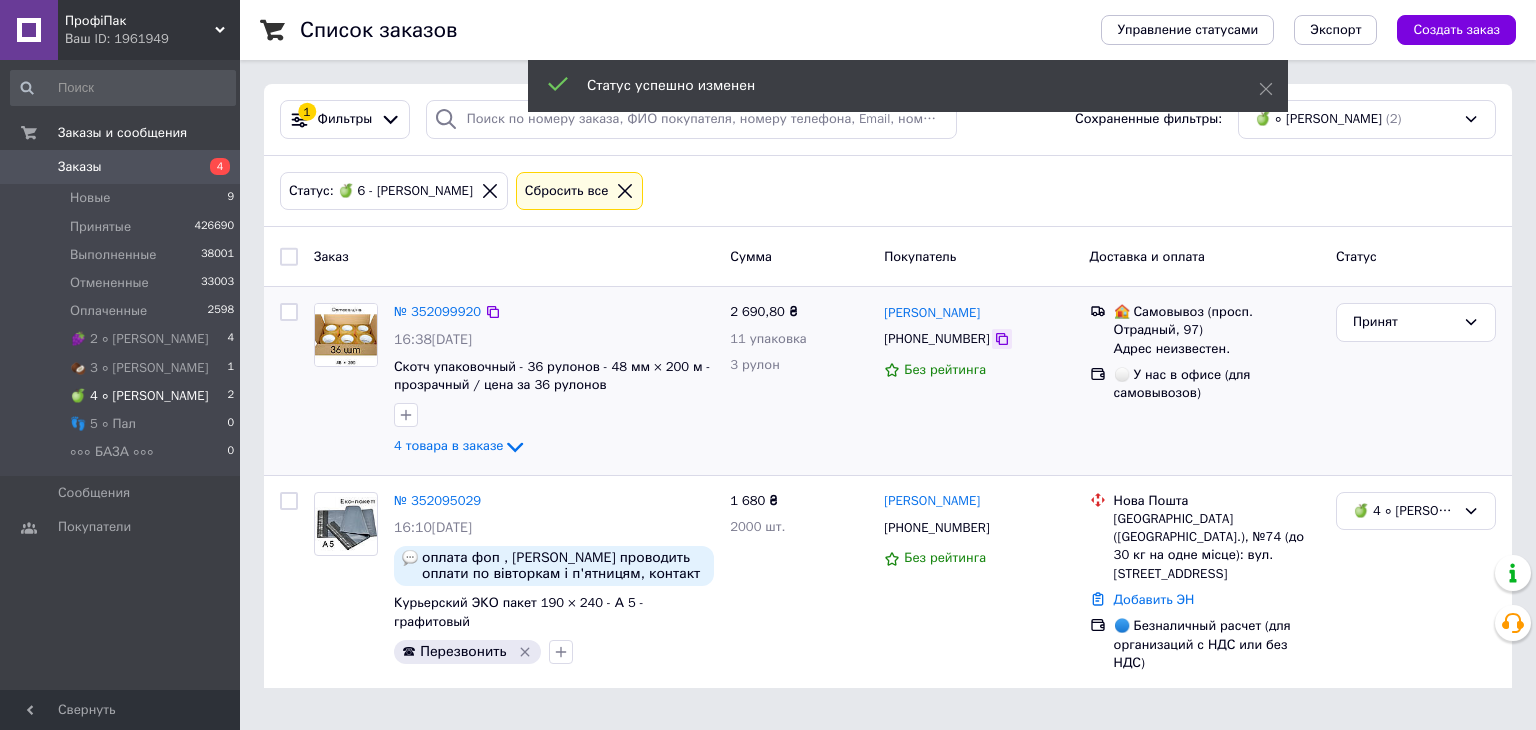 click 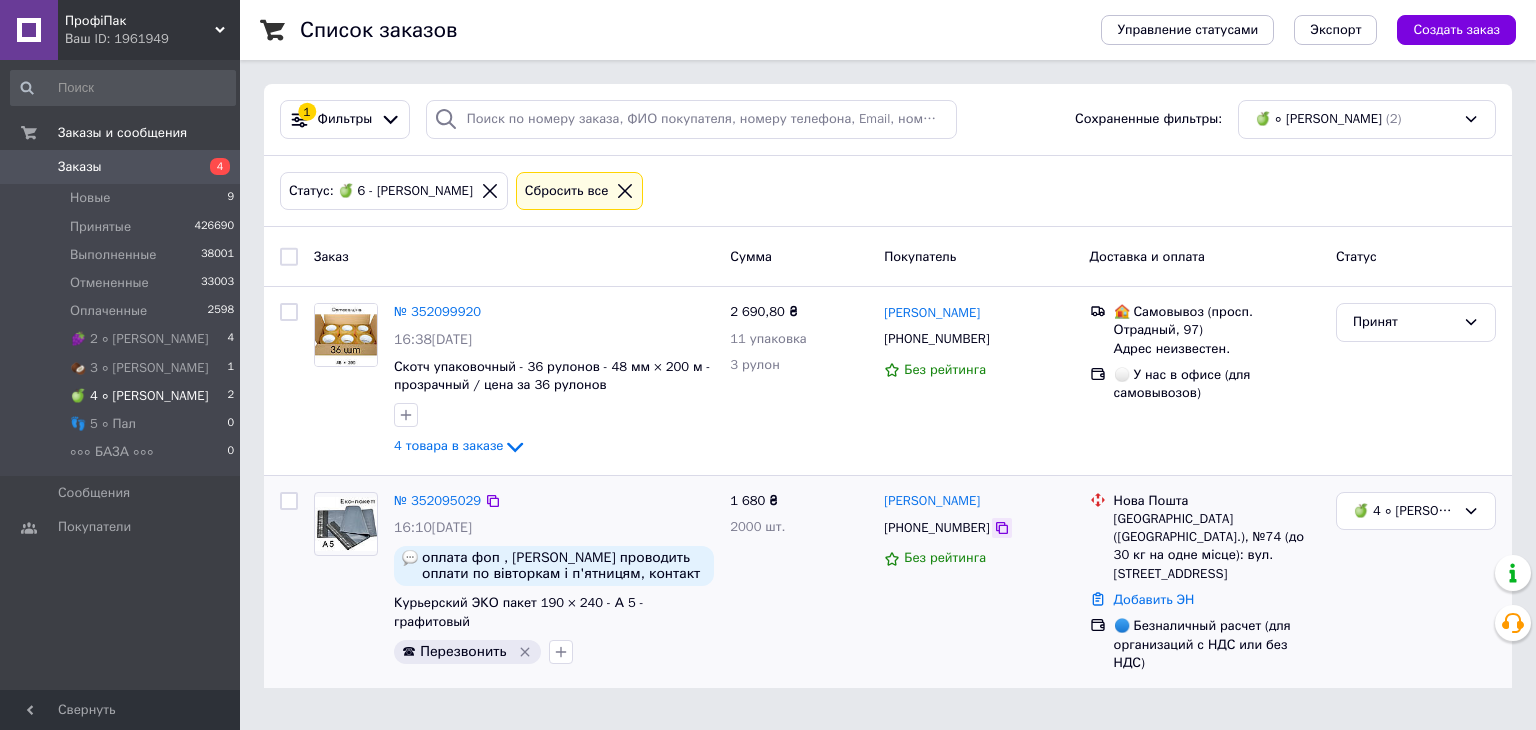 click 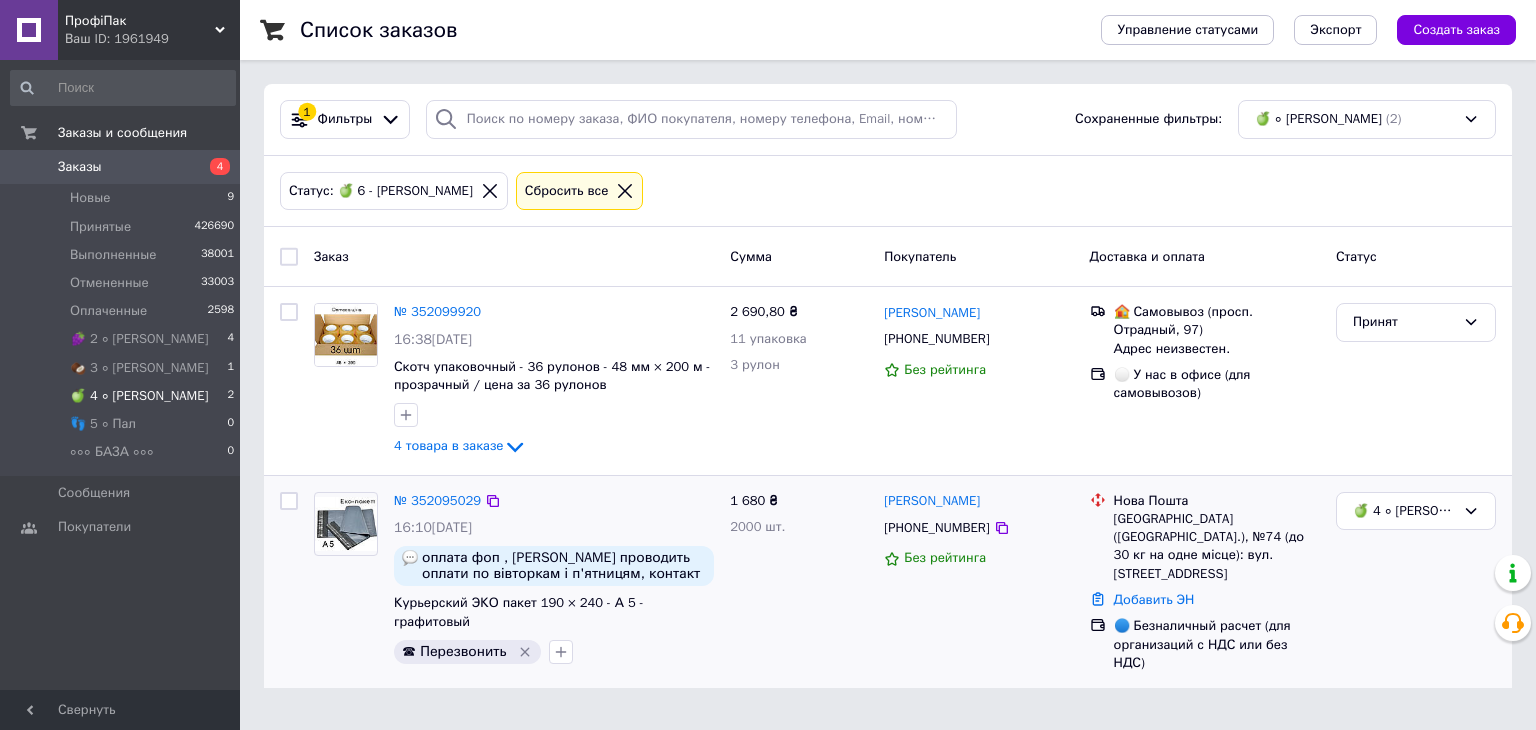 click at bounding box center [346, 524] 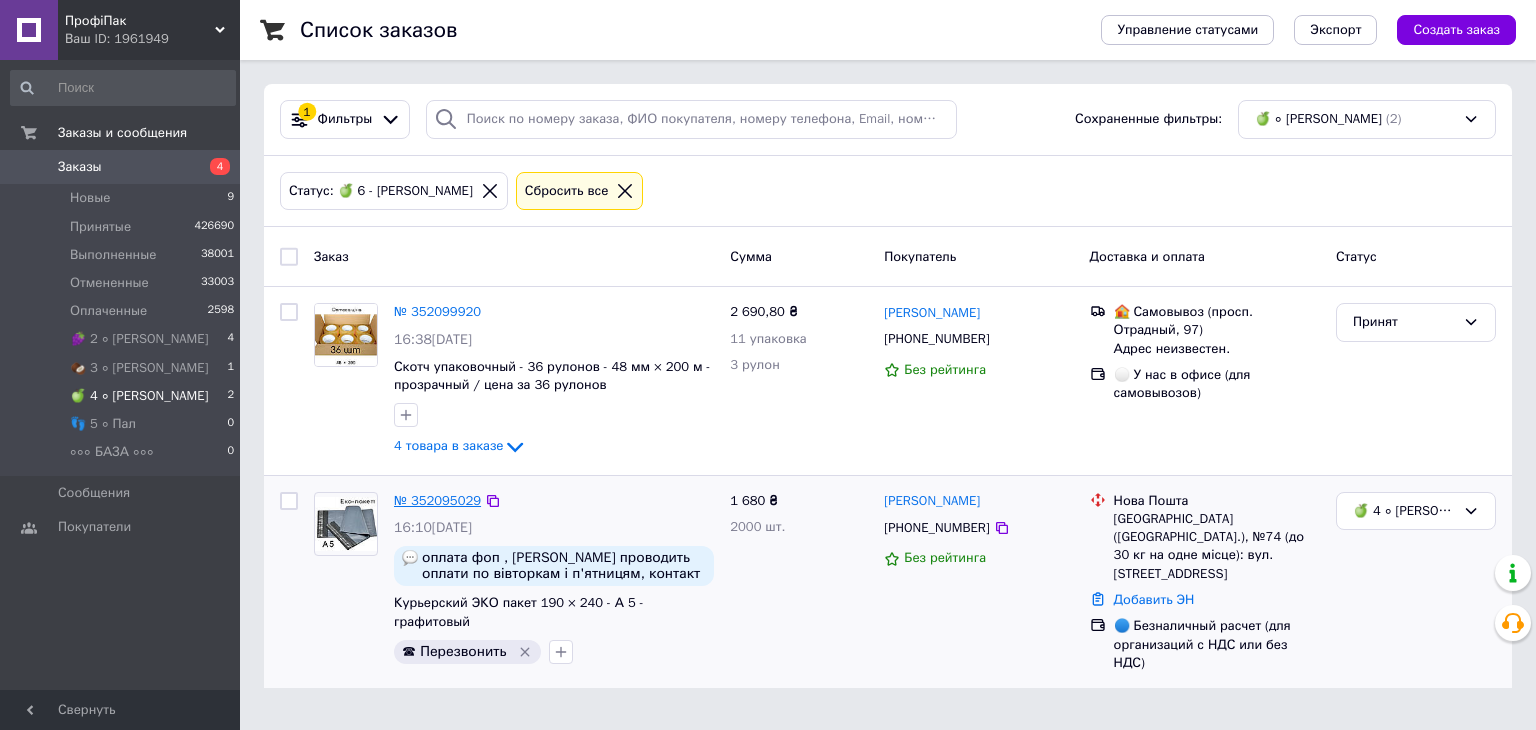 click on "№ 352095029" at bounding box center (437, 500) 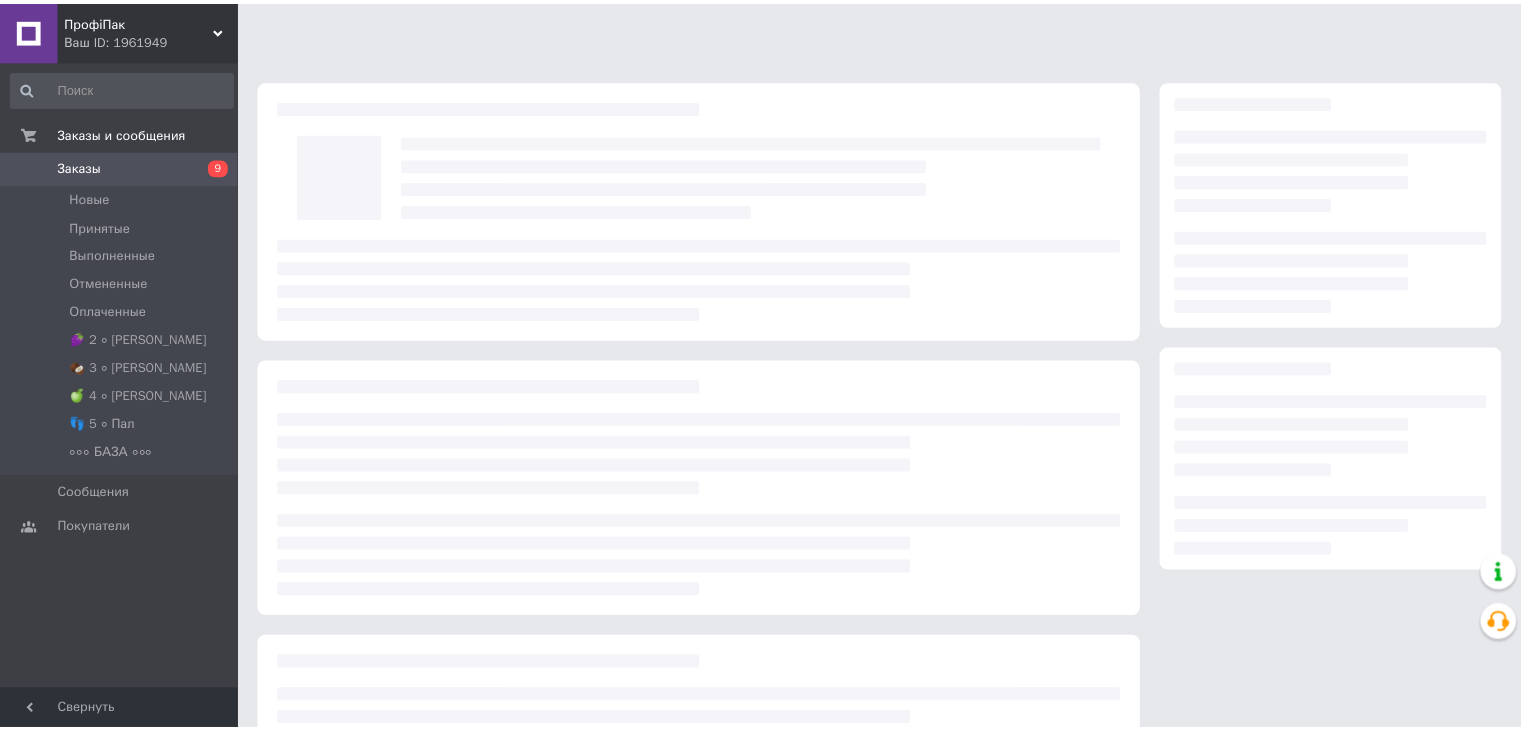 scroll, scrollTop: 0, scrollLeft: 0, axis: both 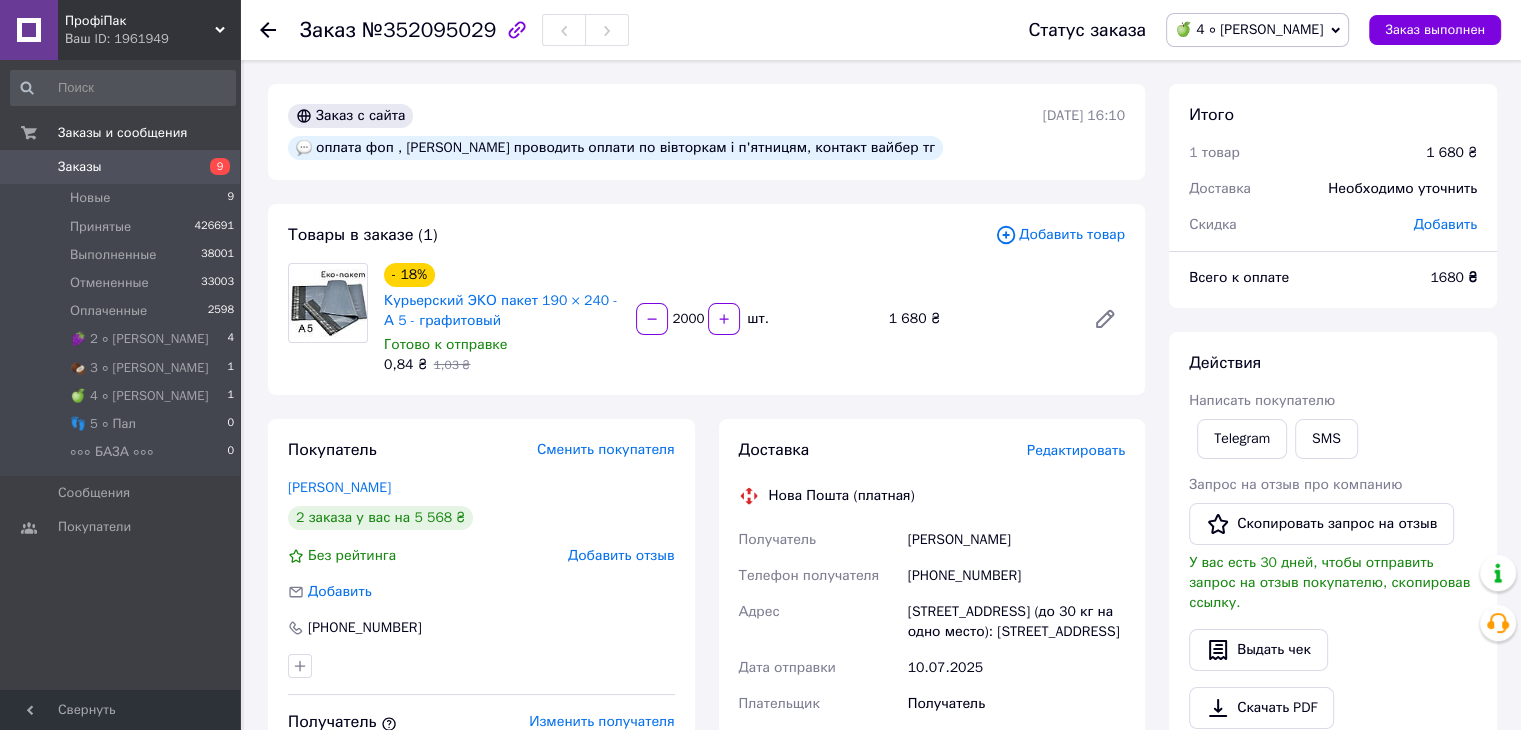click on "Статус заказа 🍏 4 ∘ Таня Принят Выполнен Отменен Оплаченный 🍇 2 ∘ Оля 🥥 3 ∘ Вова 👣 5 ∘ Пал ∘∘∘ БАЗА ∘∘∘ Заказ выполнен" at bounding box center [1244, 30] 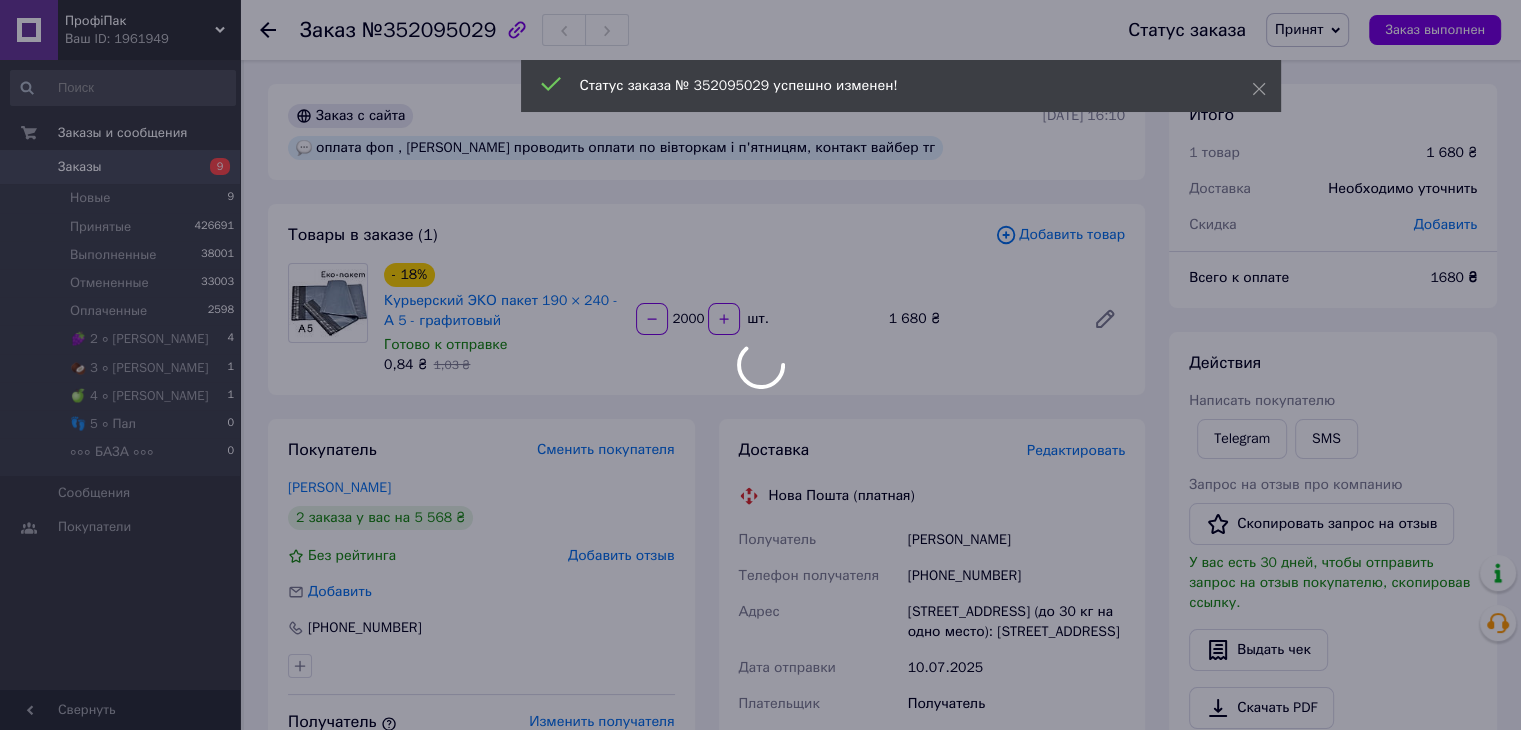 click on "№352095029" at bounding box center [429, 30] 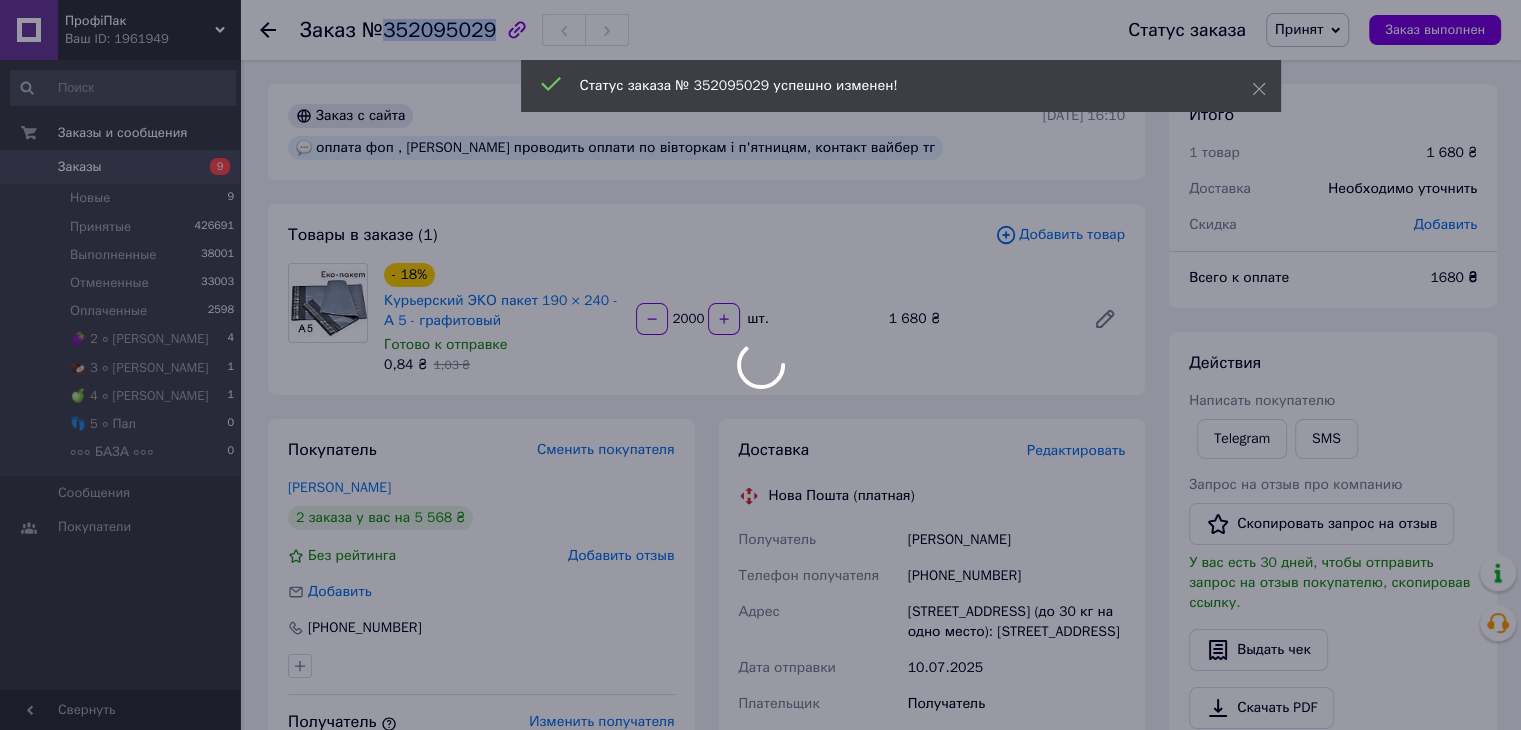 click on "ПрофіПак Ваш ID: 1961949 Сайт ПрофіПак Кабинет покупателя Проверить состояние системы Страница на портале Vip - Pak Справка Выйти Заказы и сообщения Заказы 9 Новые 9 Принятые 426691 Выполненные 38001 Отмененные 33003 Оплаченные 2598 🍇 2 ∘ Оля 4 🥥 3 ∘ Вова 1 🍏 4 ∘ Таня 1 👣 5 ∘ Пал 0 ∘∘∘ БАЗА ∘∘∘ 0 Сообщения 0 Покупатели Свернуть
Заказ №352095029 Статус заказа Принят Выполнен Отменен Оплаченный 🍇 2 ∘ Оля 🥥 3 ∘ Вова 🍏 4 ∘ Таня 👣 5 ∘ Пал ∘∘∘ БАЗА ∘∘∘ Заказ выполнен Заказ с сайта 10.07.2025 | 16:10 Товары в заказе (1) - 18% 0,84 ₴   2000" at bounding box center (760, 684) 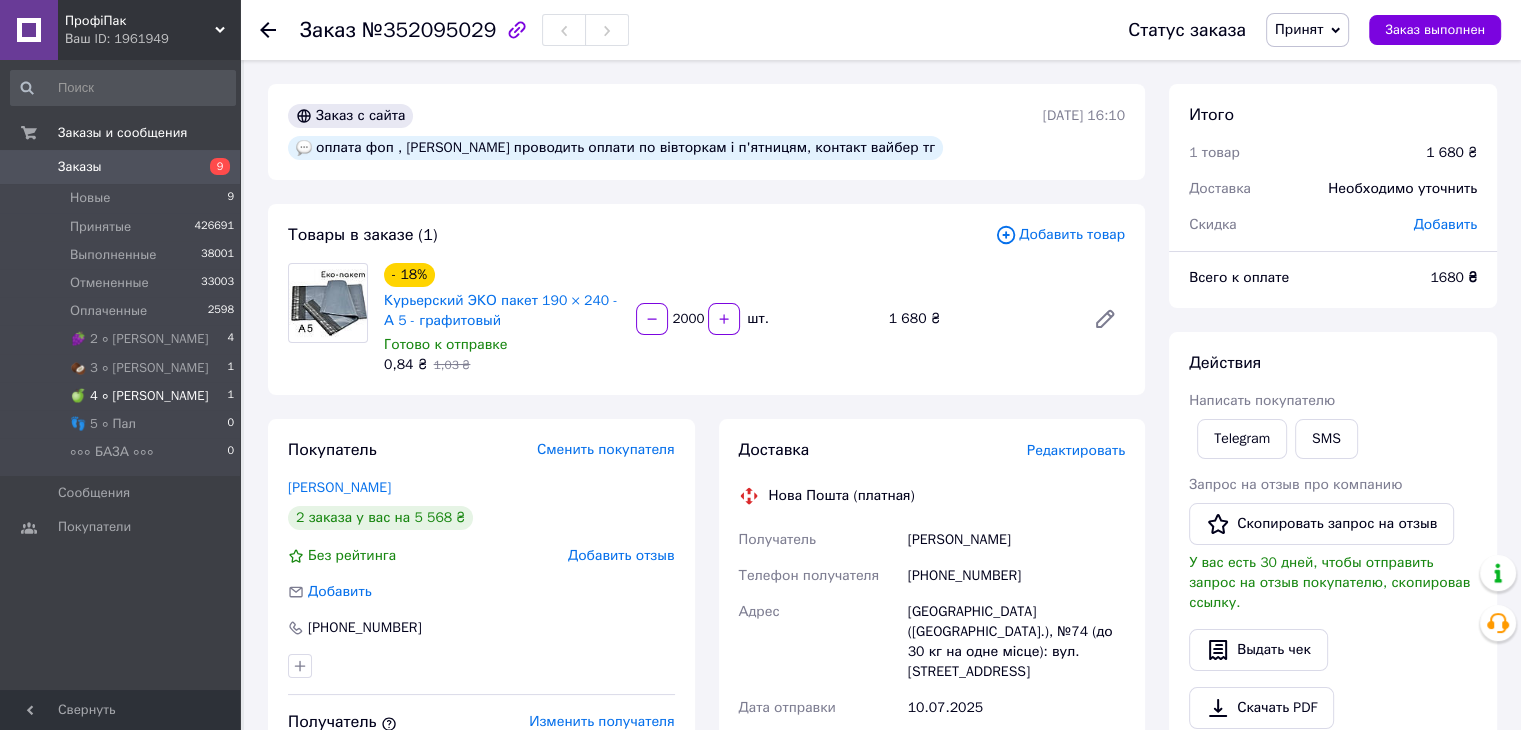 click on "🍏 4 ∘ [PERSON_NAME]" at bounding box center [139, 396] 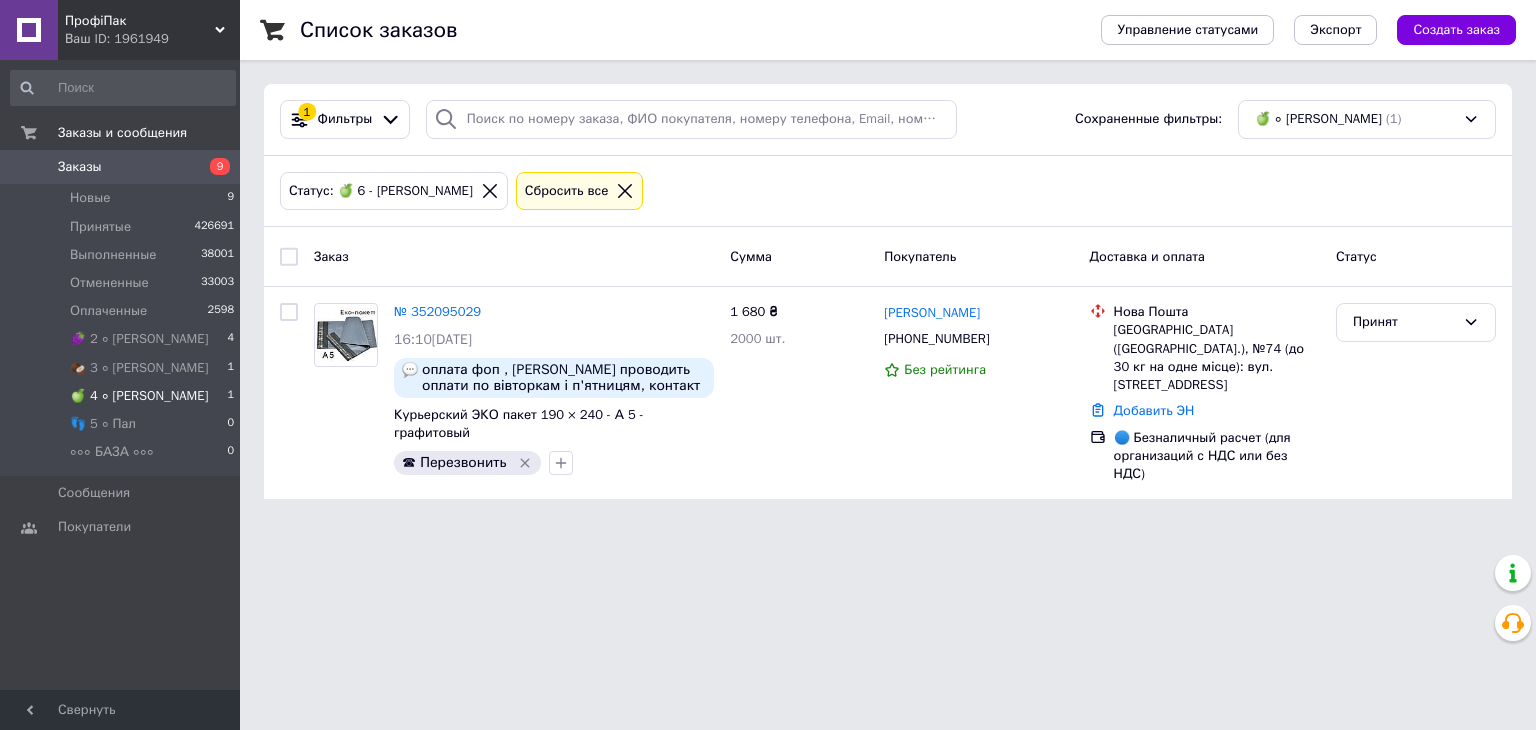 click on "🍏 4 ∘ [PERSON_NAME]" at bounding box center (139, 396) 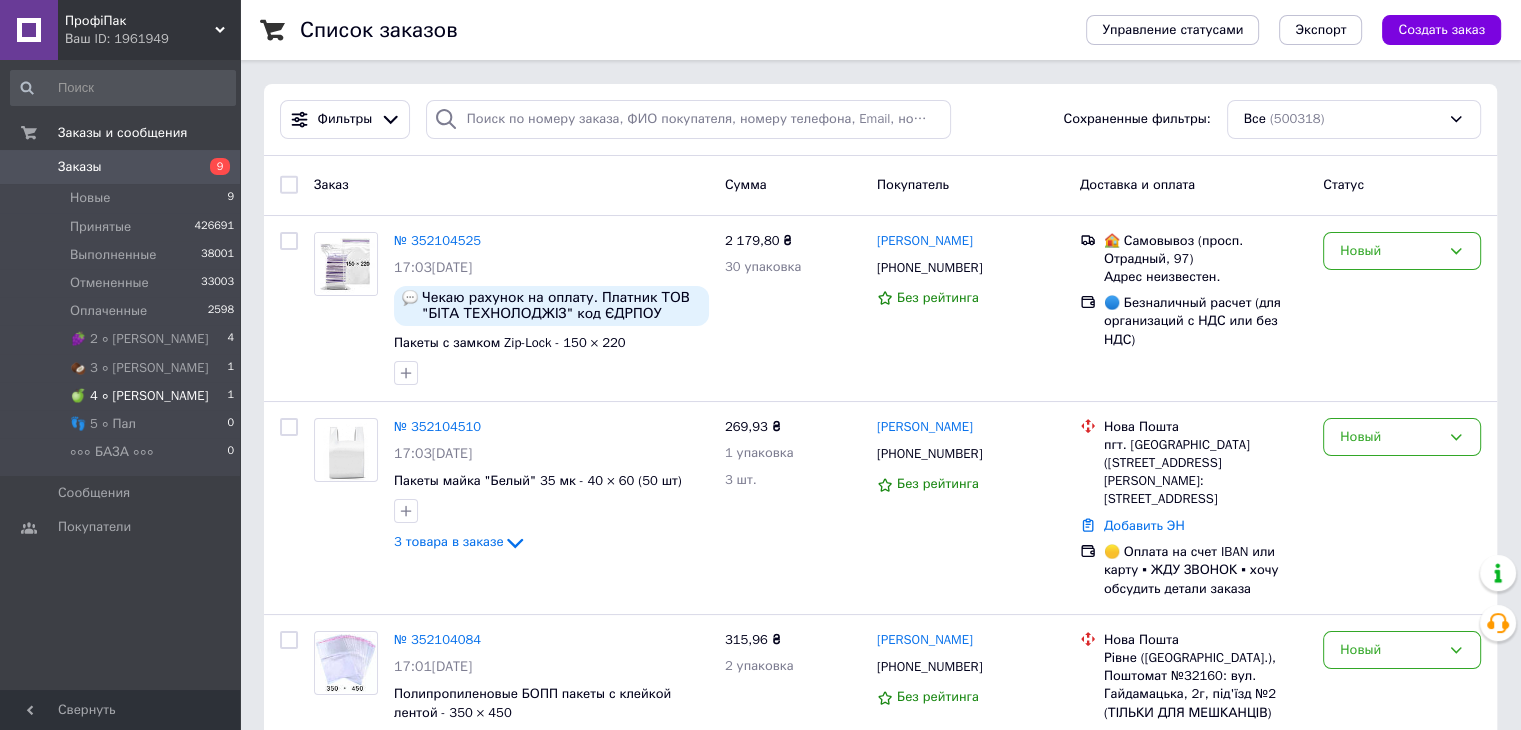 click on "🍏 4 ∘ [PERSON_NAME]" at bounding box center (139, 396) 